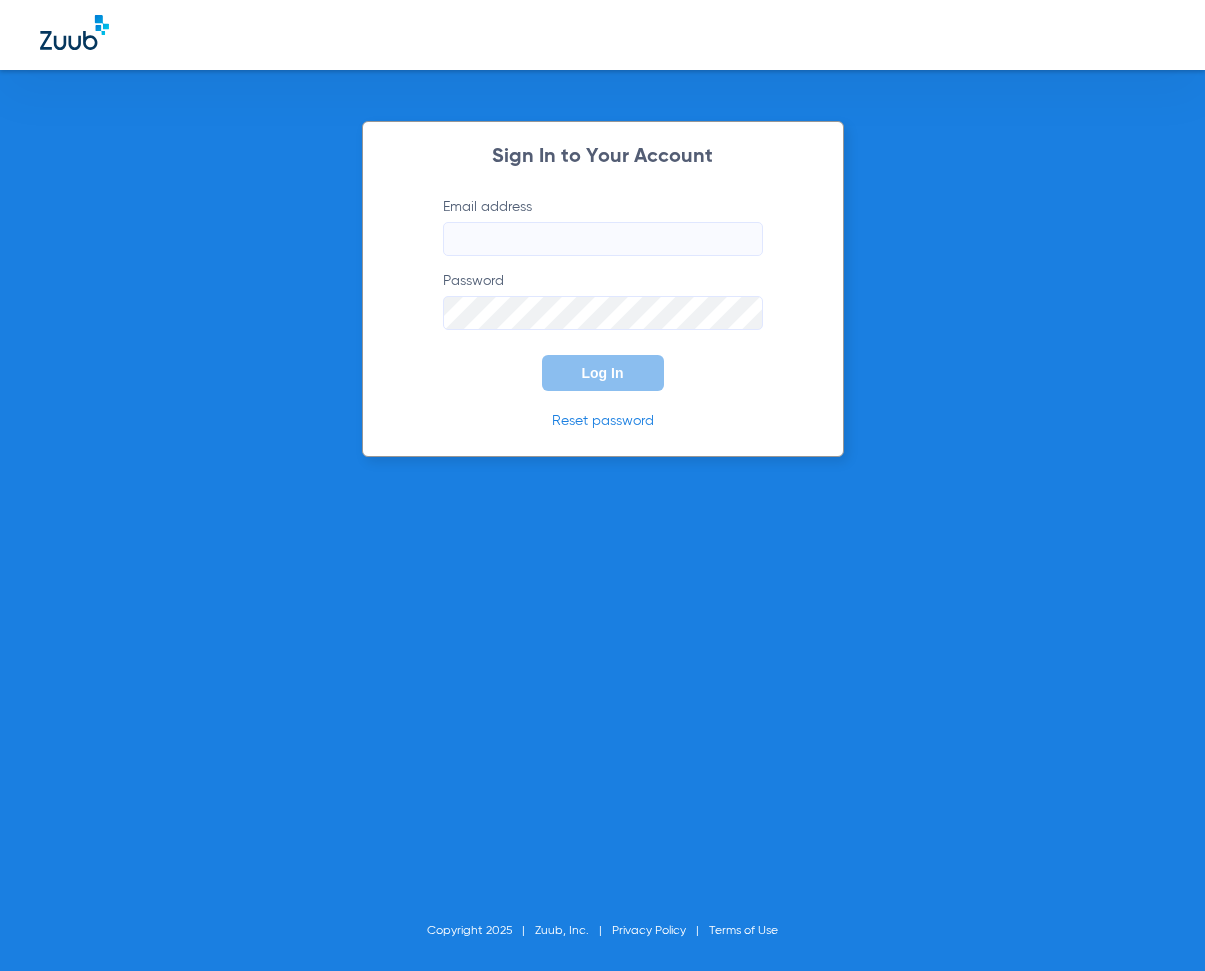 scroll, scrollTop: 0, scrollLeft: 0, axis: both 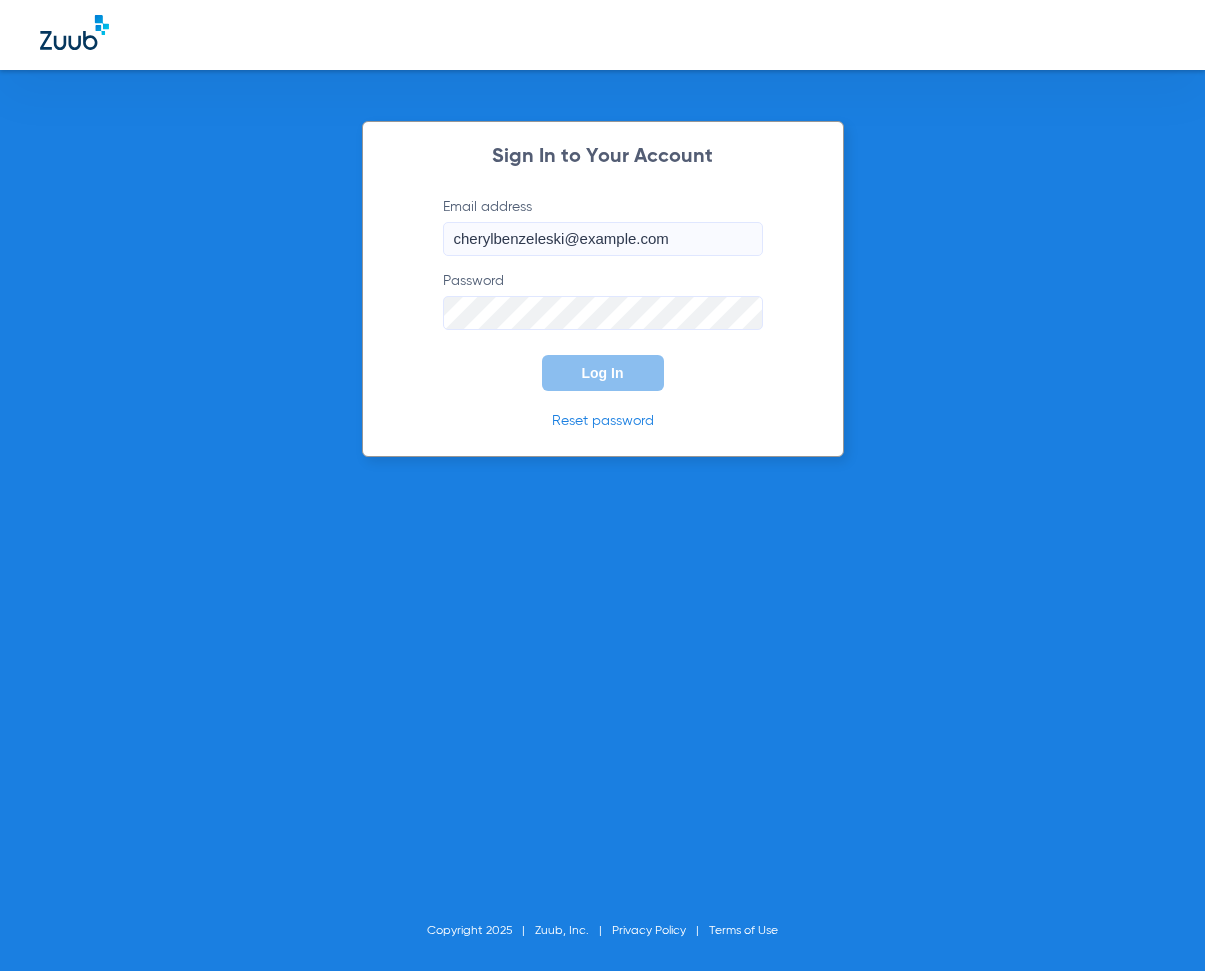 type on "cherylbenzeleski@example.com" 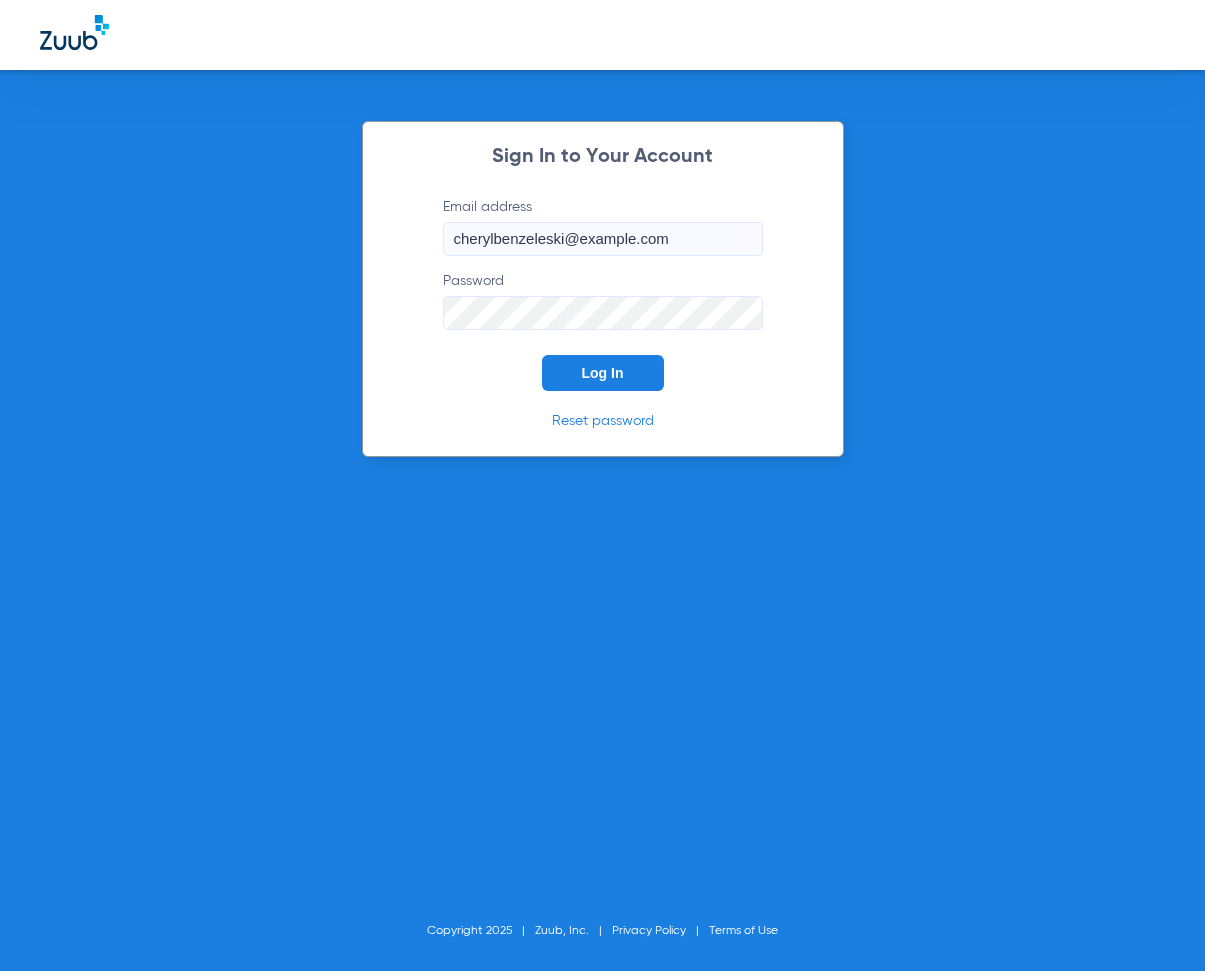 click on "Log In" 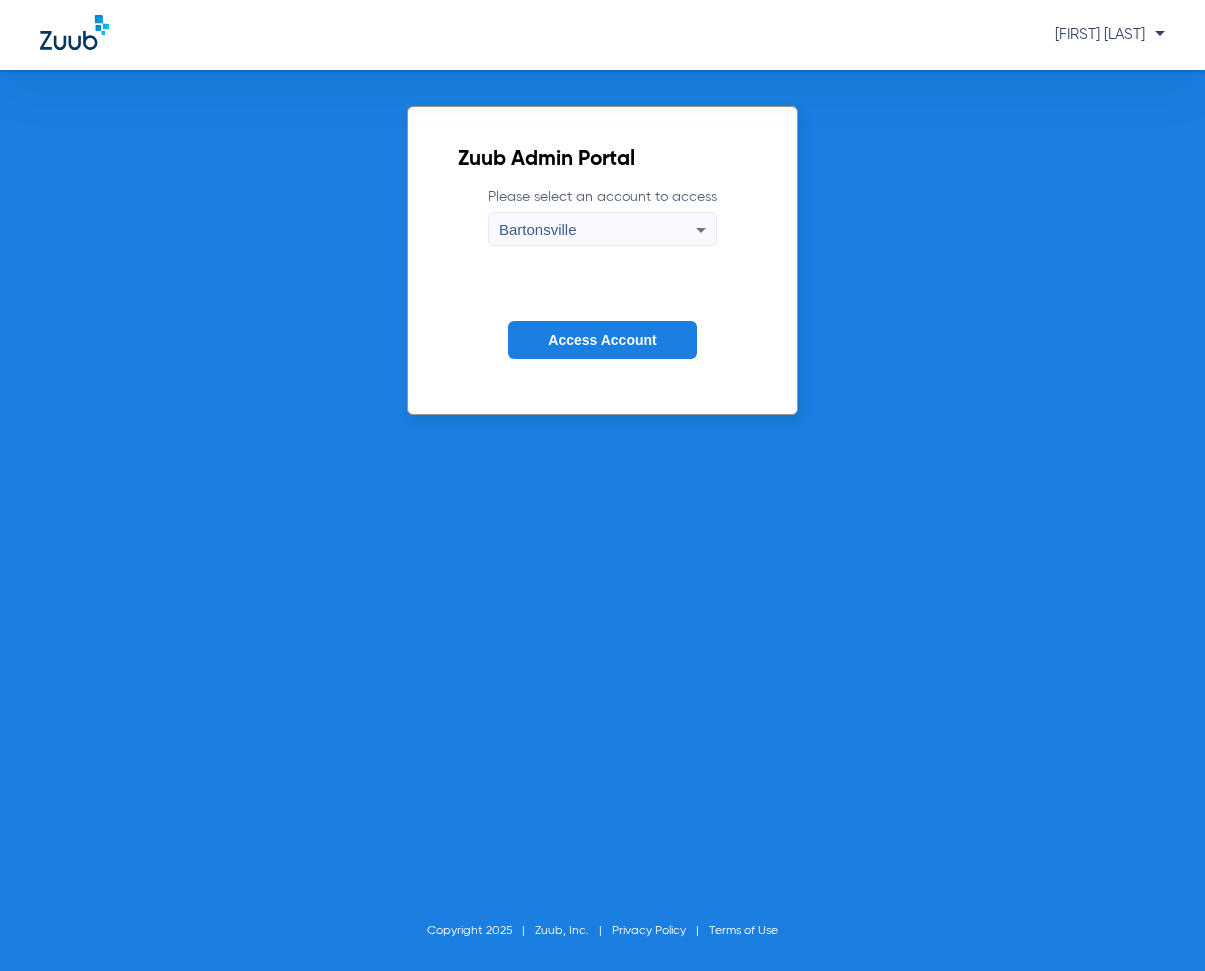 click 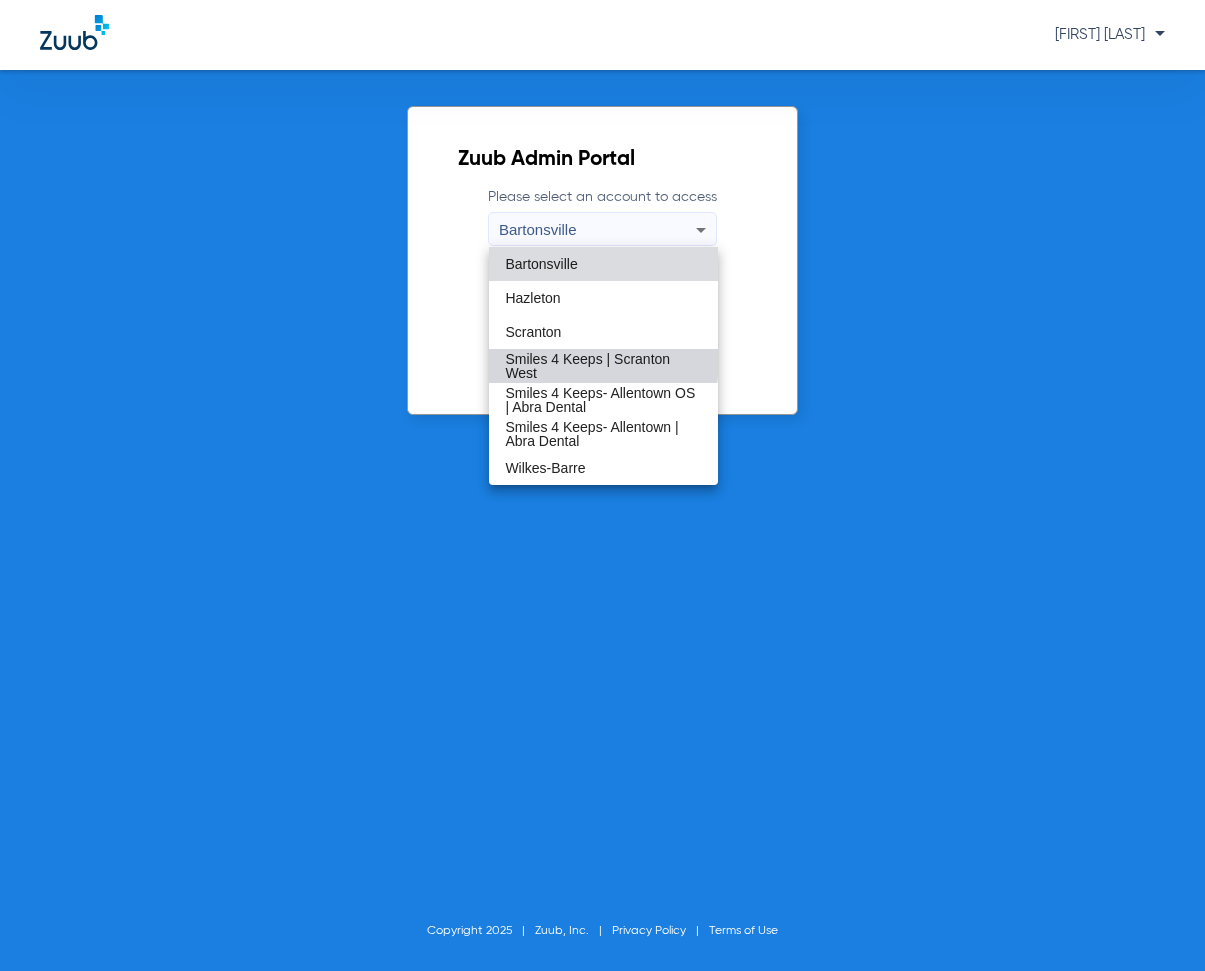 click on "Smiles 4 Keeps | Scranton West" at bounding box center [603, 366] 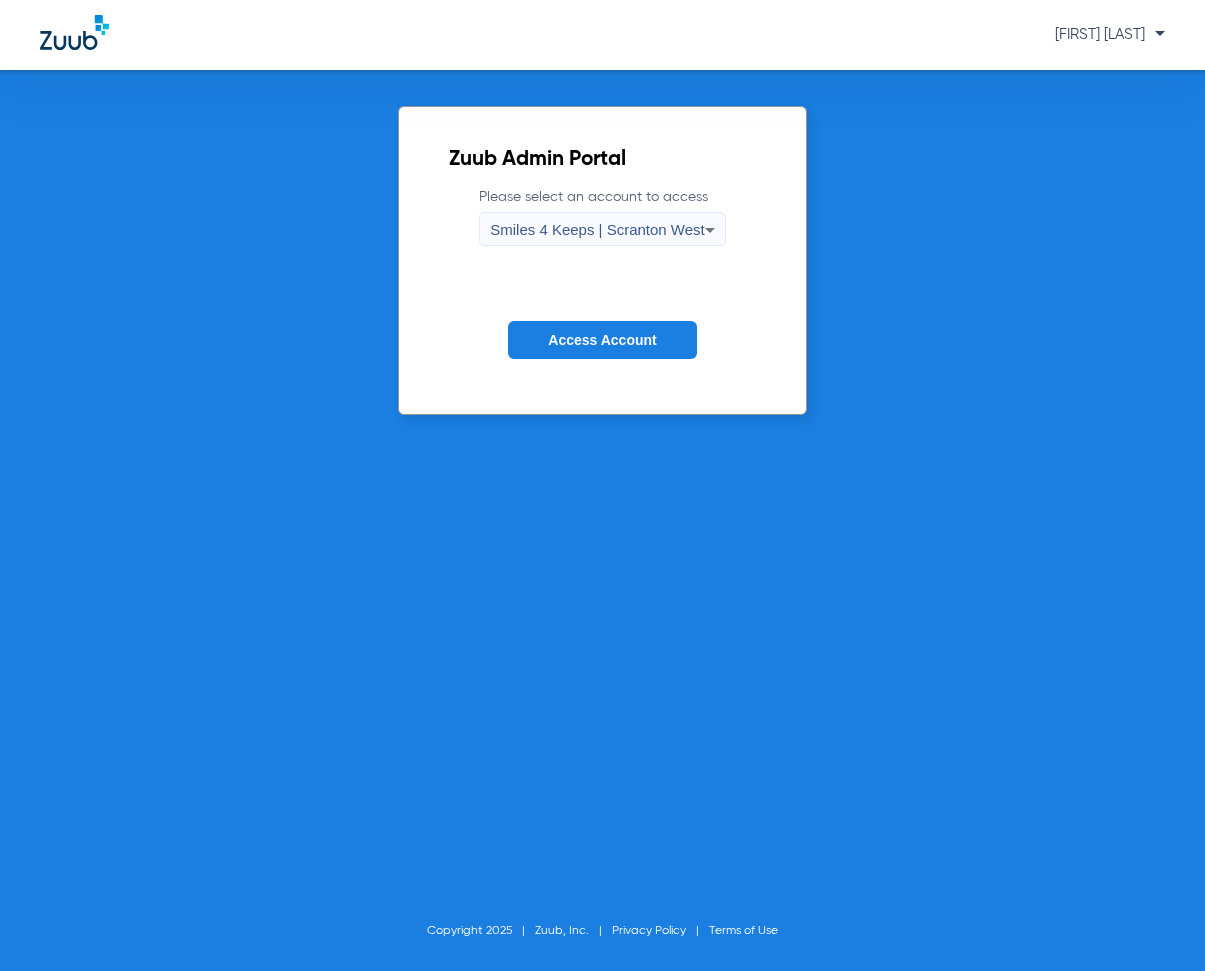 click on "Access Account" 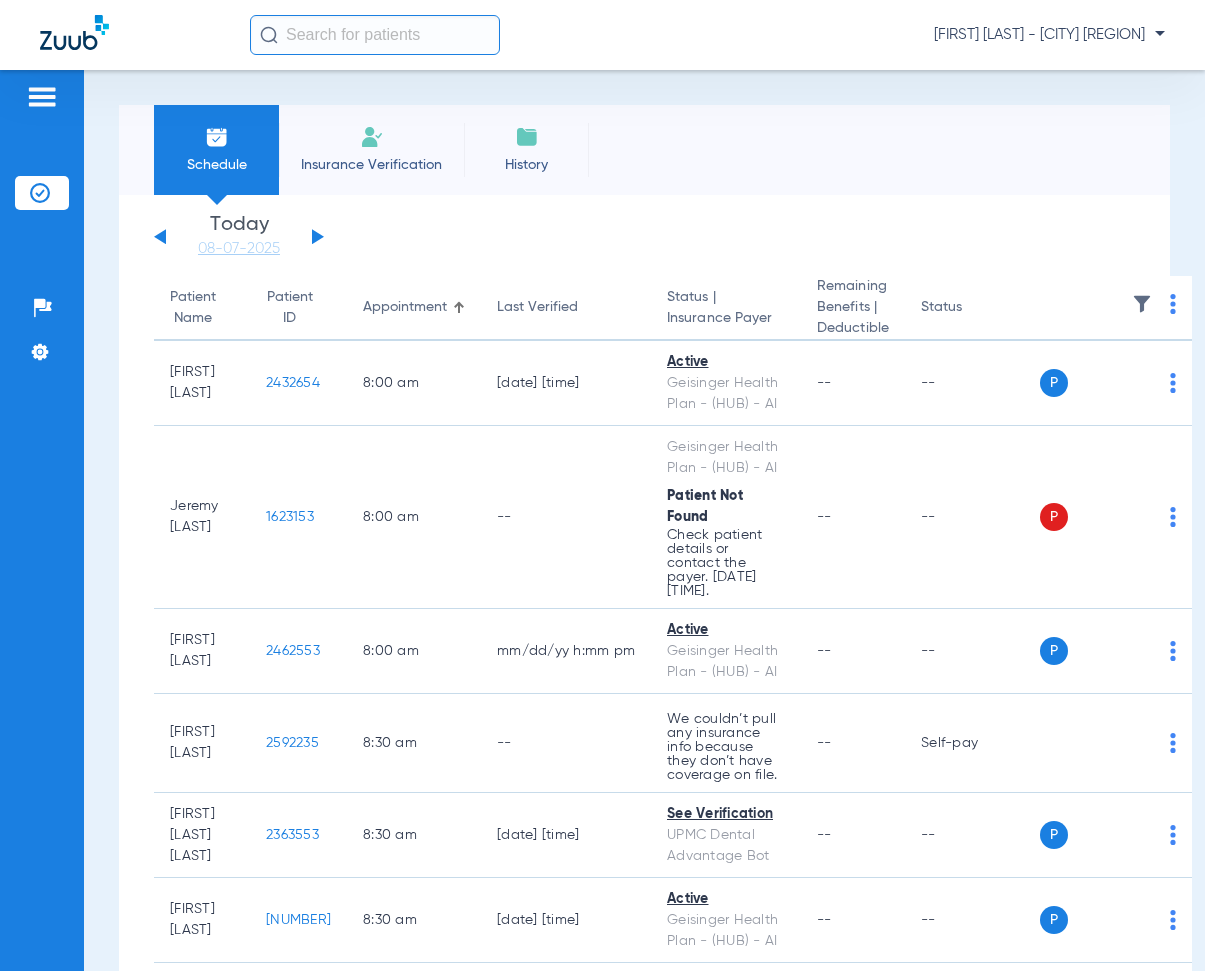 click 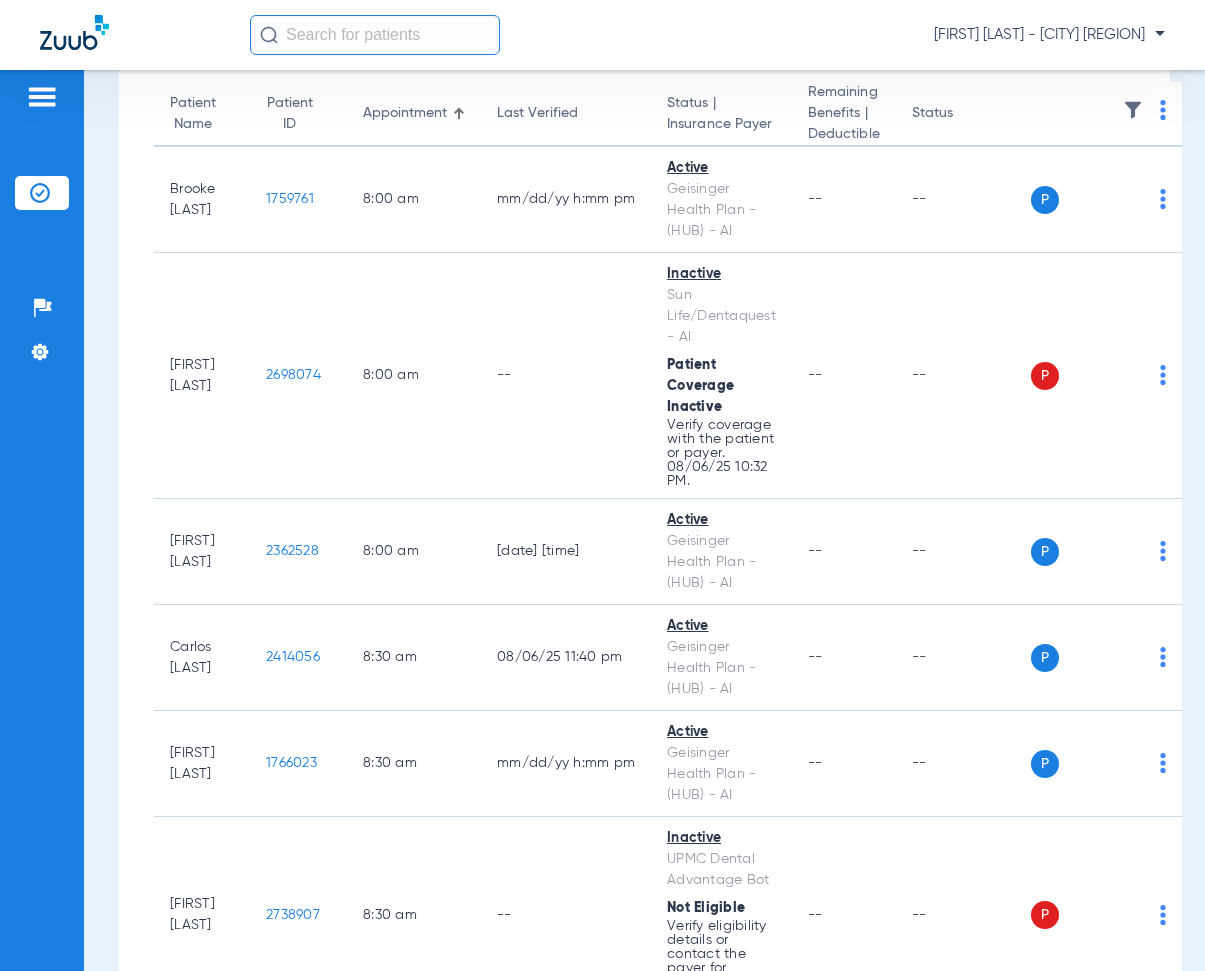 scroll, scrollTop: 200, scrollLeft: 0, axis: vertical 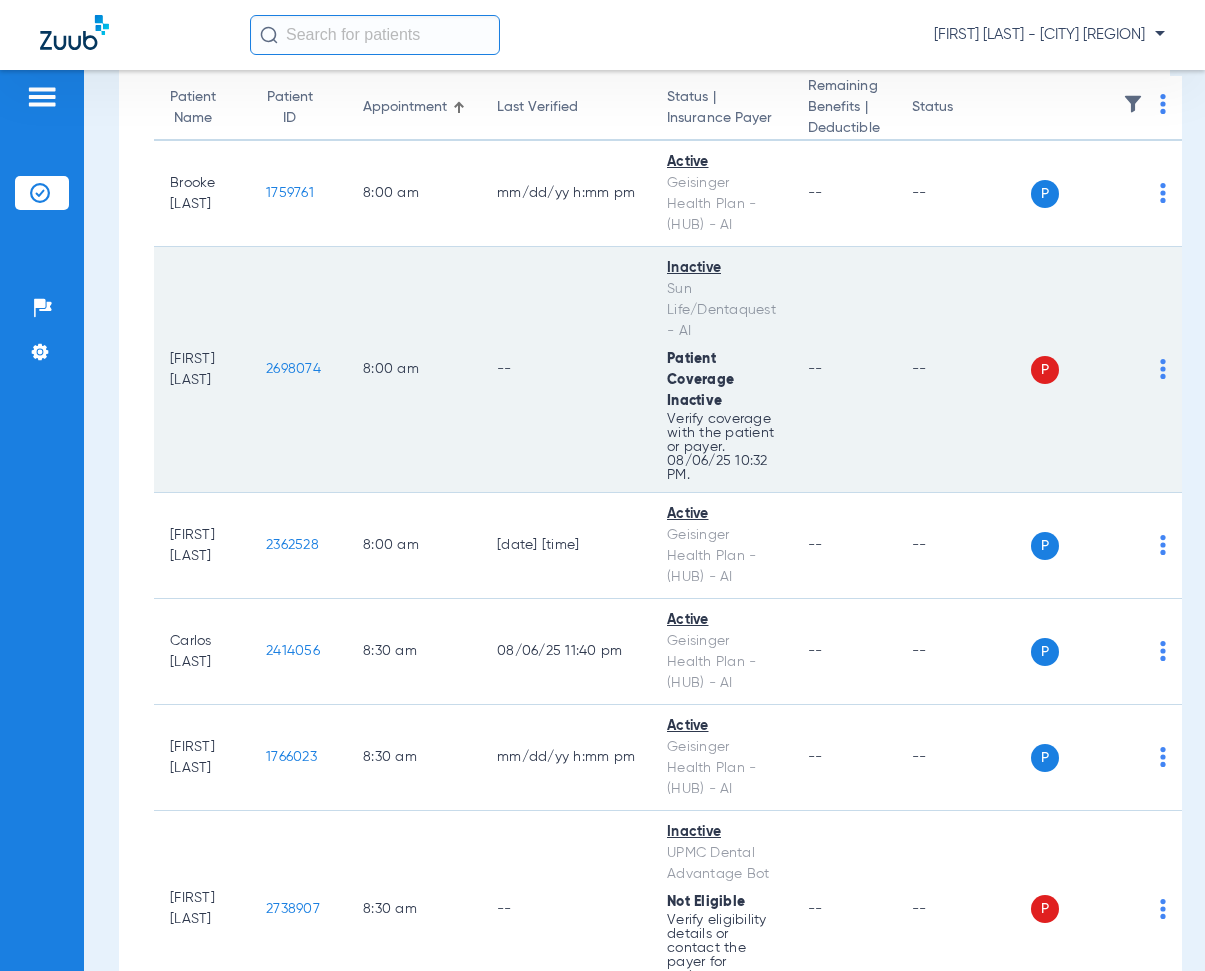 drag, startPoint x: 275, startPoint y: 367, endPoint x: 331, endPoint y: 372, distance: 56.22277 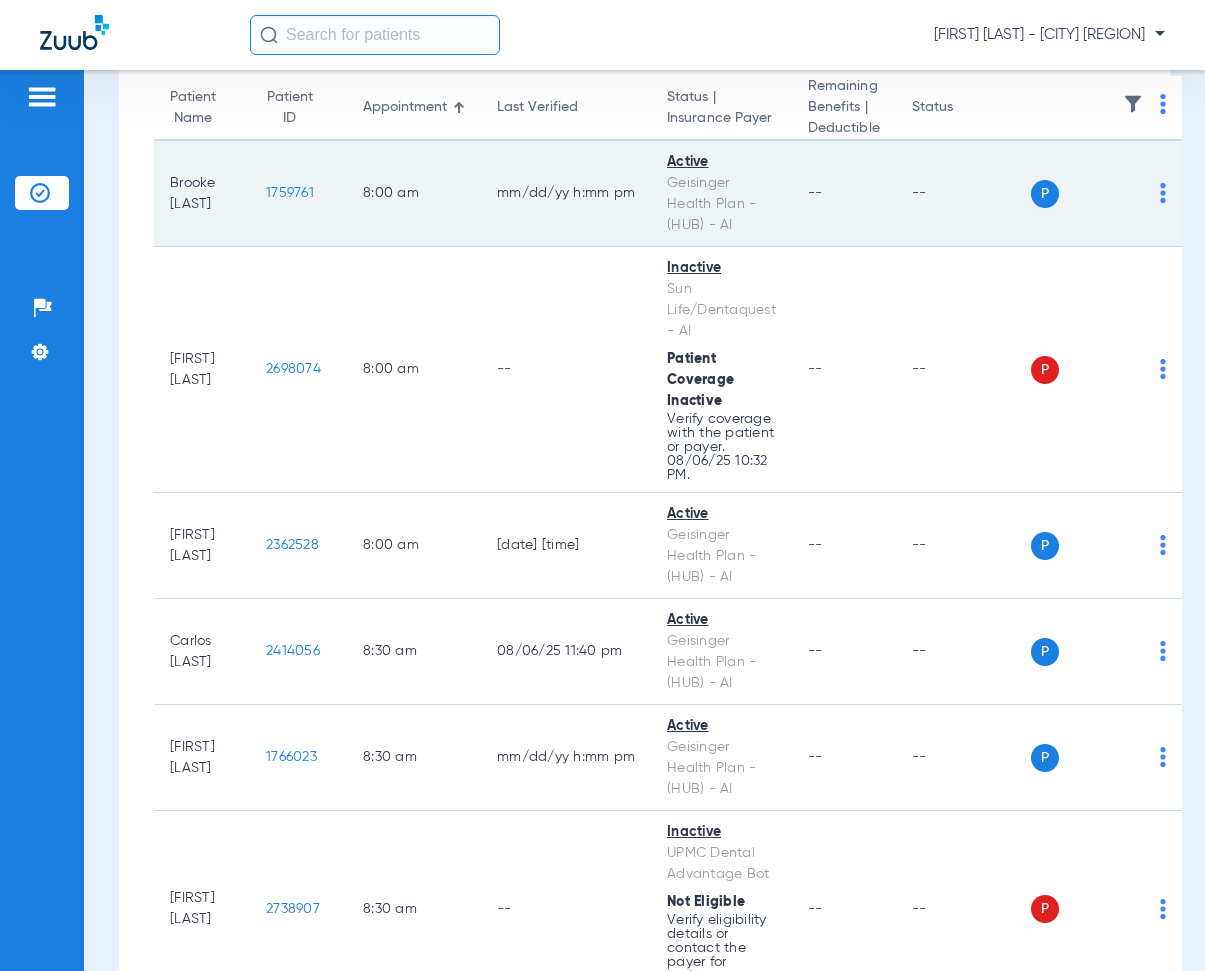 click on "8:00 AM" 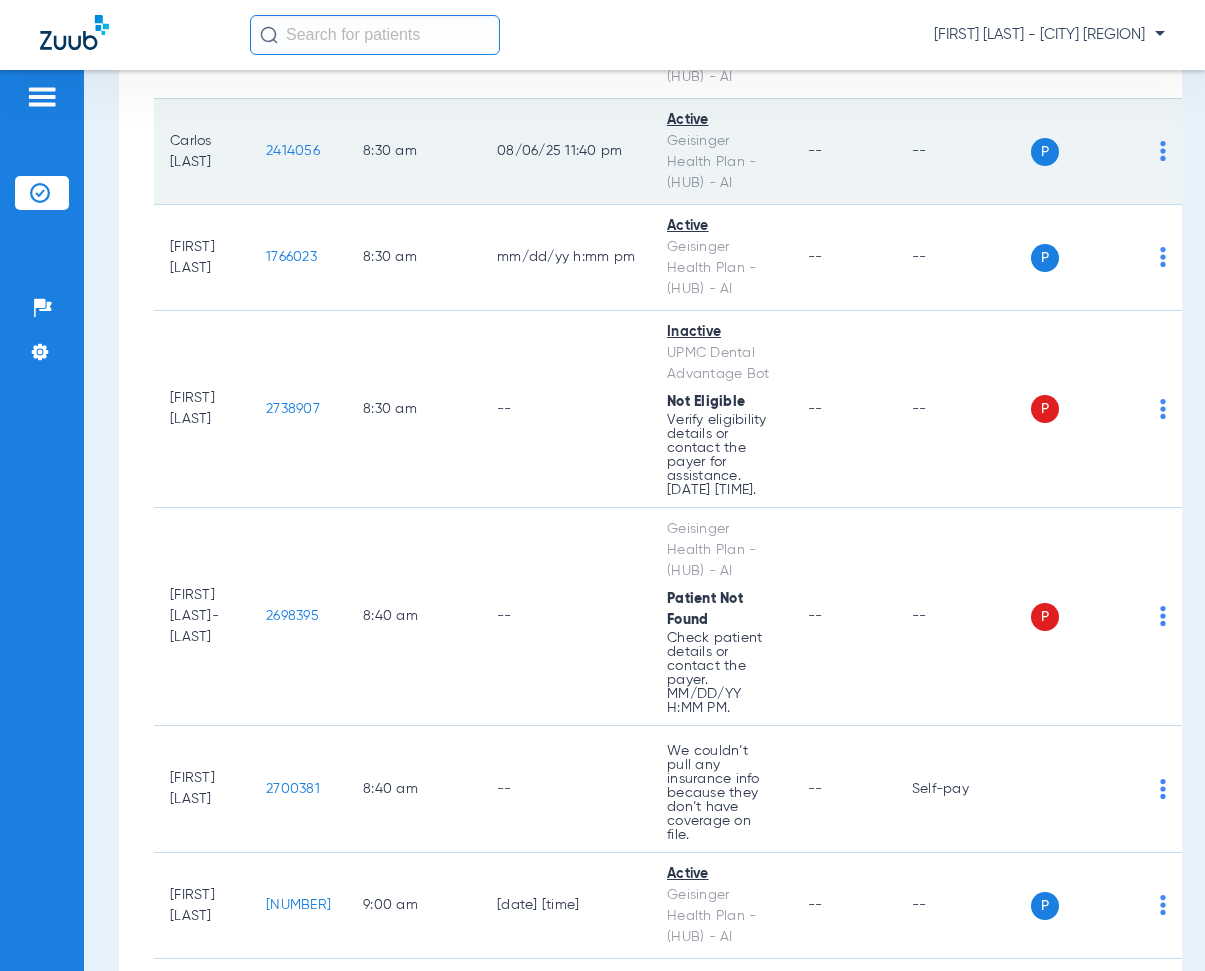 scroll, scrollTop: 800, scrollLeft: 0, axis: vertical 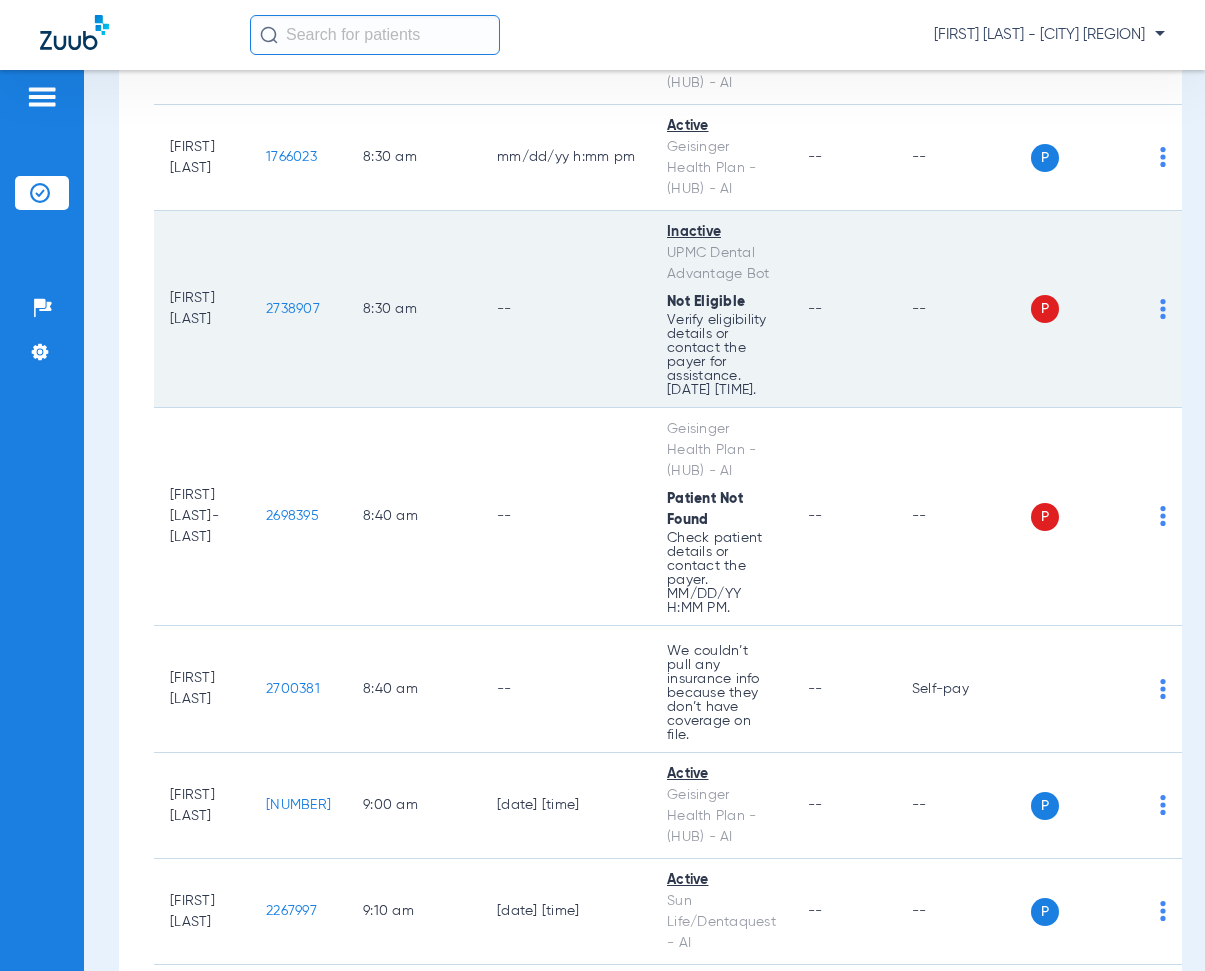drag, startPoint x: 276, startPoint y: 318, endPoint x: 342, endPoint y: 327, distance: 66.61081 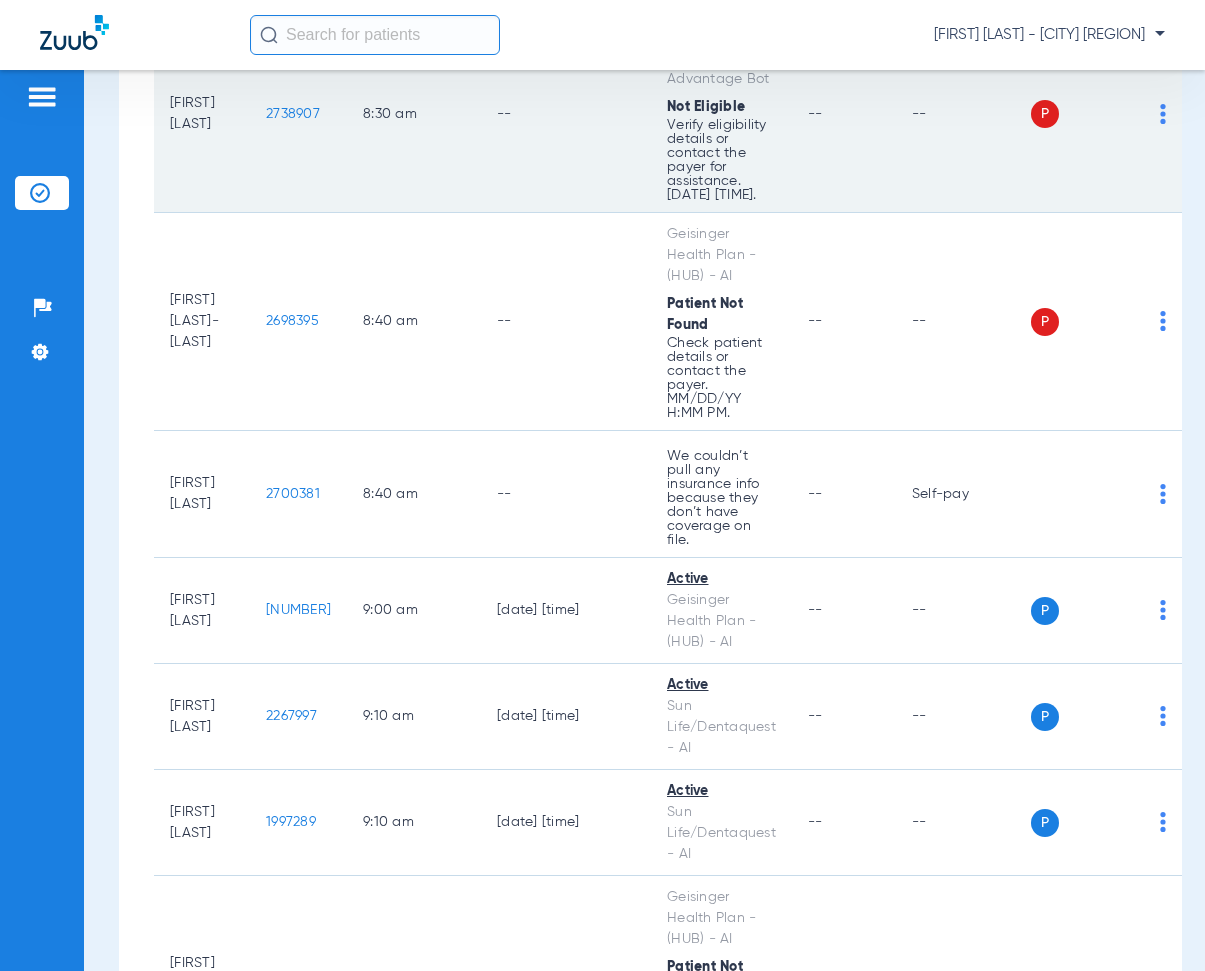 scroll, scrollTop: 1000, scrollLeft: 0, axis: vertical 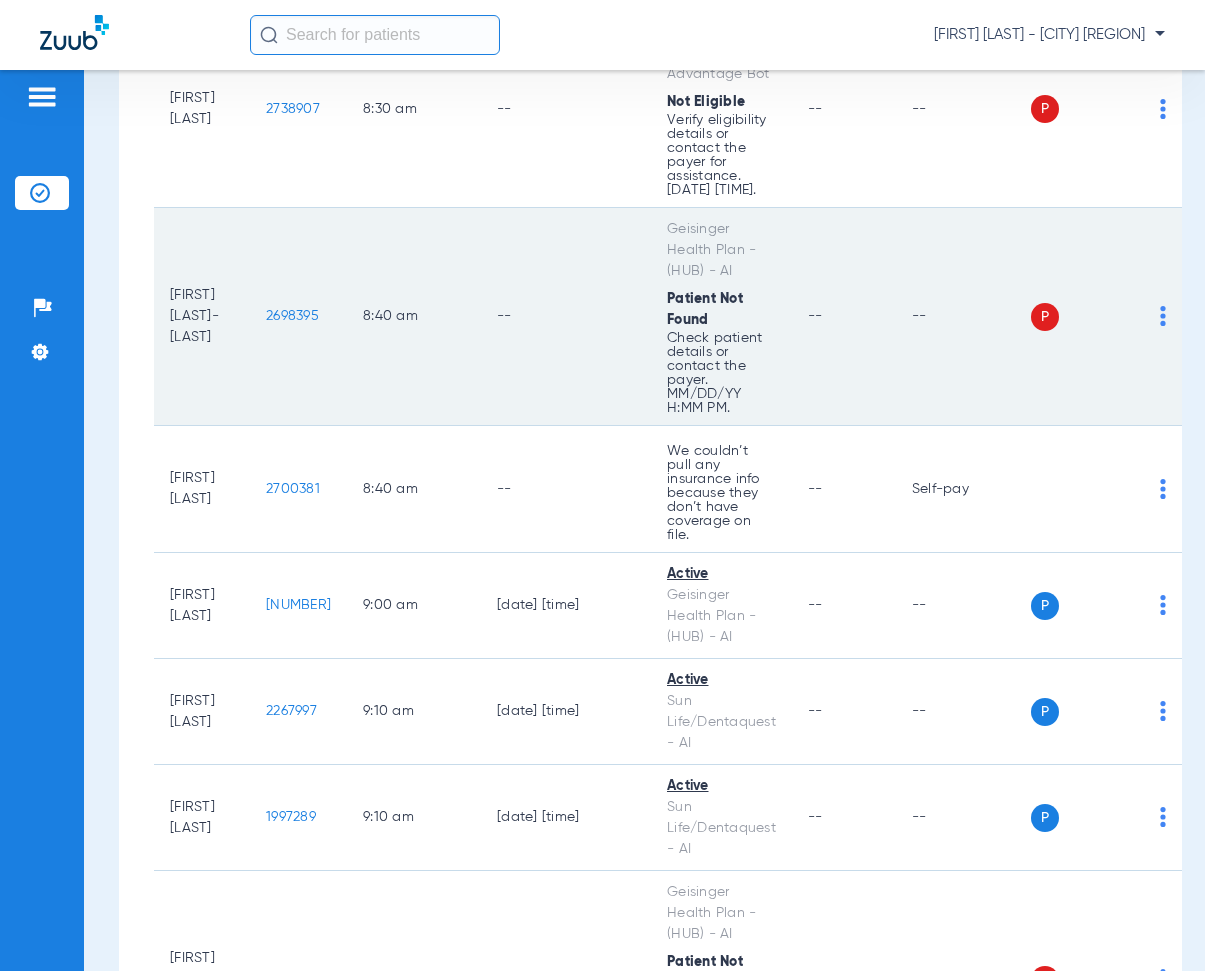 drag, startPoint x: 276, startPoint y: 329, endPoint x: 349, endPoint y: 349, distance: 75.690155 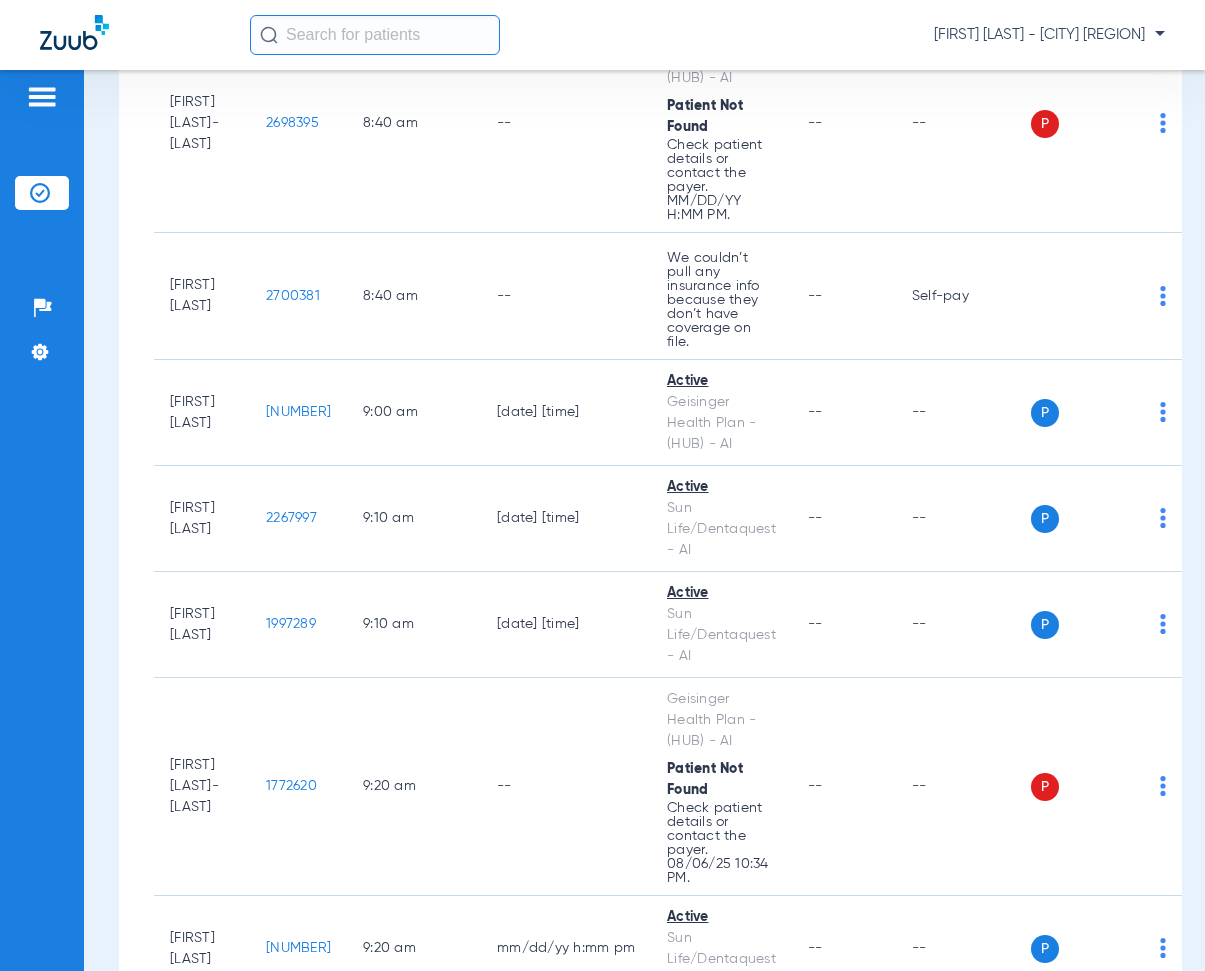 scroll, scrollTop: 1200, scrollLeft: 0, axis: vertical 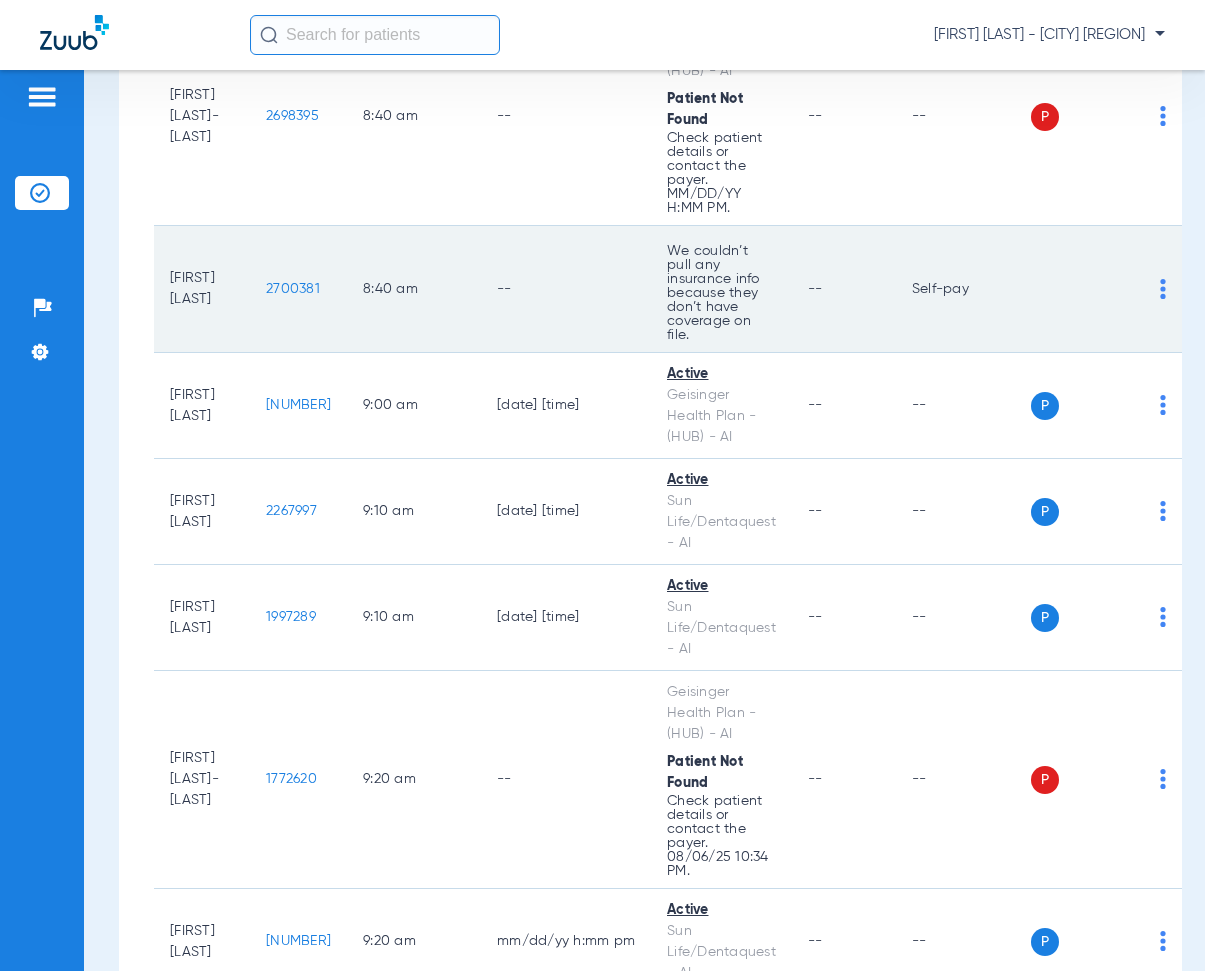 drag, startPoint x: 275, startPoint y: 295, endPoint x: 332, endPoint y: 304, distance: 57.706154 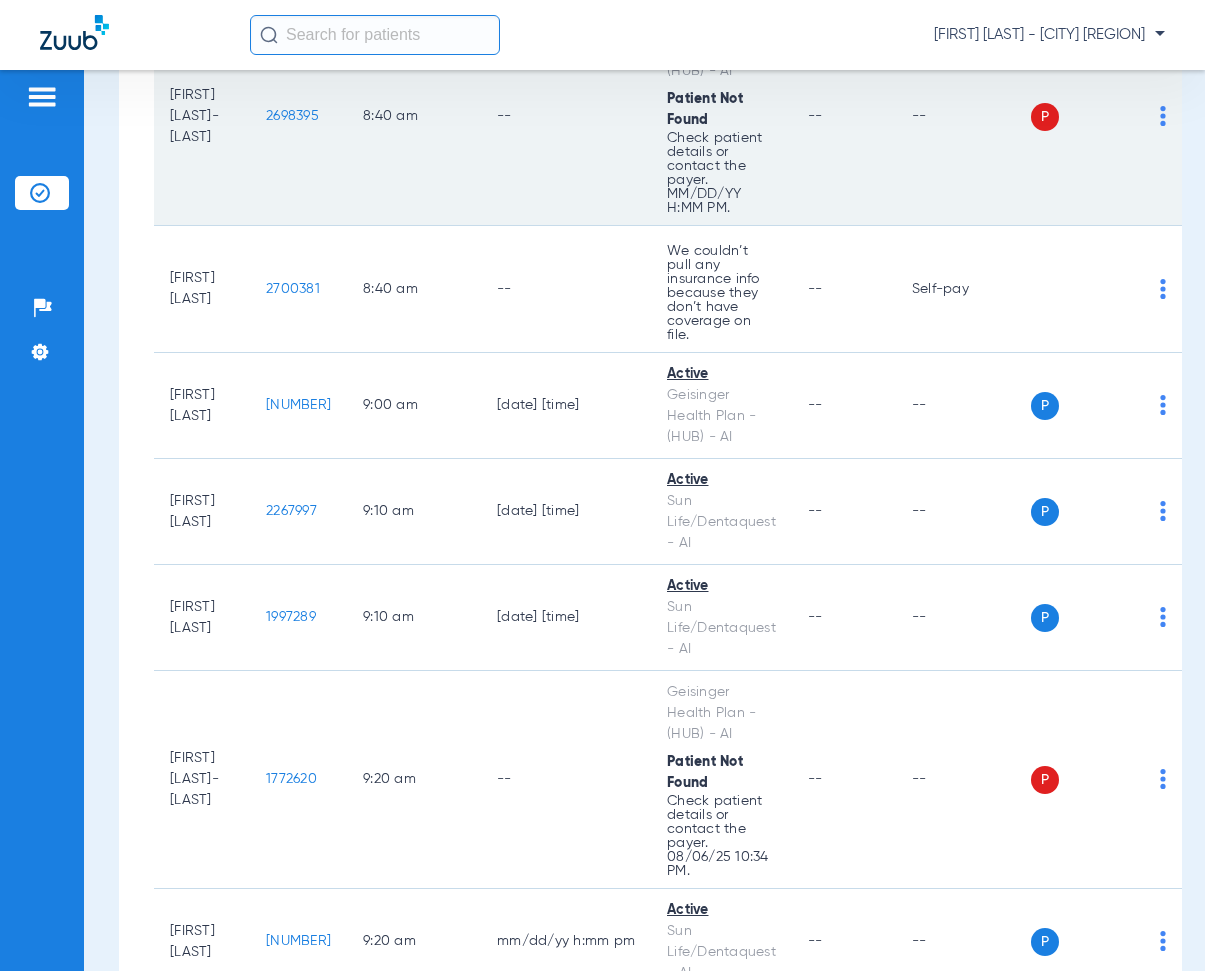 click on "8:40 AM" 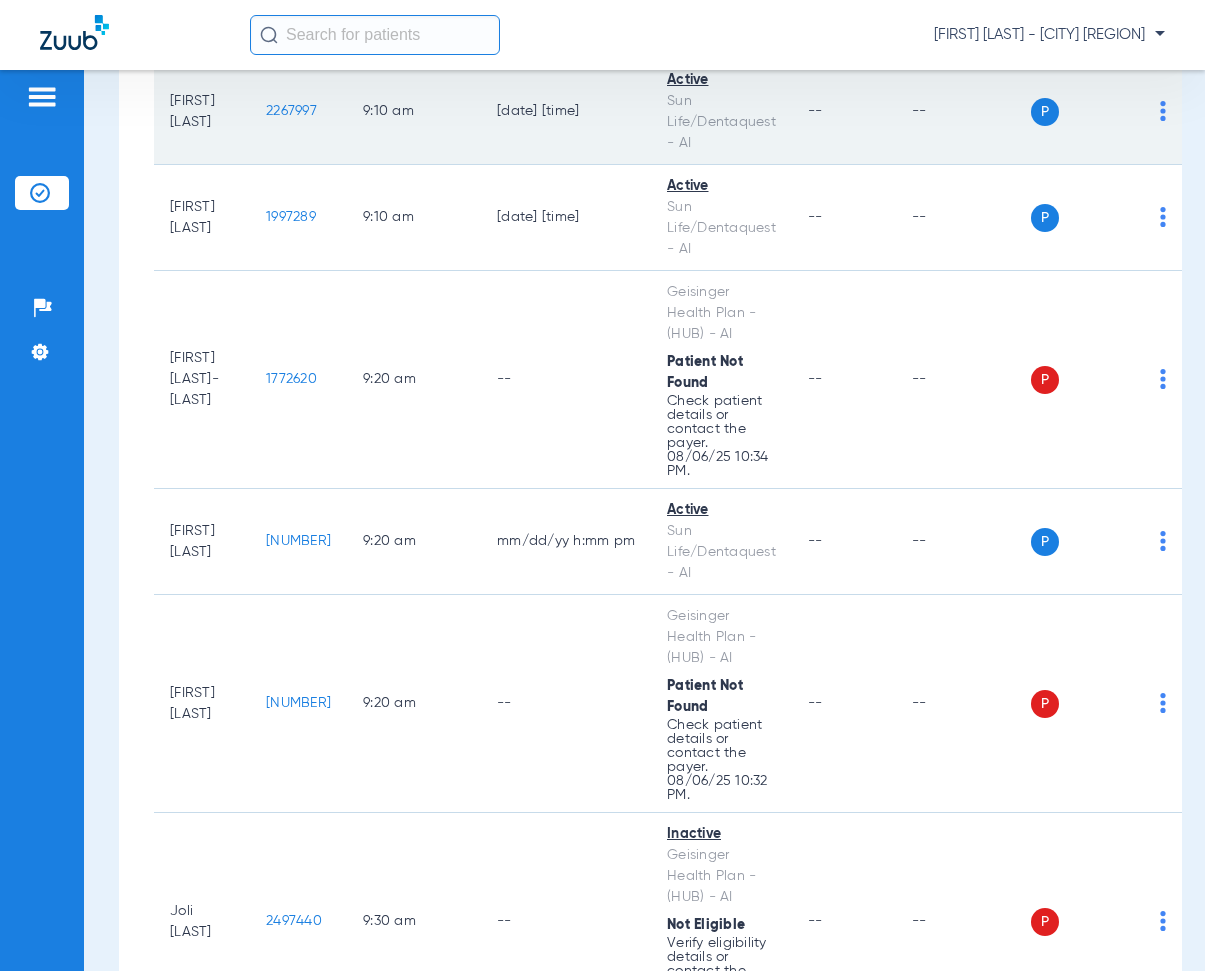 scroll, scrollTop: 1700, scrollLeft: 0, axis: vertical 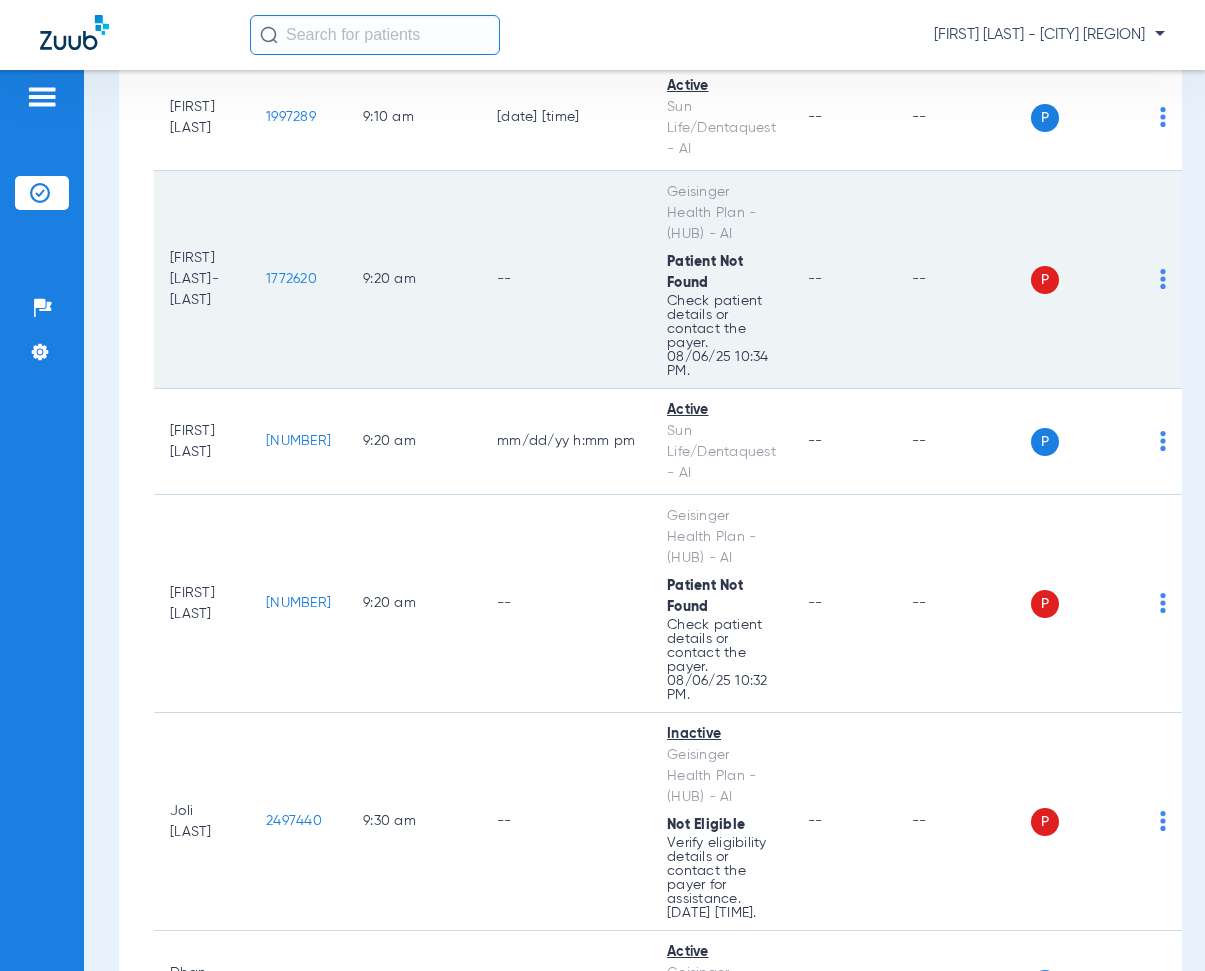drag, startPoint x: 273, startPoint y: 273, endPoint x: 358, endPoint y: 294, distance: 87.555695 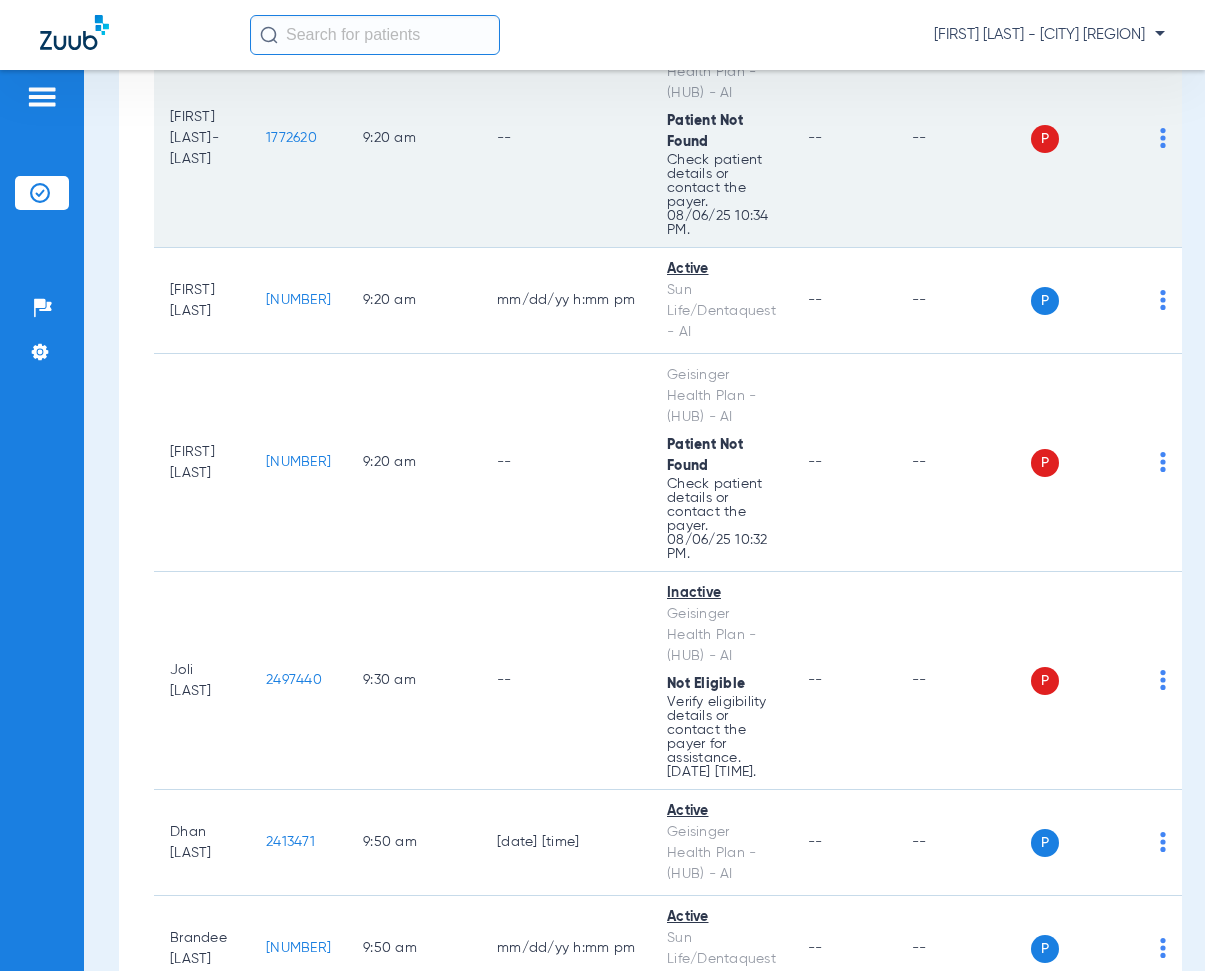scroll, scrollTop: 2000, scrollLeft: 0, axis: vertical 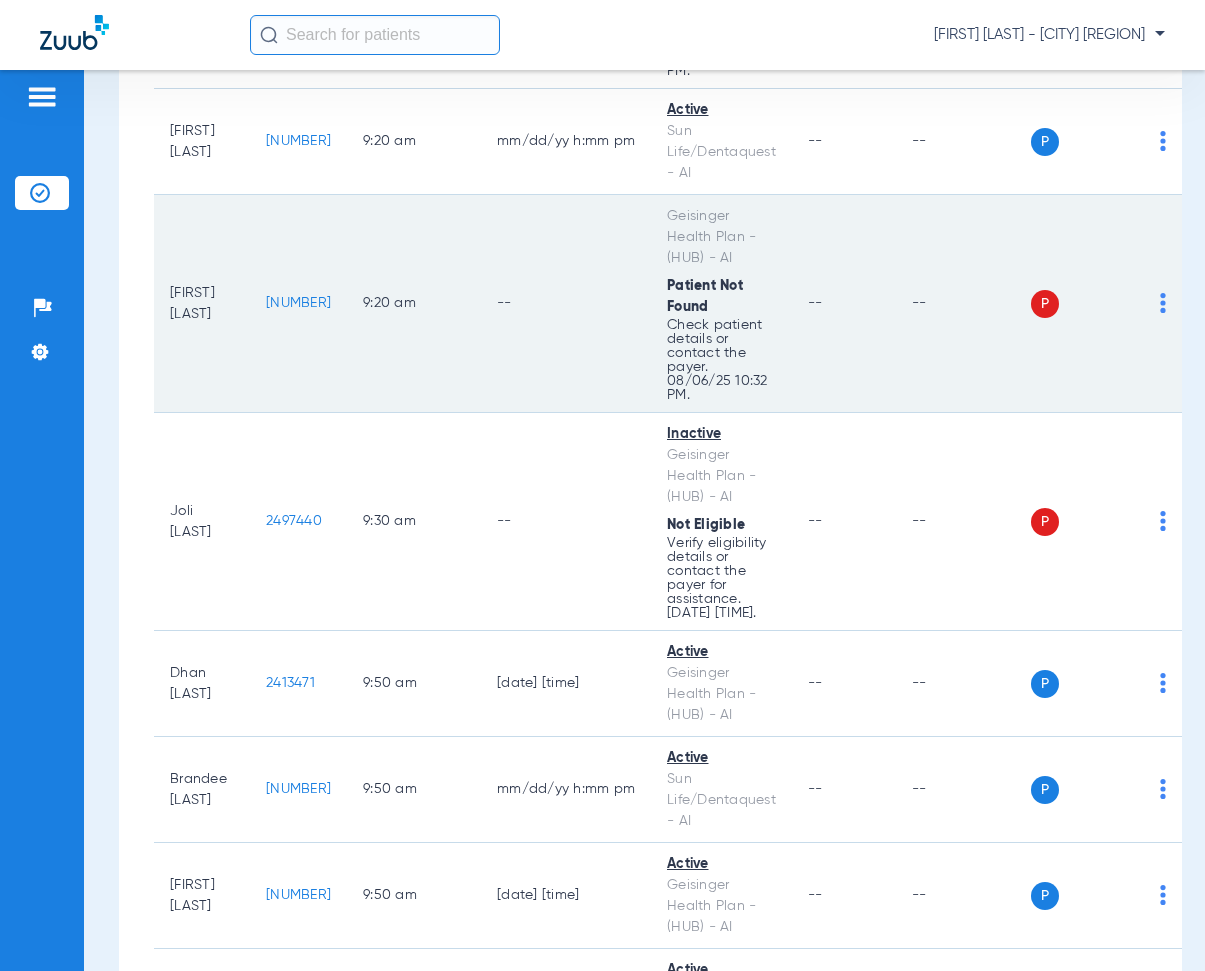 drag, startPoint x: 276, startPoint y: 305, endPoint x: 359, endPoint y: 317, distance: 83.86298 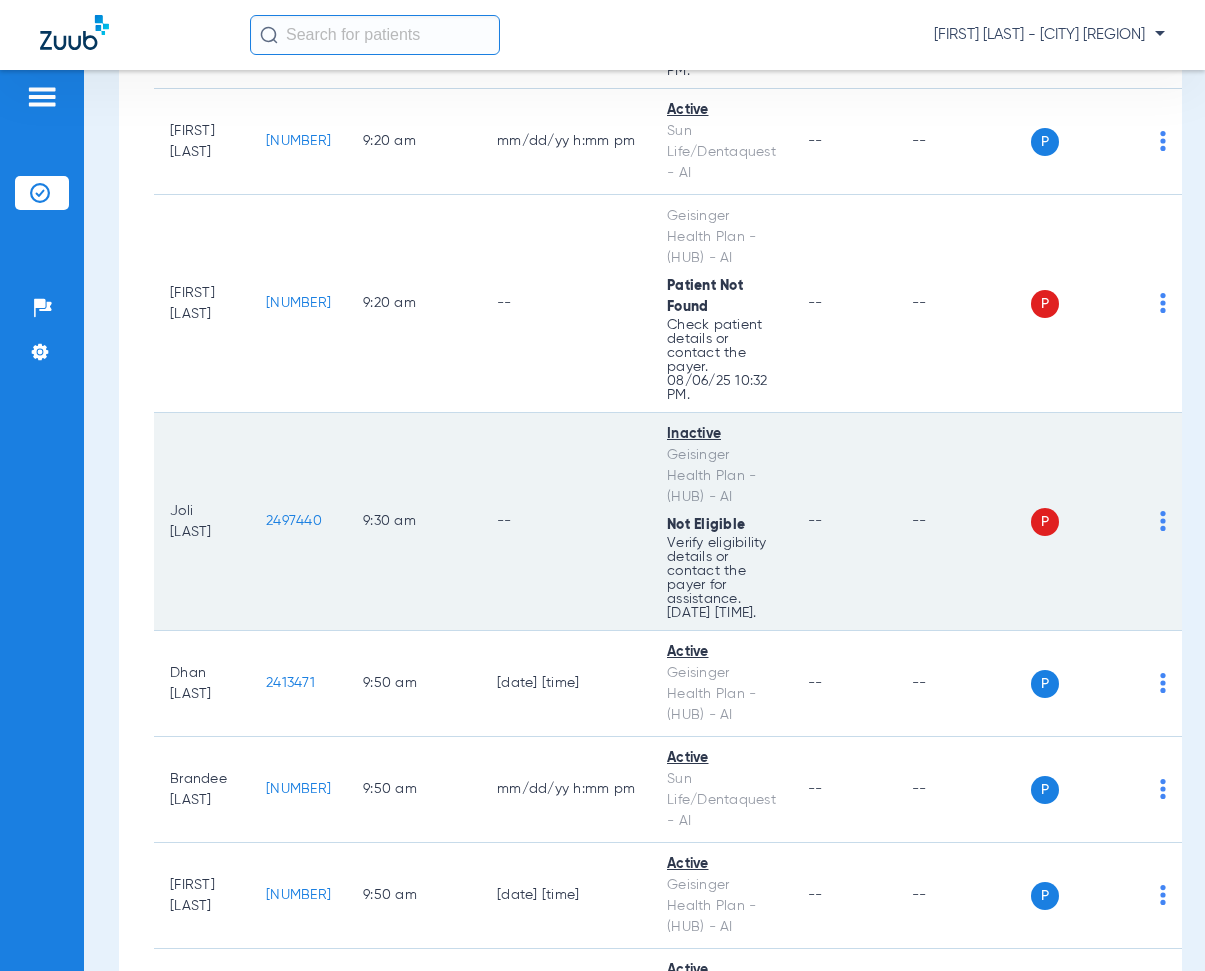drag, startPoint x: 281, startPoint y: 527, endPoint x: 333, endPoint y: 539, distance: 53.366657 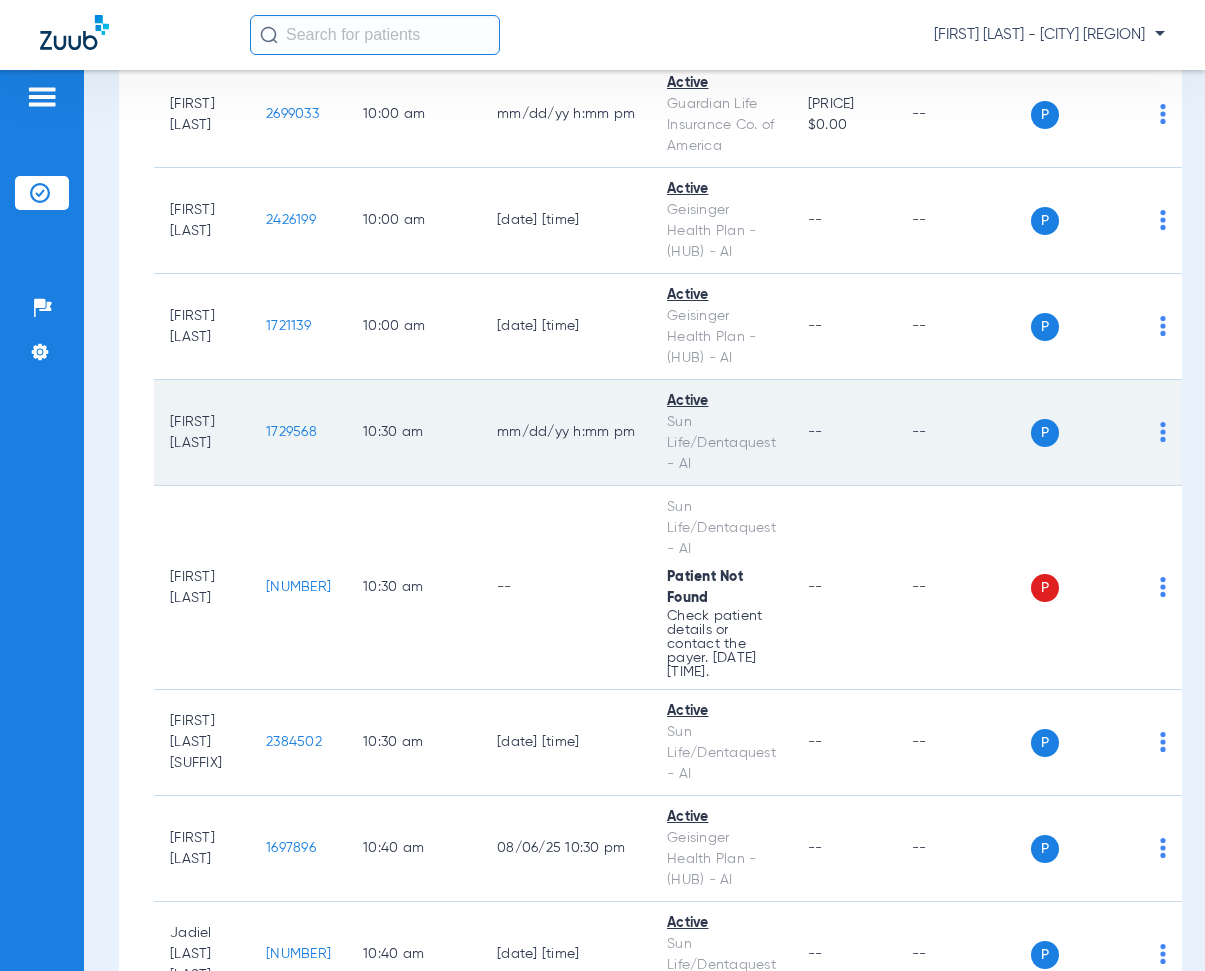 scroll, scrollTop: 3100, scrollLeft: 0, axis: vertical 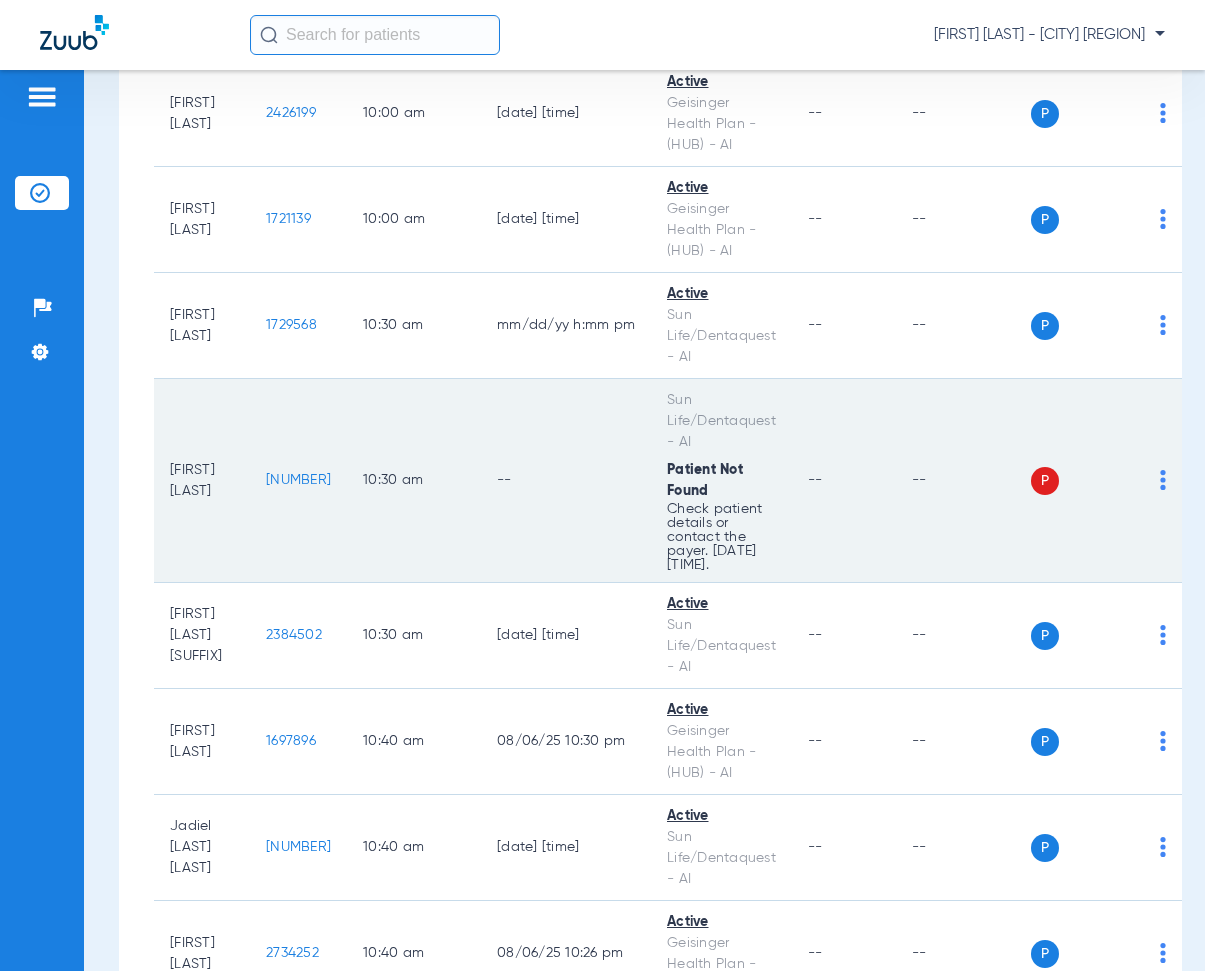 drag, startPoint x: 277, startPoint y: 501, endPoint x: 340, endPoint y: 509, distance: 63.505905 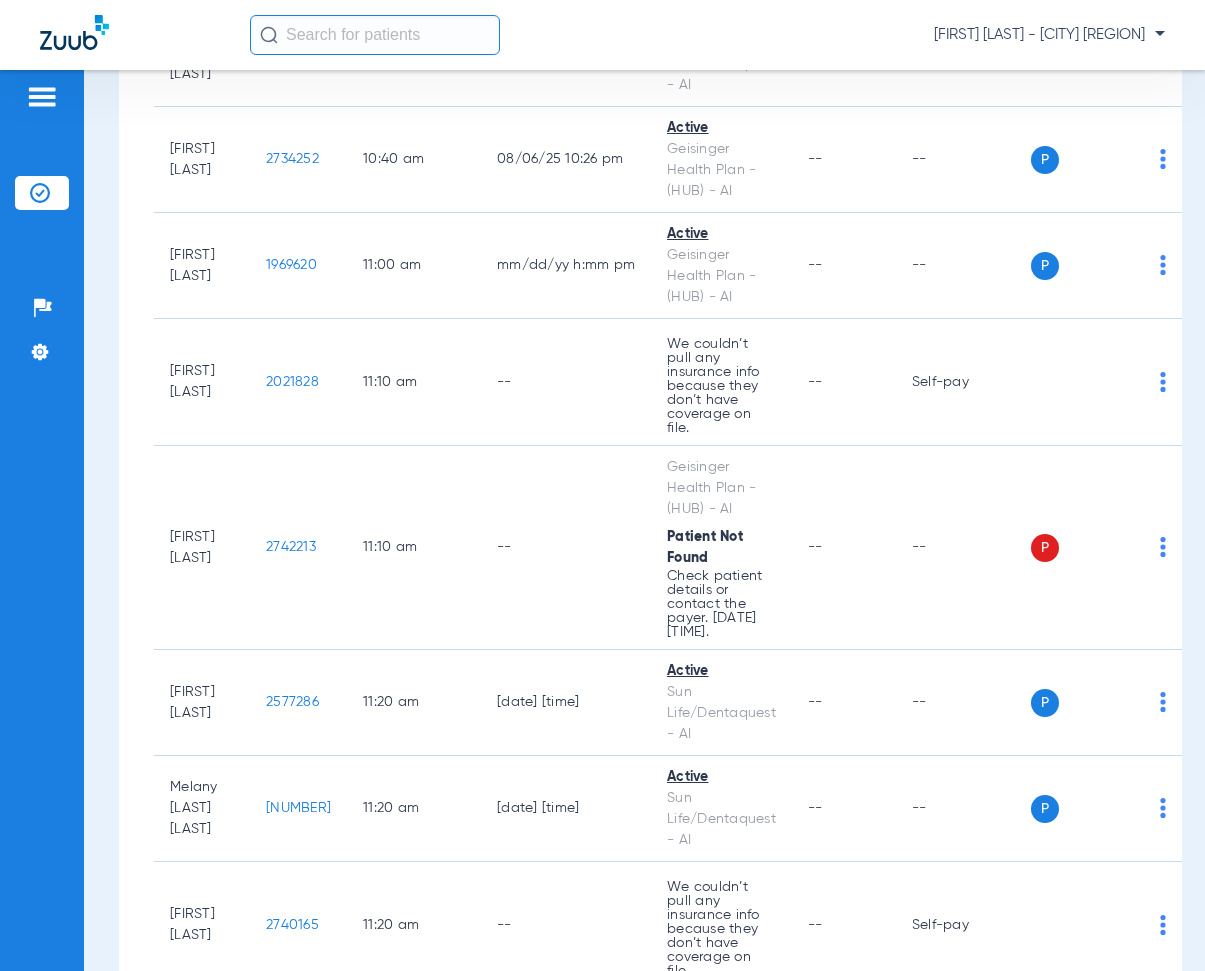 scroll, scrollTop: 3900, scrollLeft: 0, axis: vertical 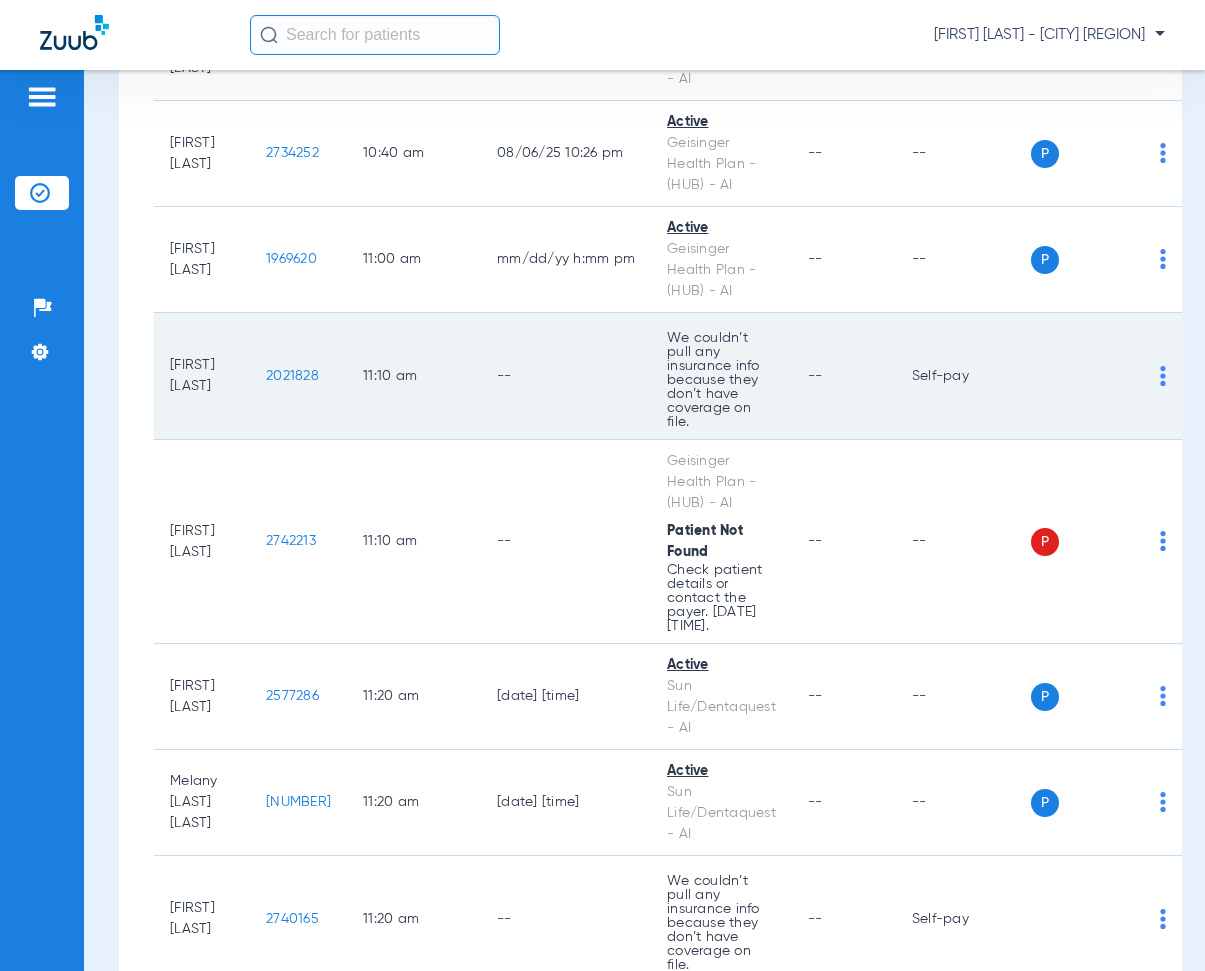 drag, startPoint x: 273, startPoint y: 398, endPoint x: 344, endPoint y: 413, distance: 72.56721 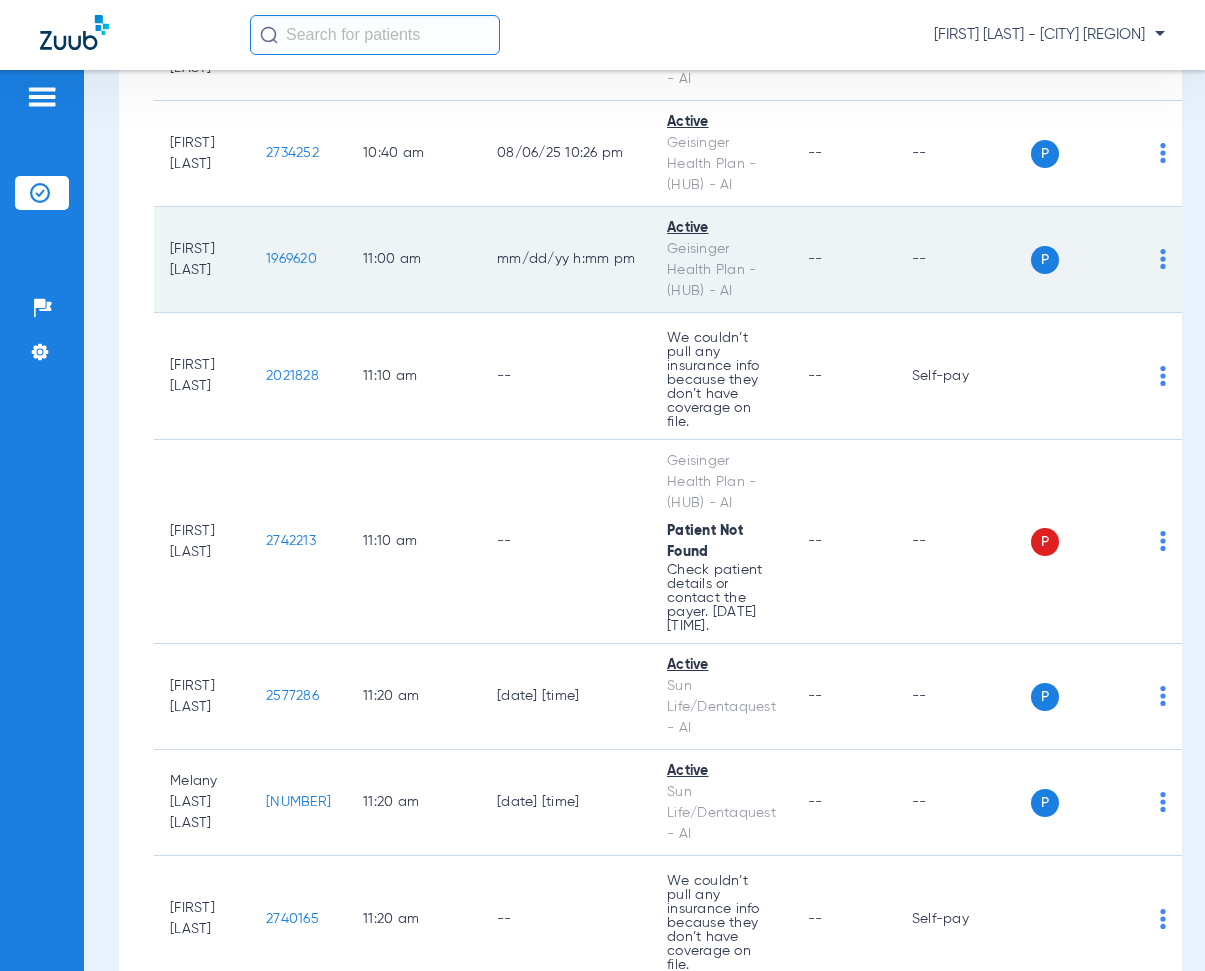 click on "11:00 AM" 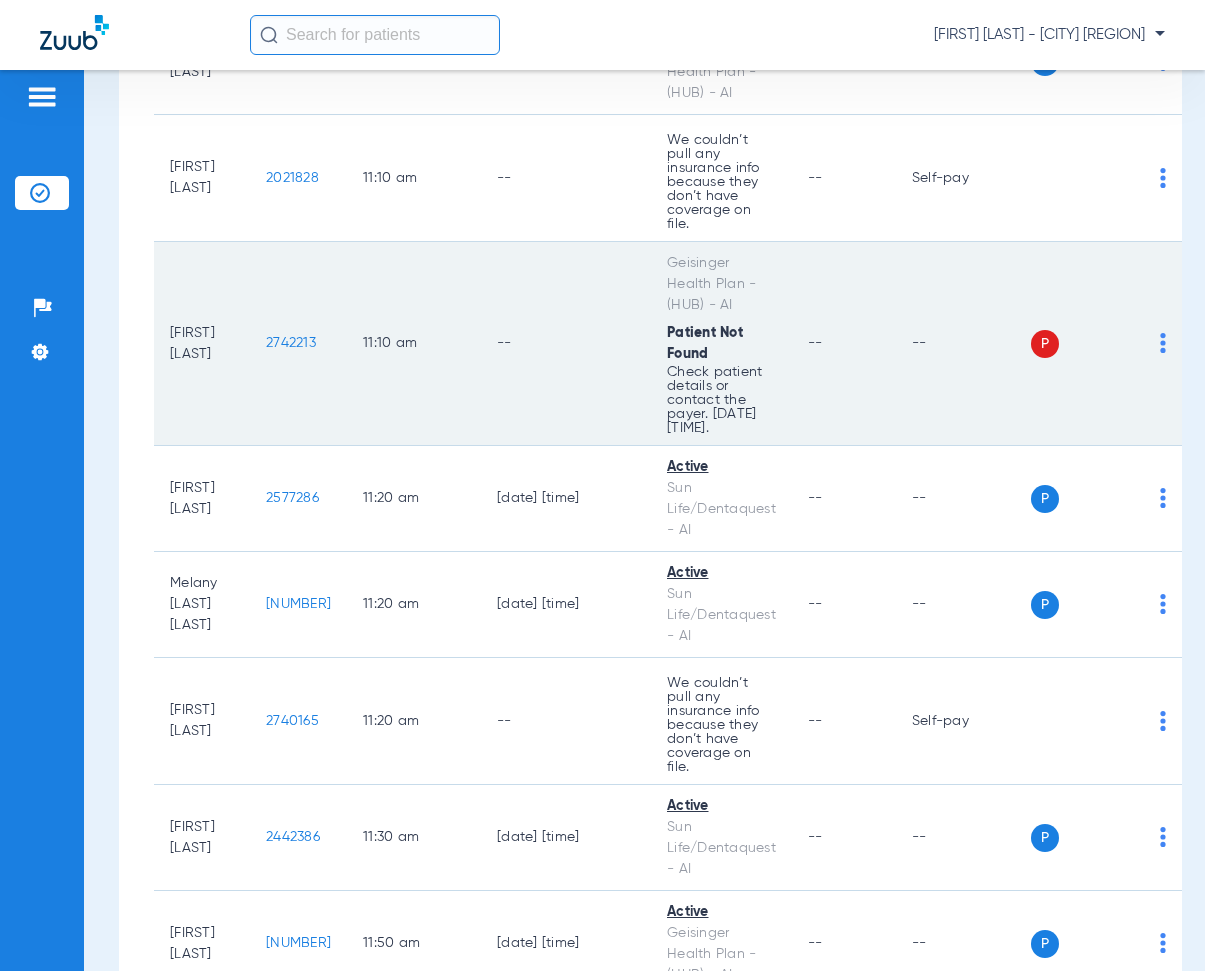 scroll, scrollTop: 4100, scrollLeft: 0, axis: vertical 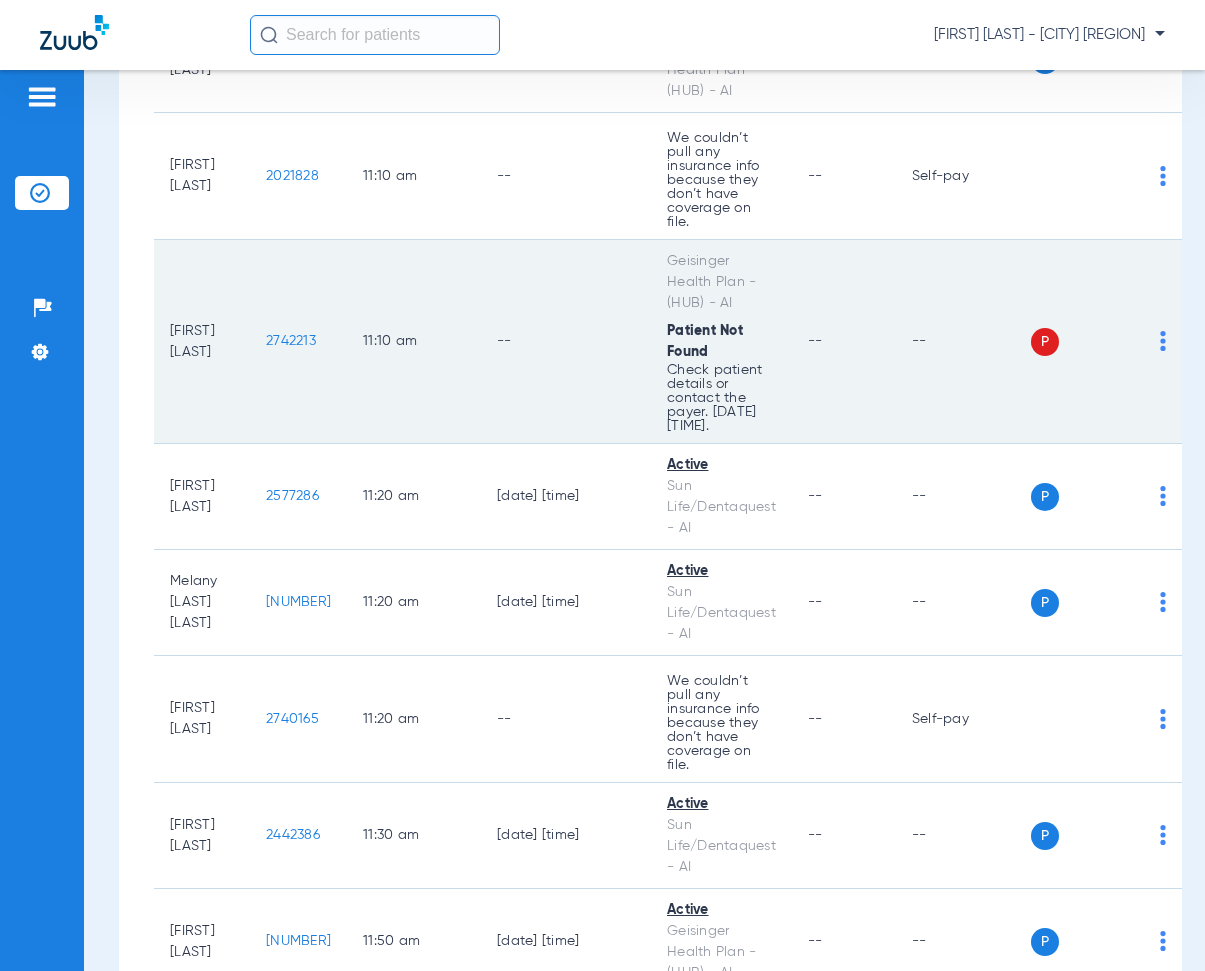 drag, startPoint x: 273, startPoint y: 364, endPoint x: 342, endPoint y: 379, distance: 70.61161 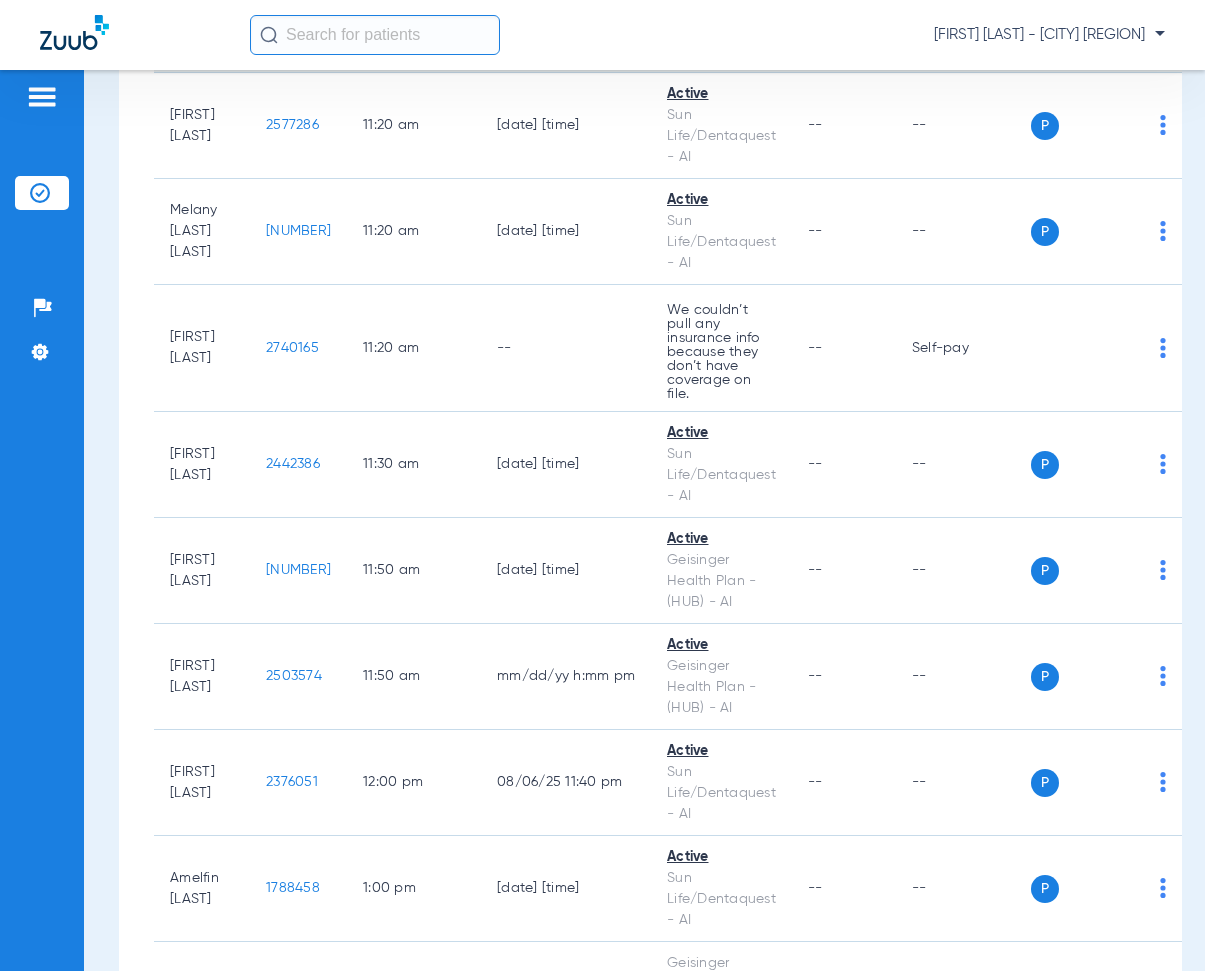 scroll, scrollTop: 4600, scrollLeft: 0, axis: vertical 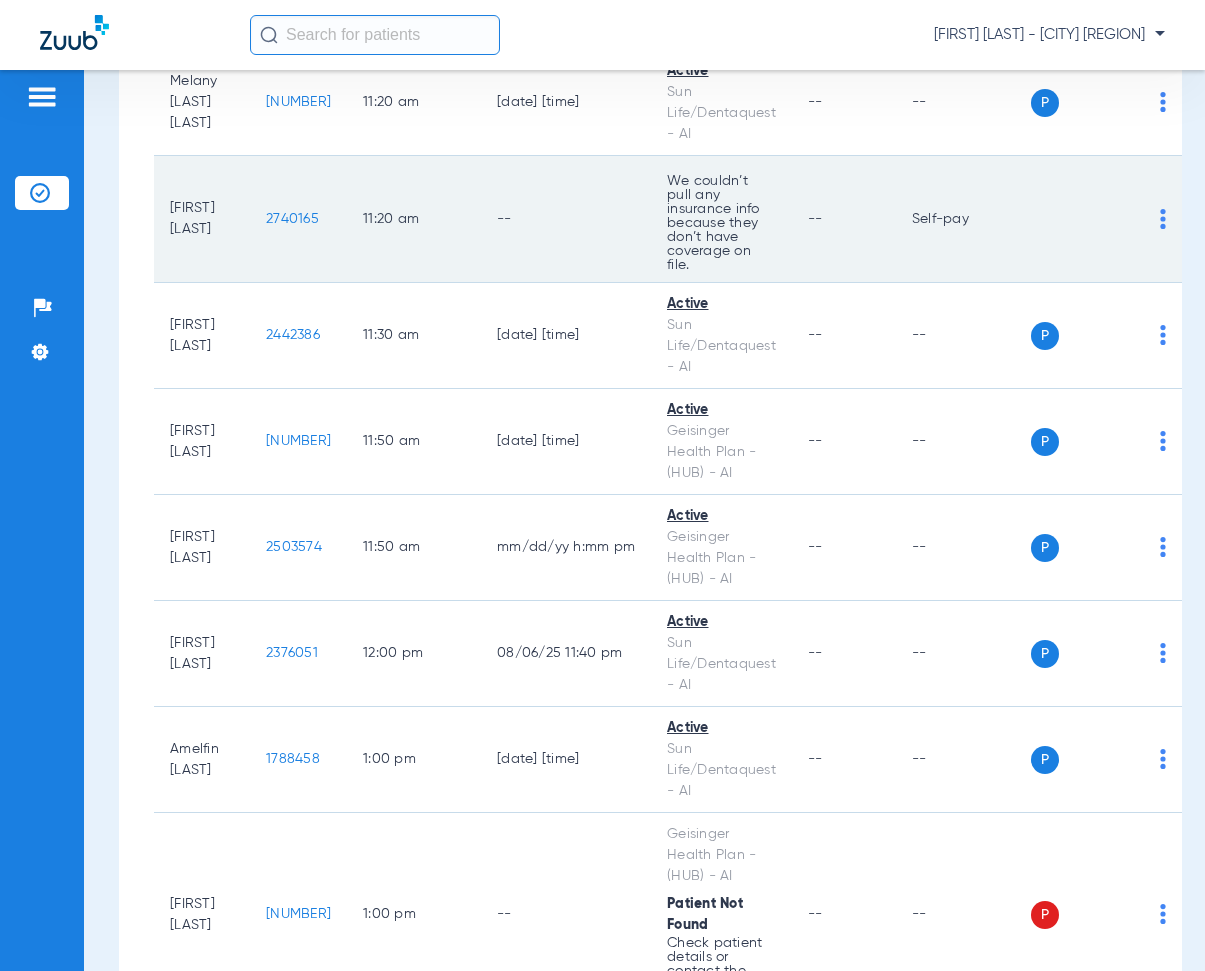 drag, startPoint x: 276, startPoint y: 240, endPoint x: 338, endPoint y: 252, distance: 63.15061 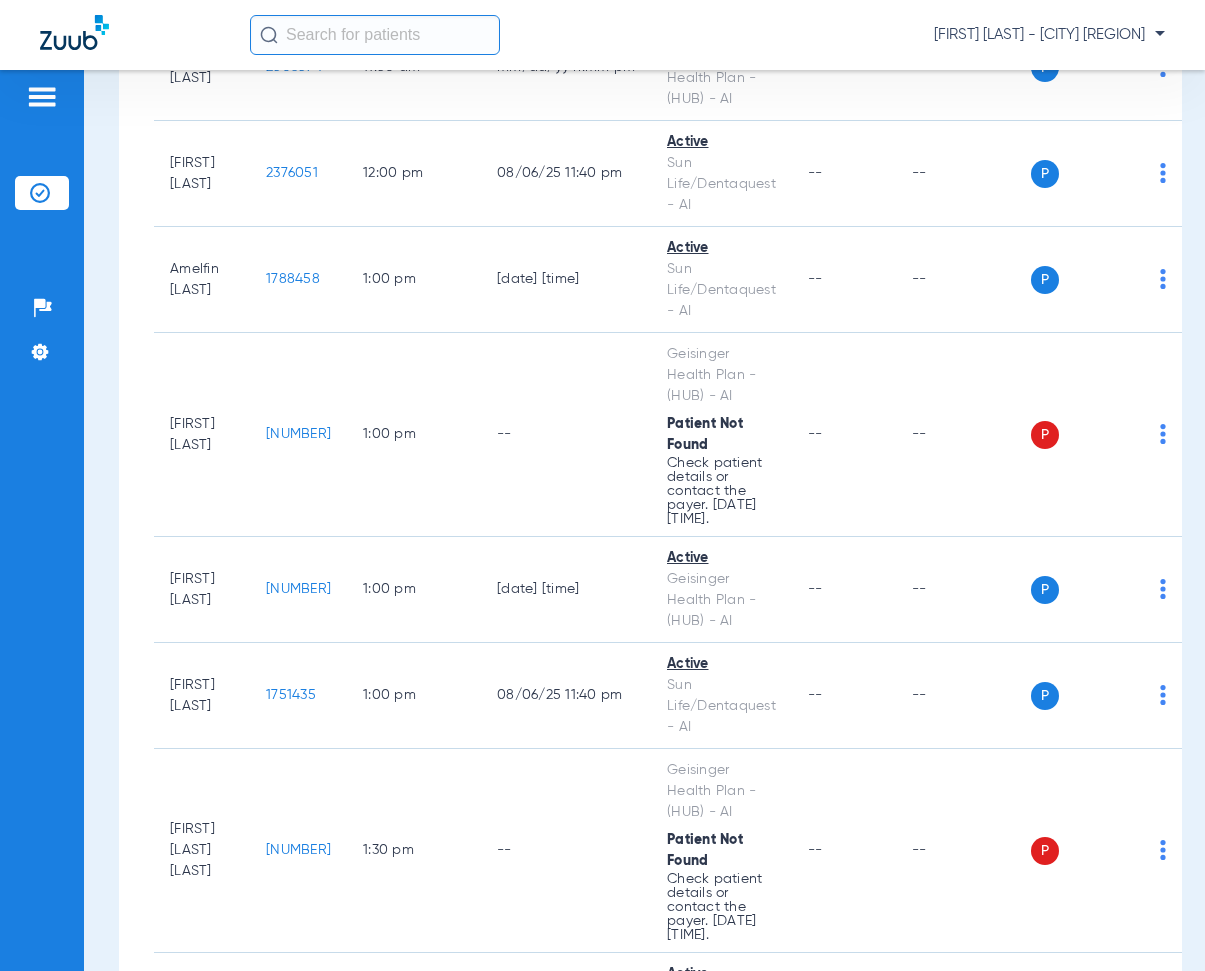 scroll, scrollTop: 5100, scrollLeft: 0, axis: vertical 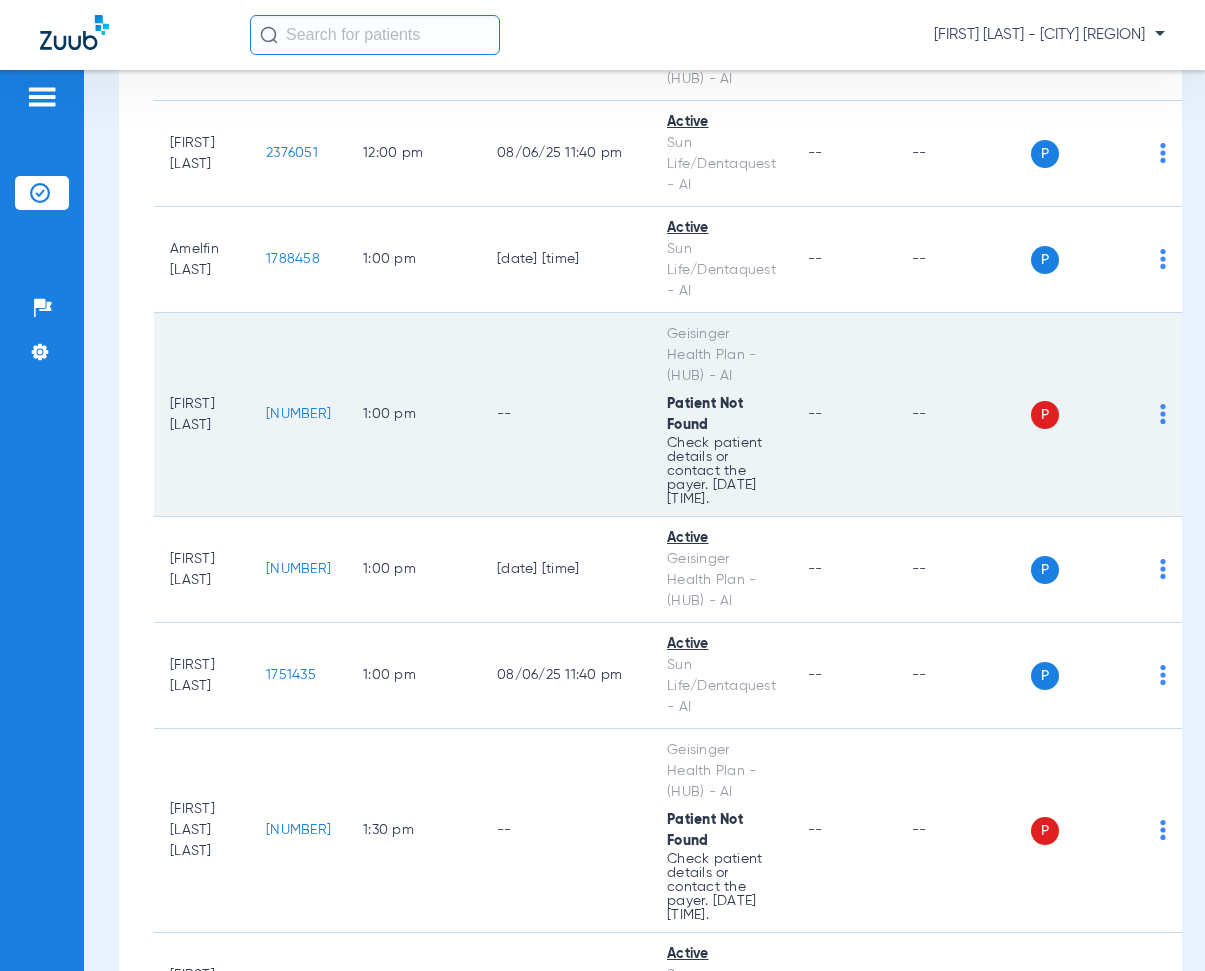 drag, startPoint x: 276, startPoint y: 432, endPoint x: 339, endPoint y: 448, distance: 65 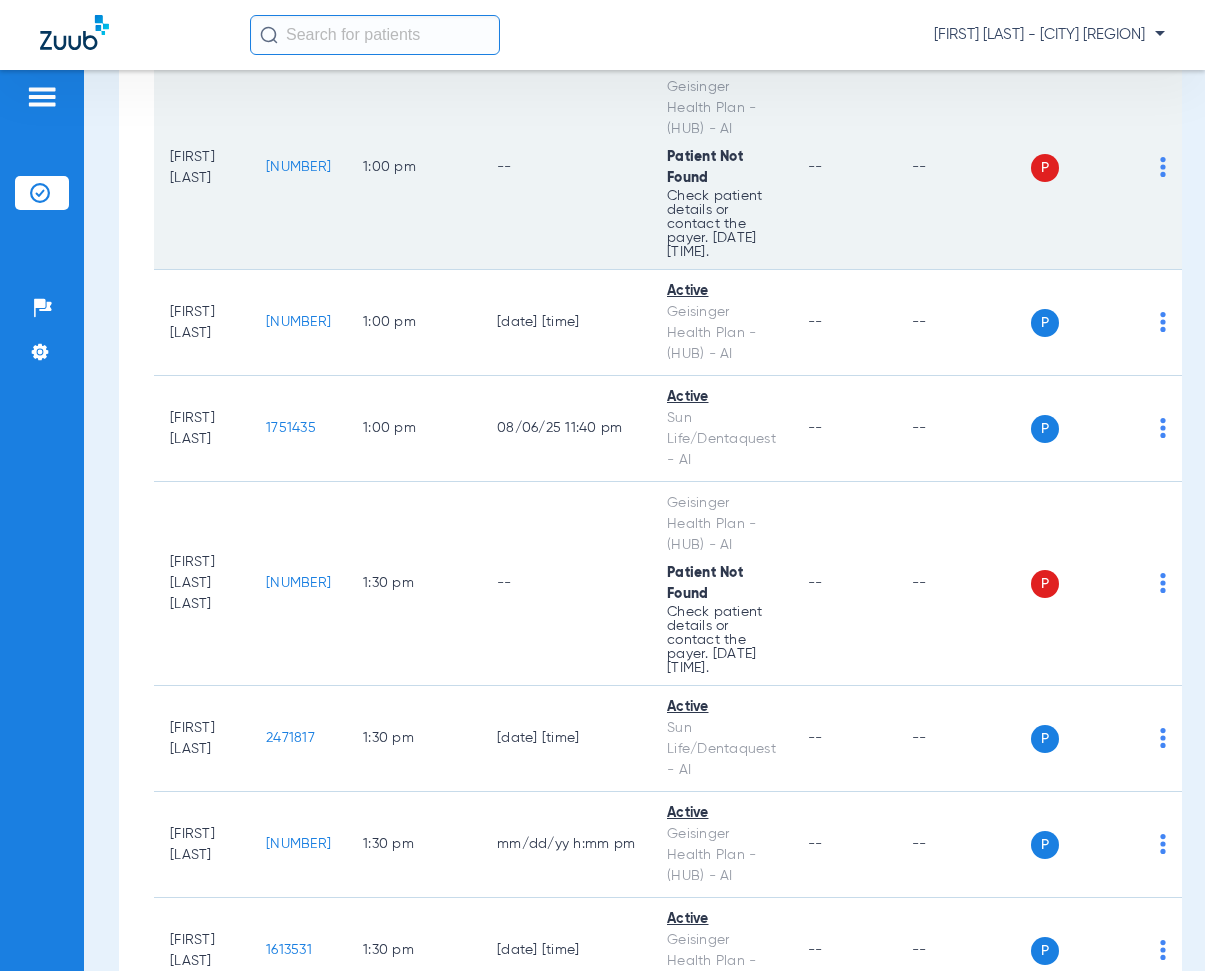 scroll, scrollTop: 5400, scrollLeft: 0, axis: vertical 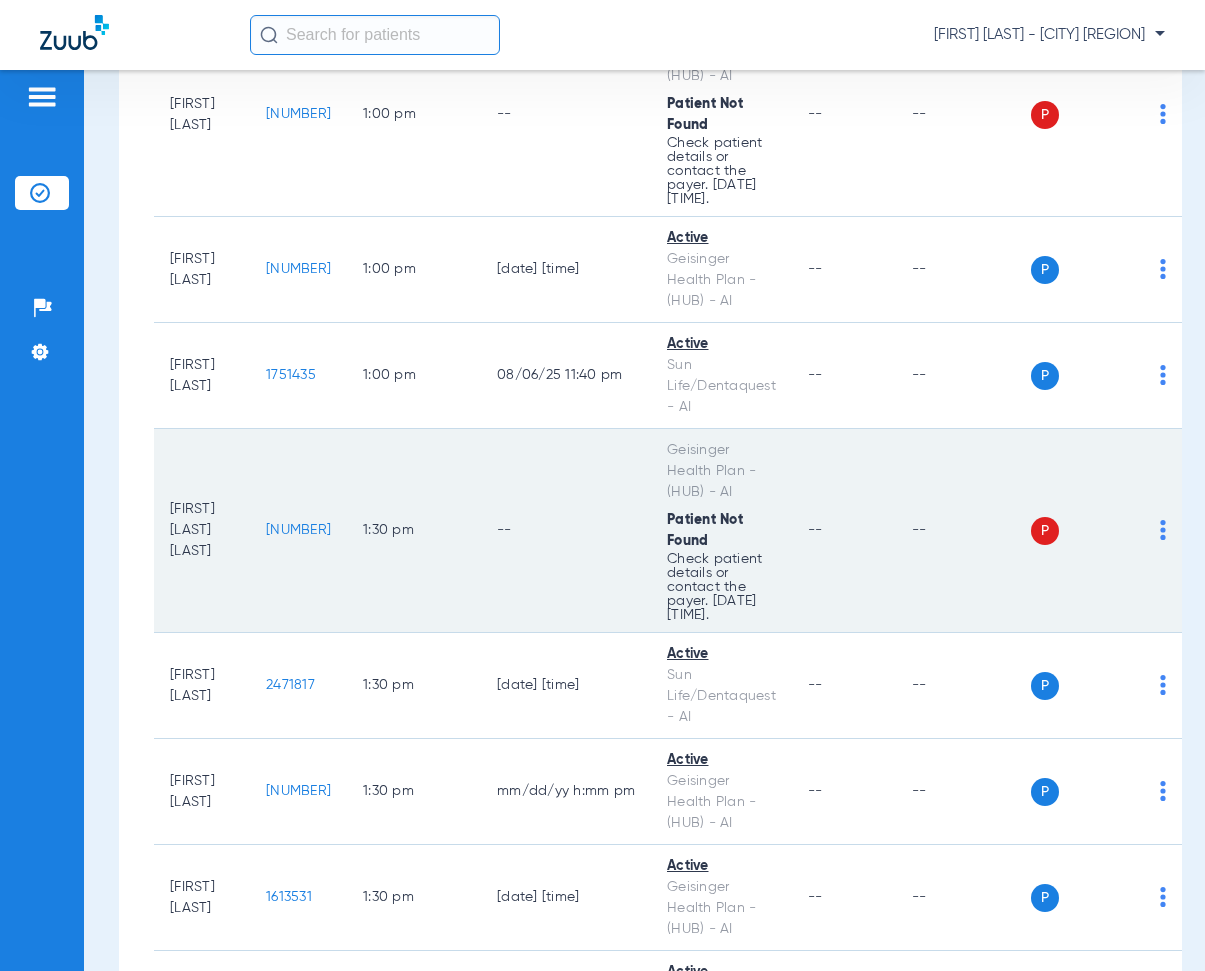 drag, startPoint x: 274, startPoint y: 568, endPoint x: 339, endPoint y: 581, distance: 66.287254 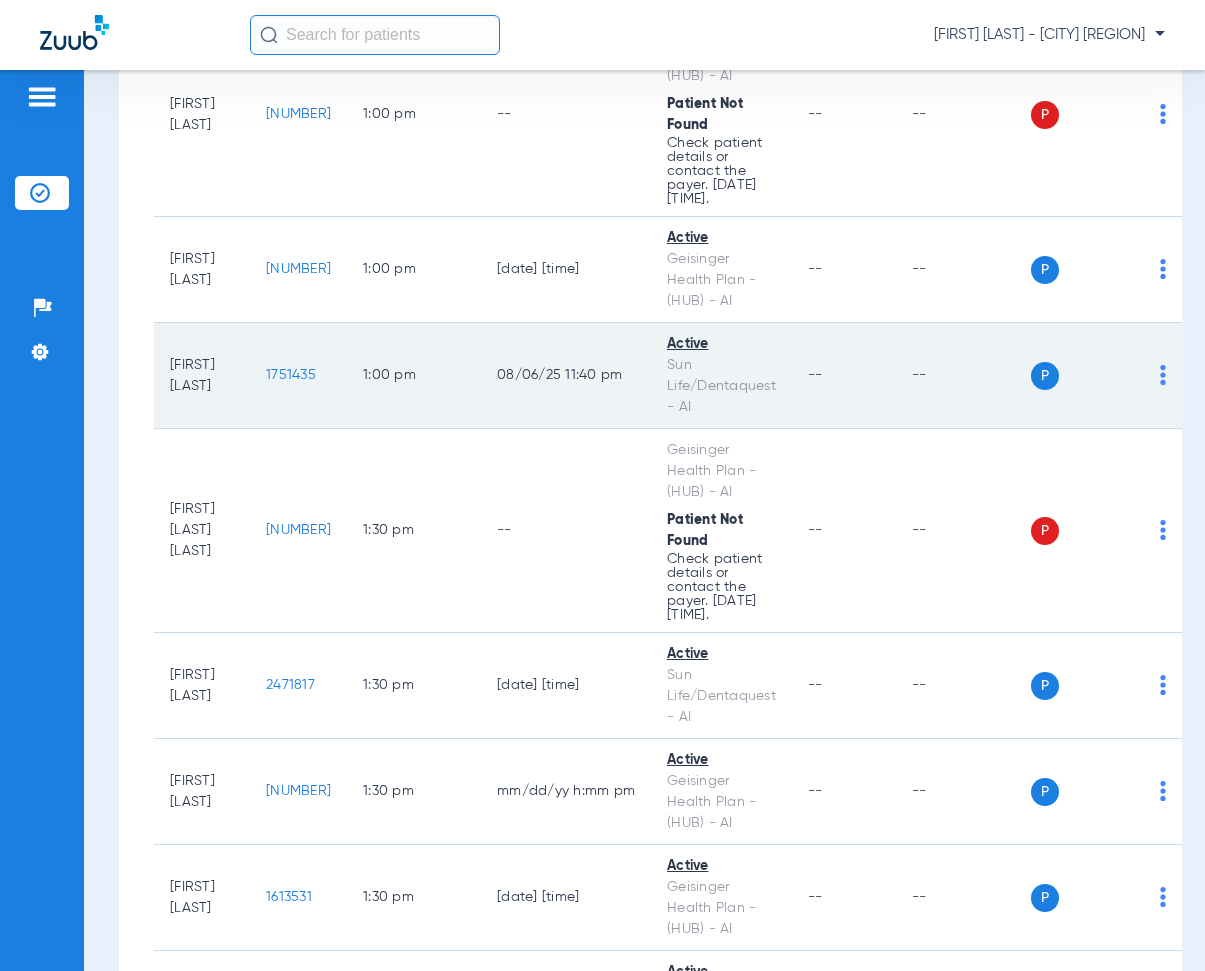 click on "1:00 PM" 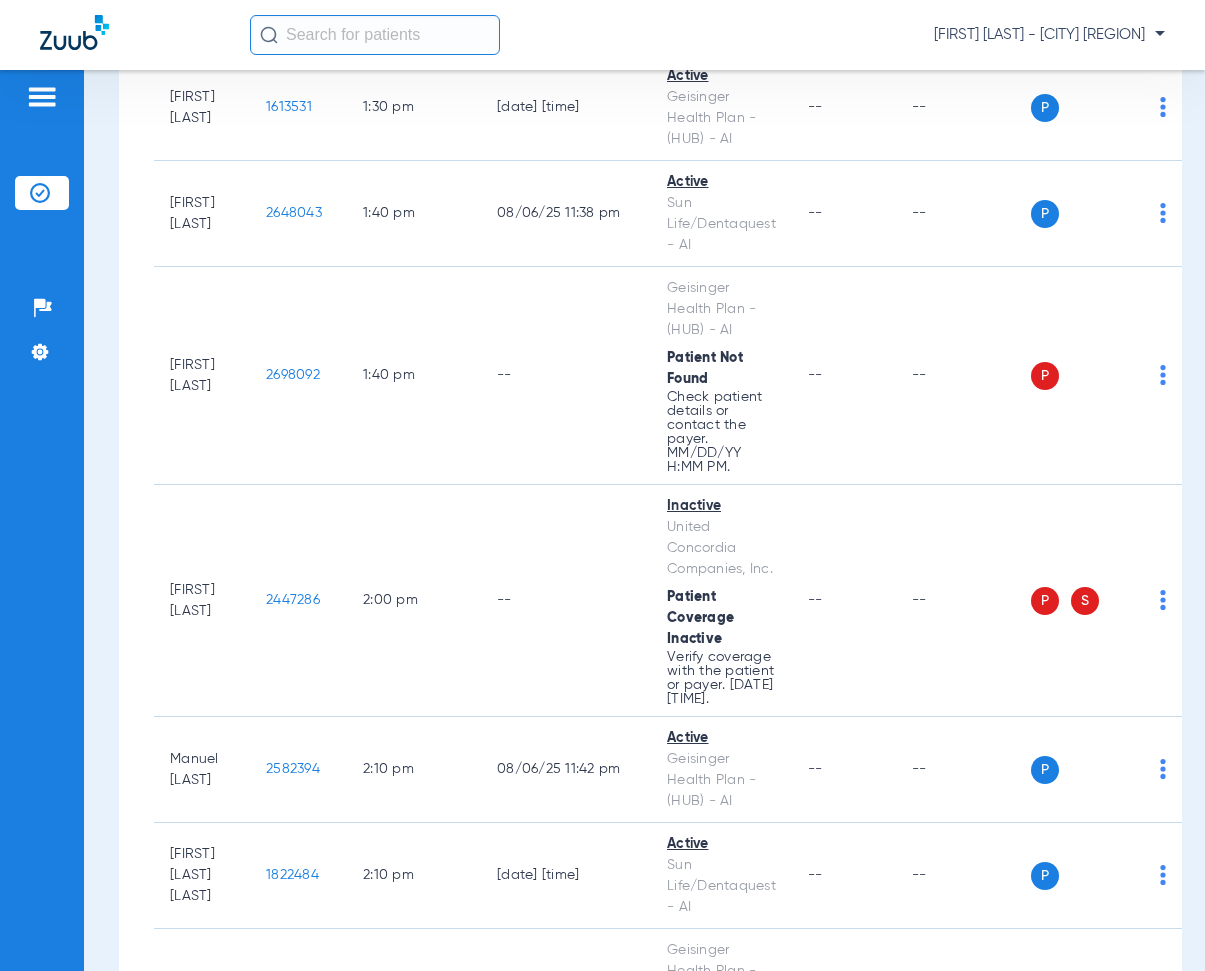 scroll, scrollTop: 6200, scrollLeft: 0, axis: vertical 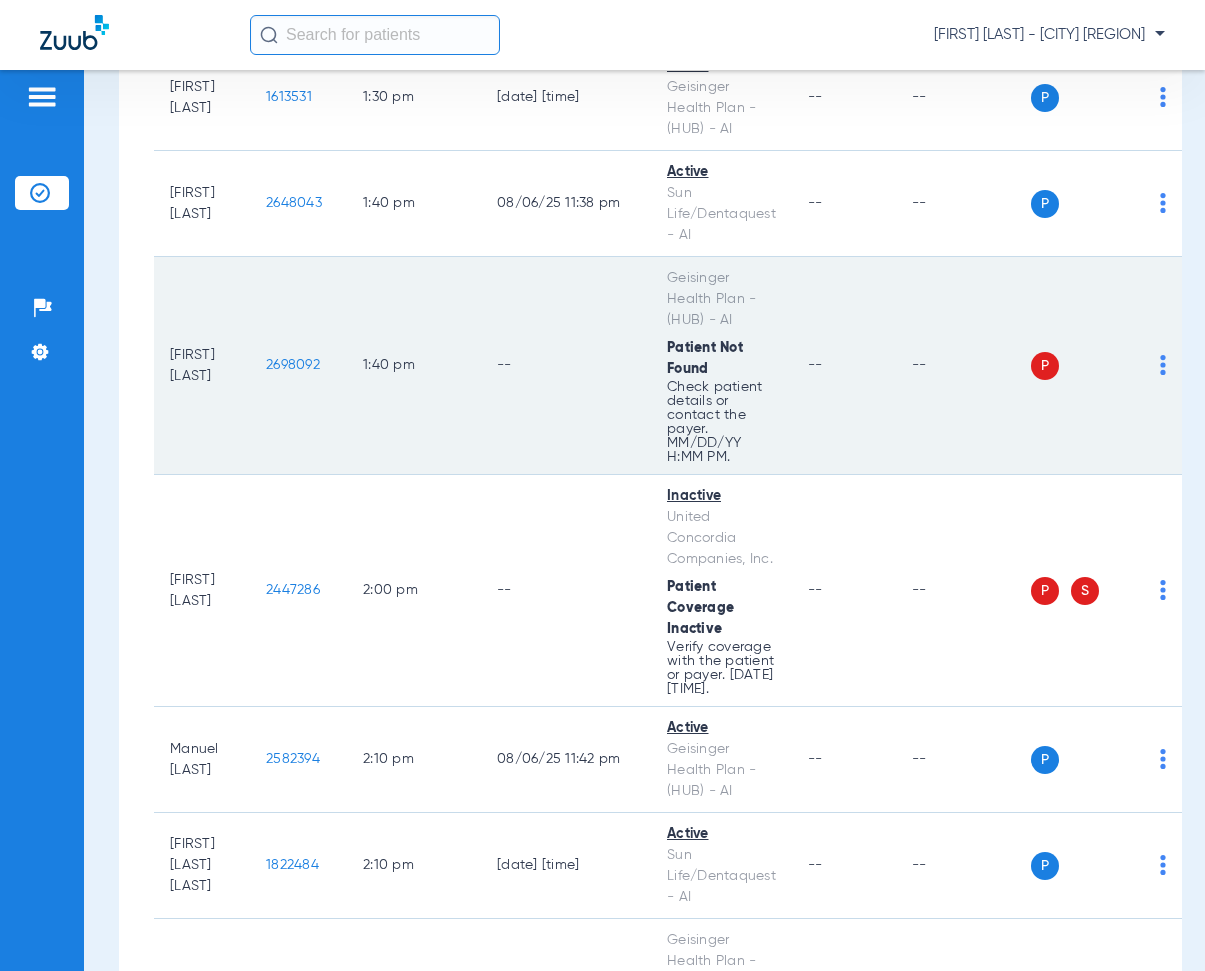 drag, startPoint x: 280, startPoint y: 407, endPoint x: 361, endPoint y: 417, distance: 81.61495 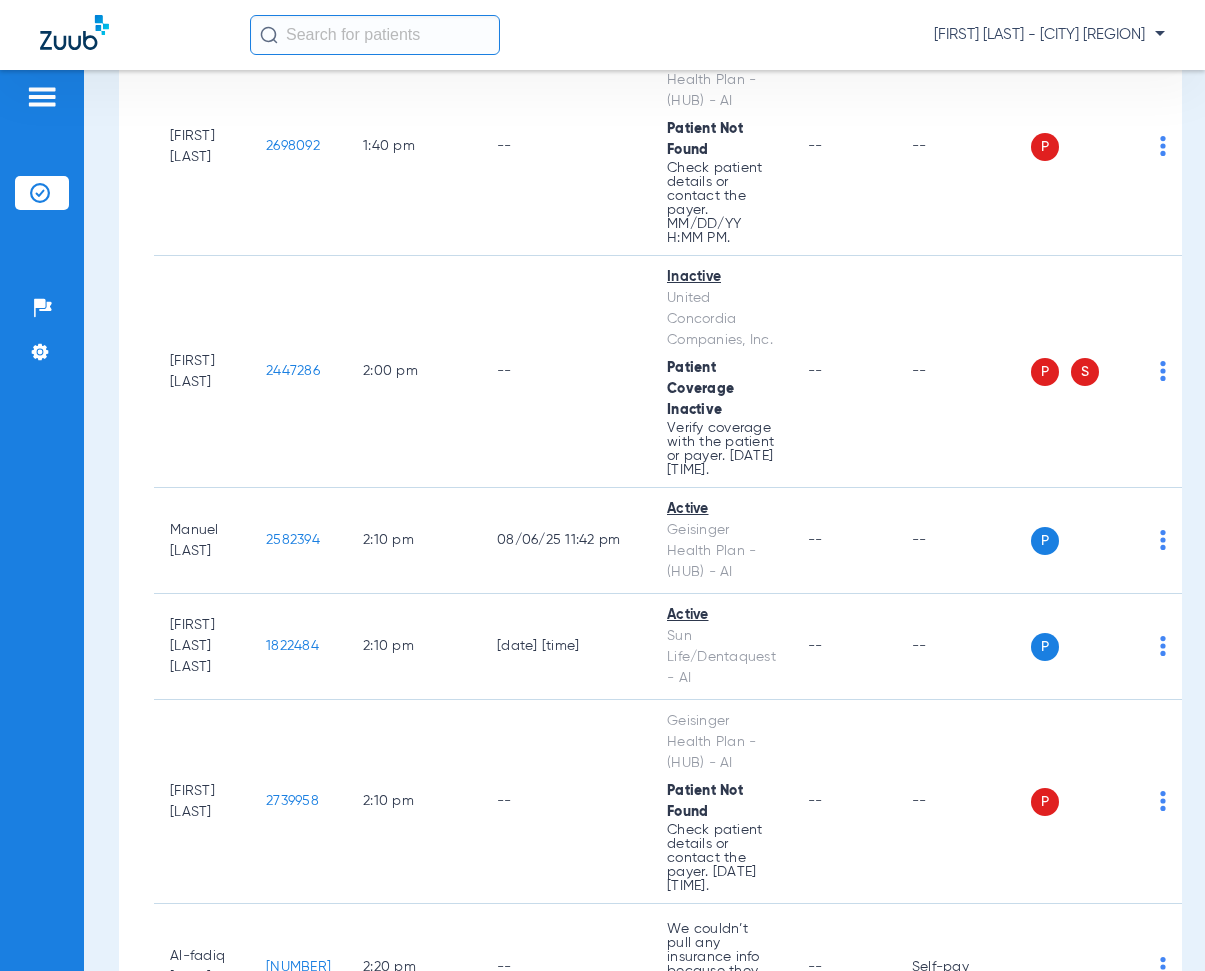 scroll, scrollTop: 6500, scrollLeft: 0, axis: vertical 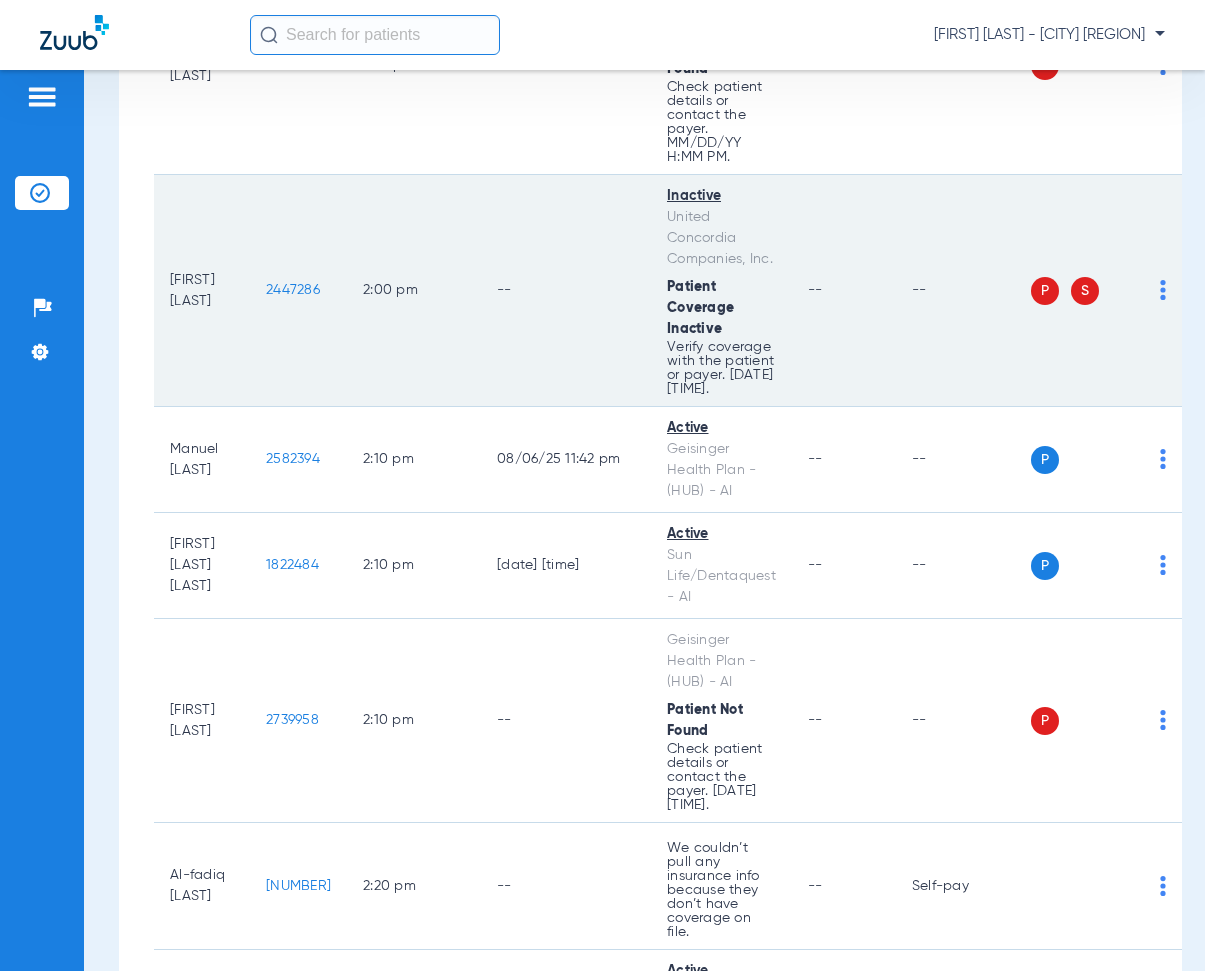 drag, startPoint x: 275, startPoint y: 336, endPoint x: 347, endPoint y: 358, distance: 75.28612 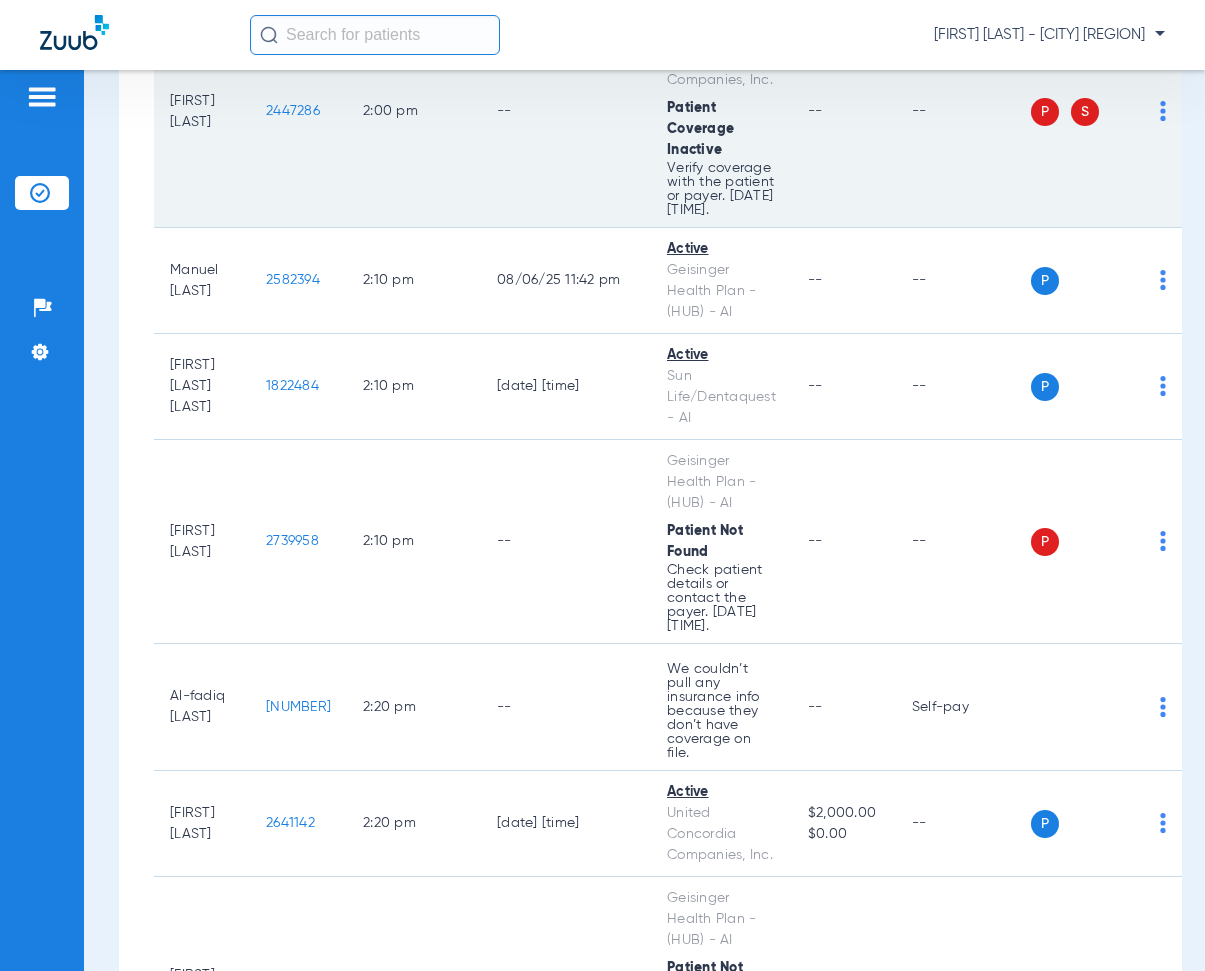 scroll, scrollTop: 6900, scrollLeft: 0, axis: vertical 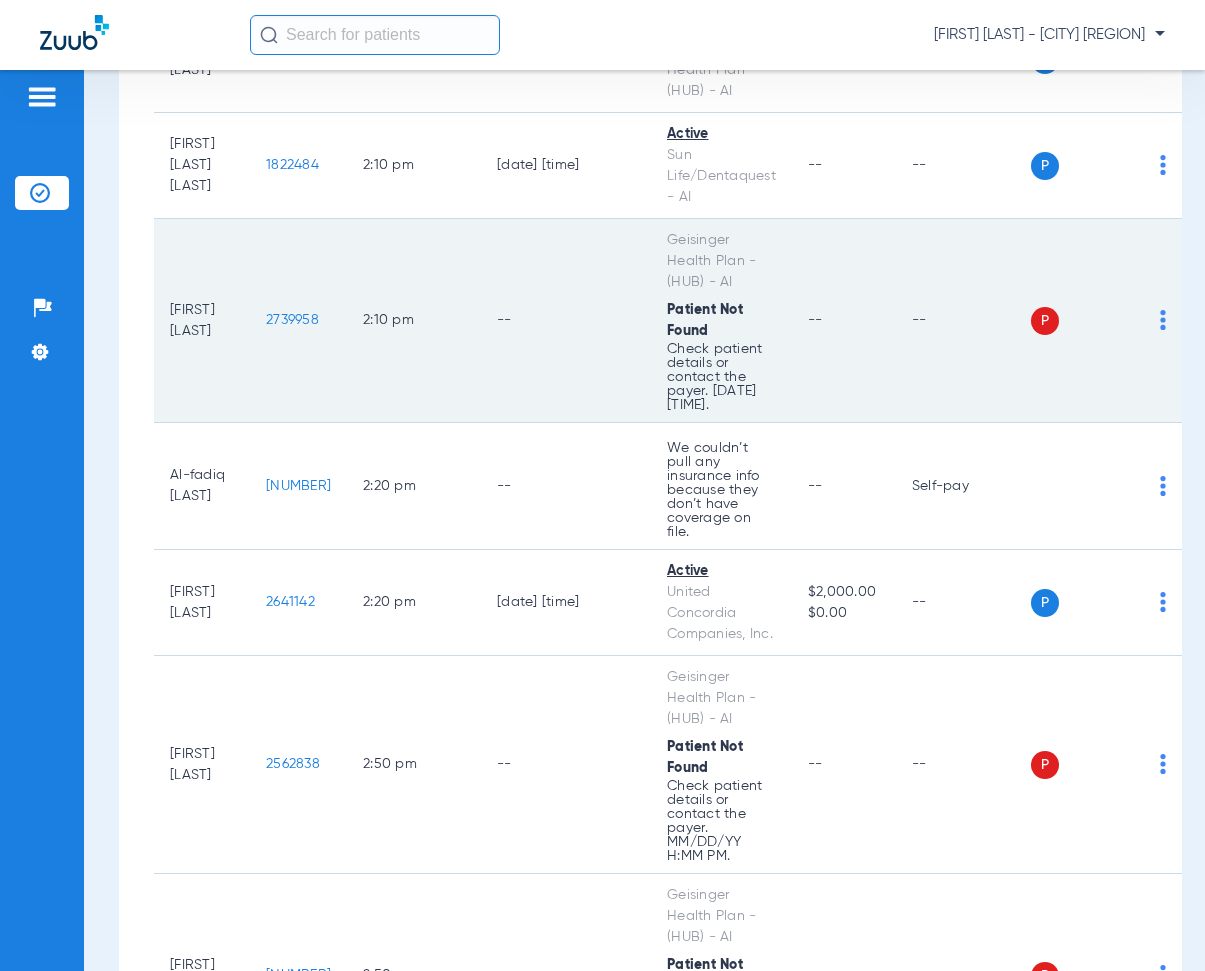 drag, startPoint x: 276, startPoint y: 384, endPoint x: 345, endPoint y: 396, distance: 70.035706 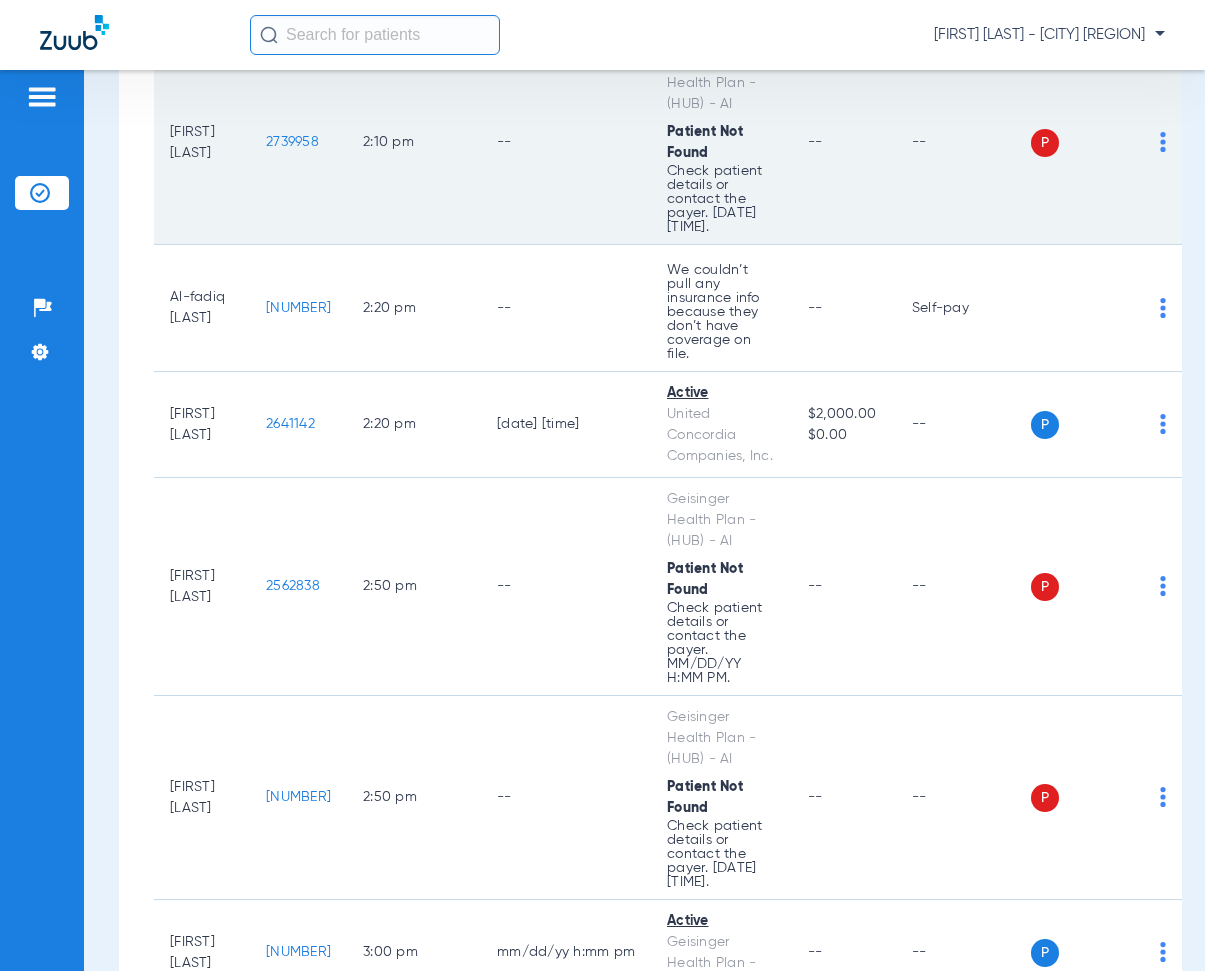 scroll, scrollTop: 7100, scrollLeft: 0, axis: vertical 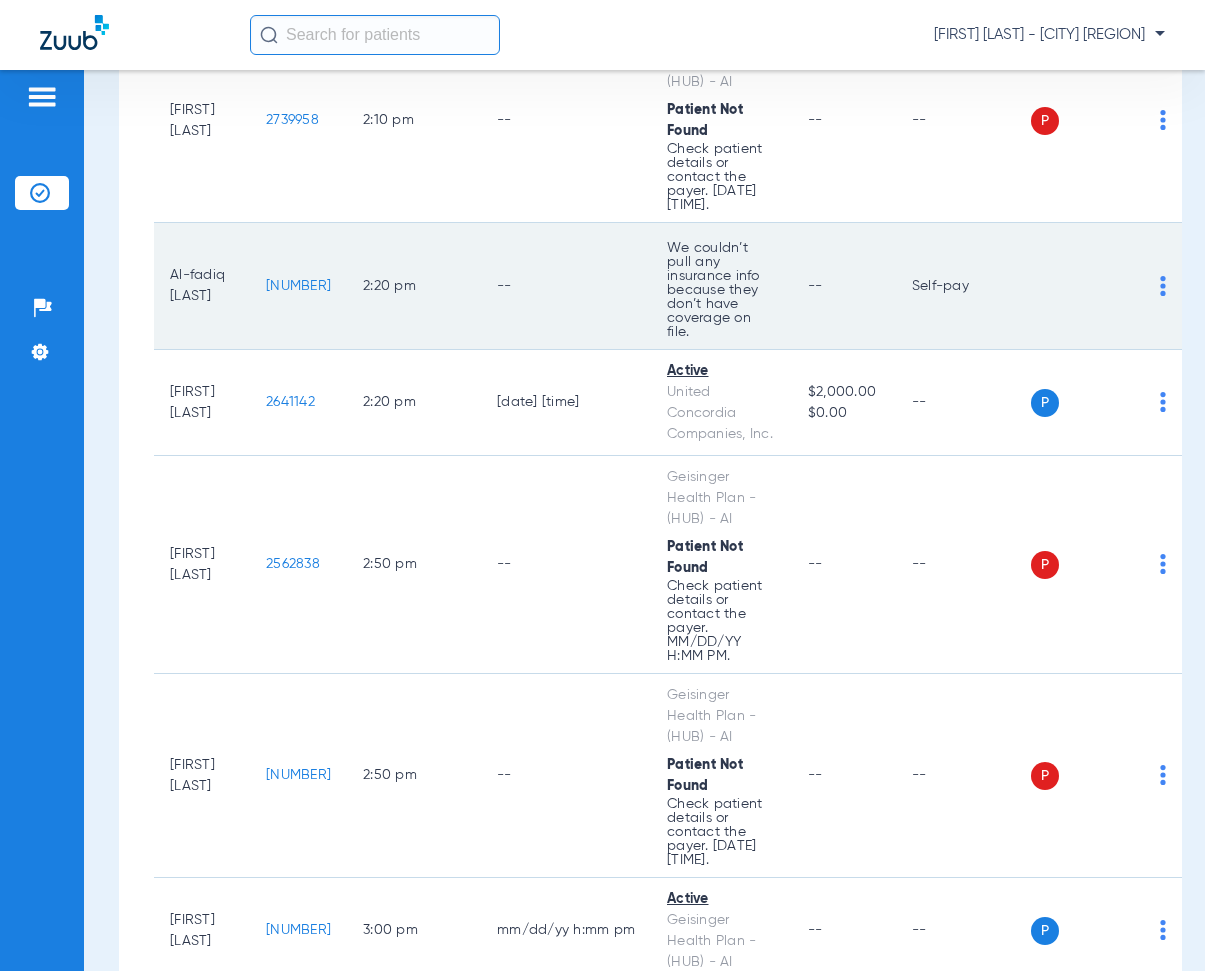 drag, startPoint x: 280, startPoint y: 348, endPoint x: 356, endPoint y: 357, distance: 76.53104 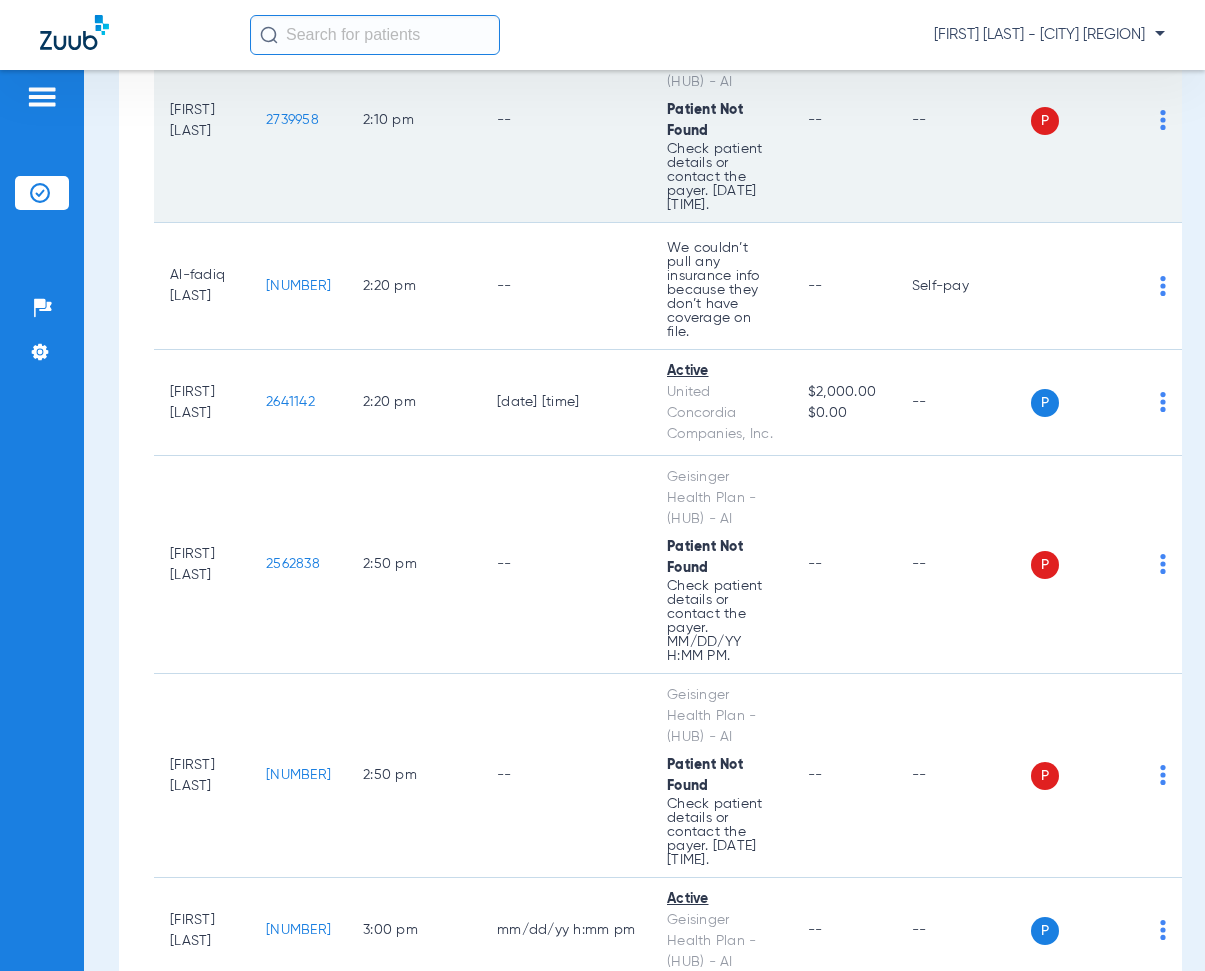 click on "2:10 PM" 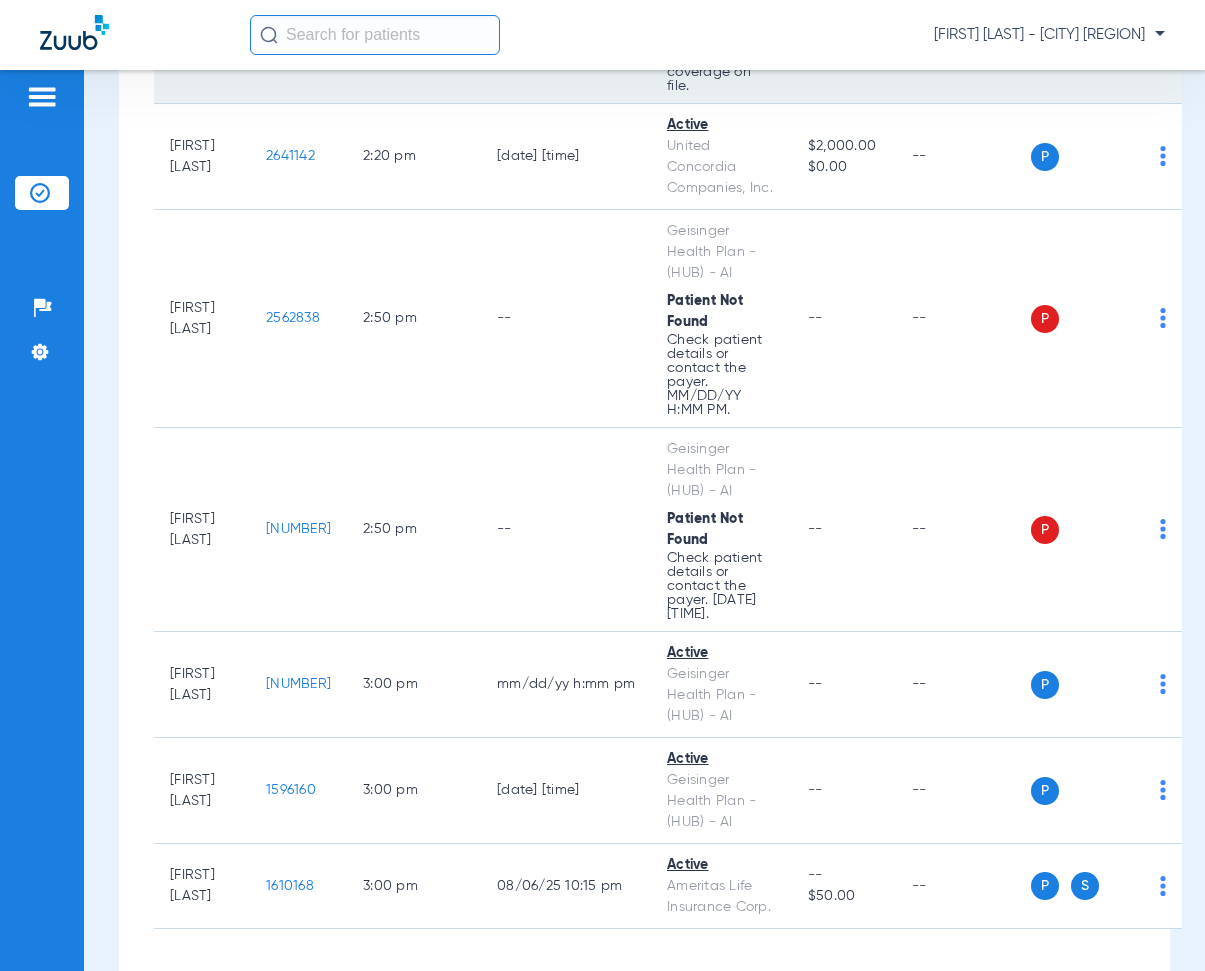 scroll, scrollTop: 7400, scrollLeft: 0, axis: vertical 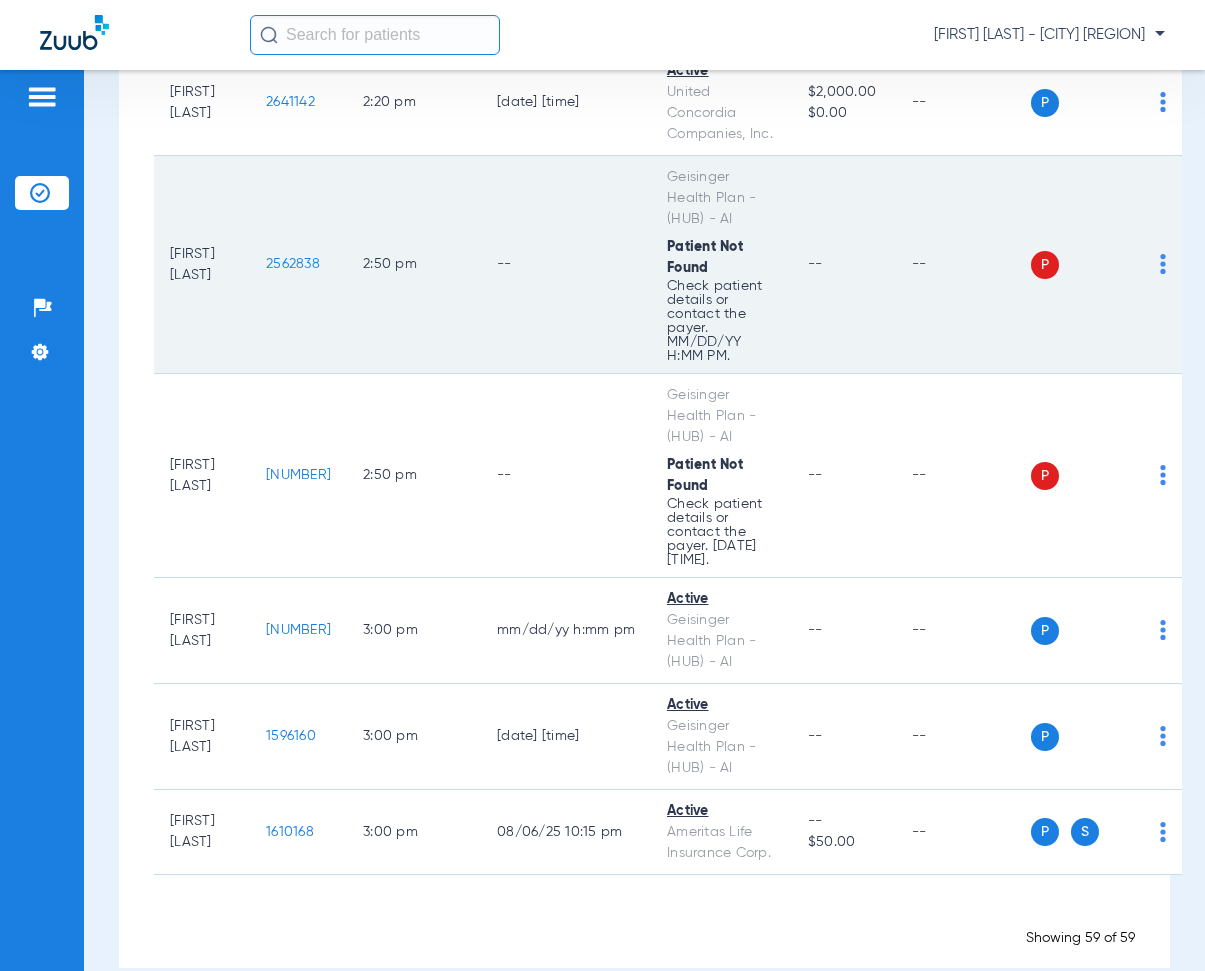 drag, startPoint x: 275, startPoint y: 318, endPoint x: 343, endPoint y: 337, distance: 70.60453 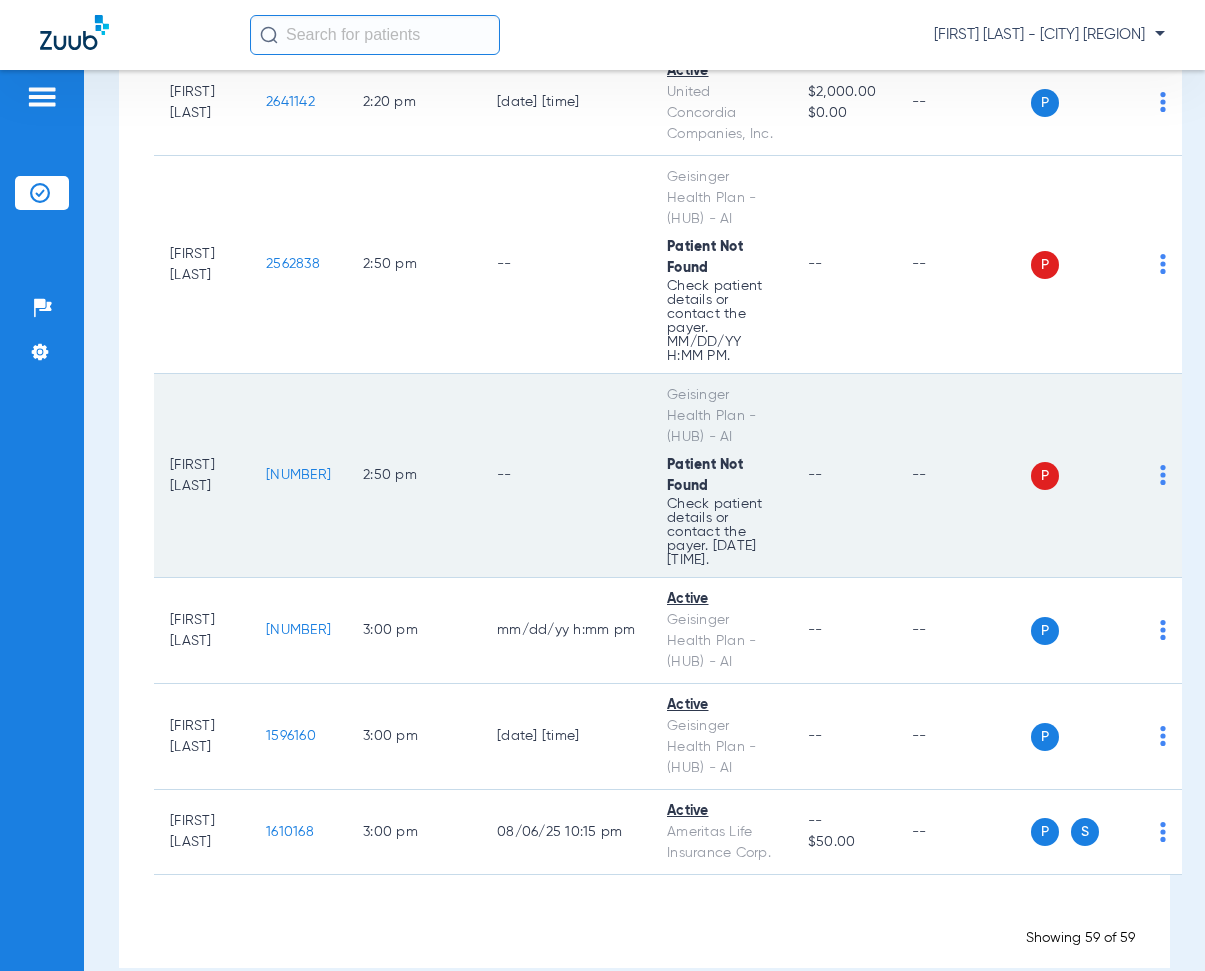 drag, startPoint x: 273, startPoint y: 539, endPoint x: 337, endPoint y: 559, distance: 67.052216 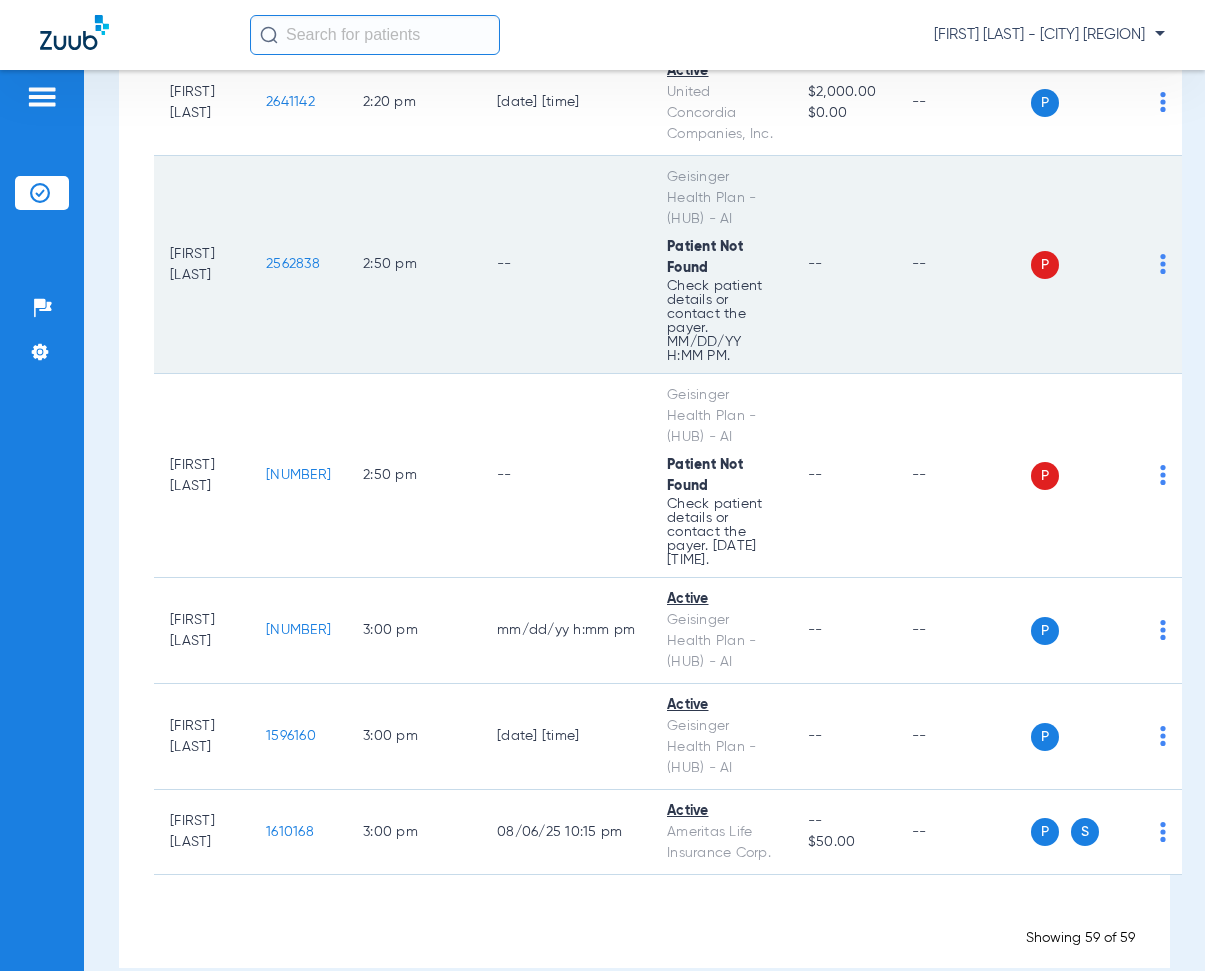 click on "2:50 PM" 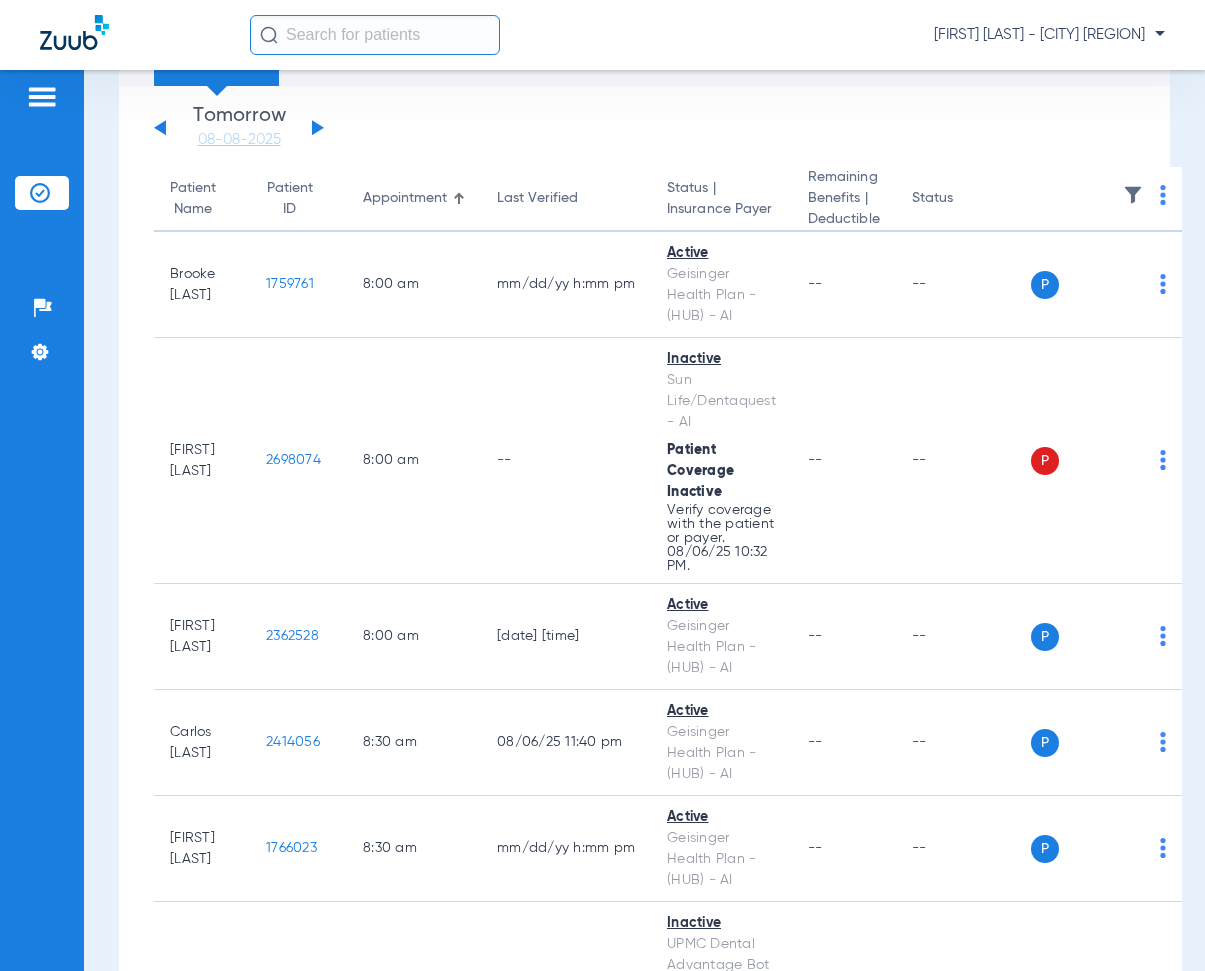 scroll, scrollTop: 0, scrollLeft: 0, axis: both 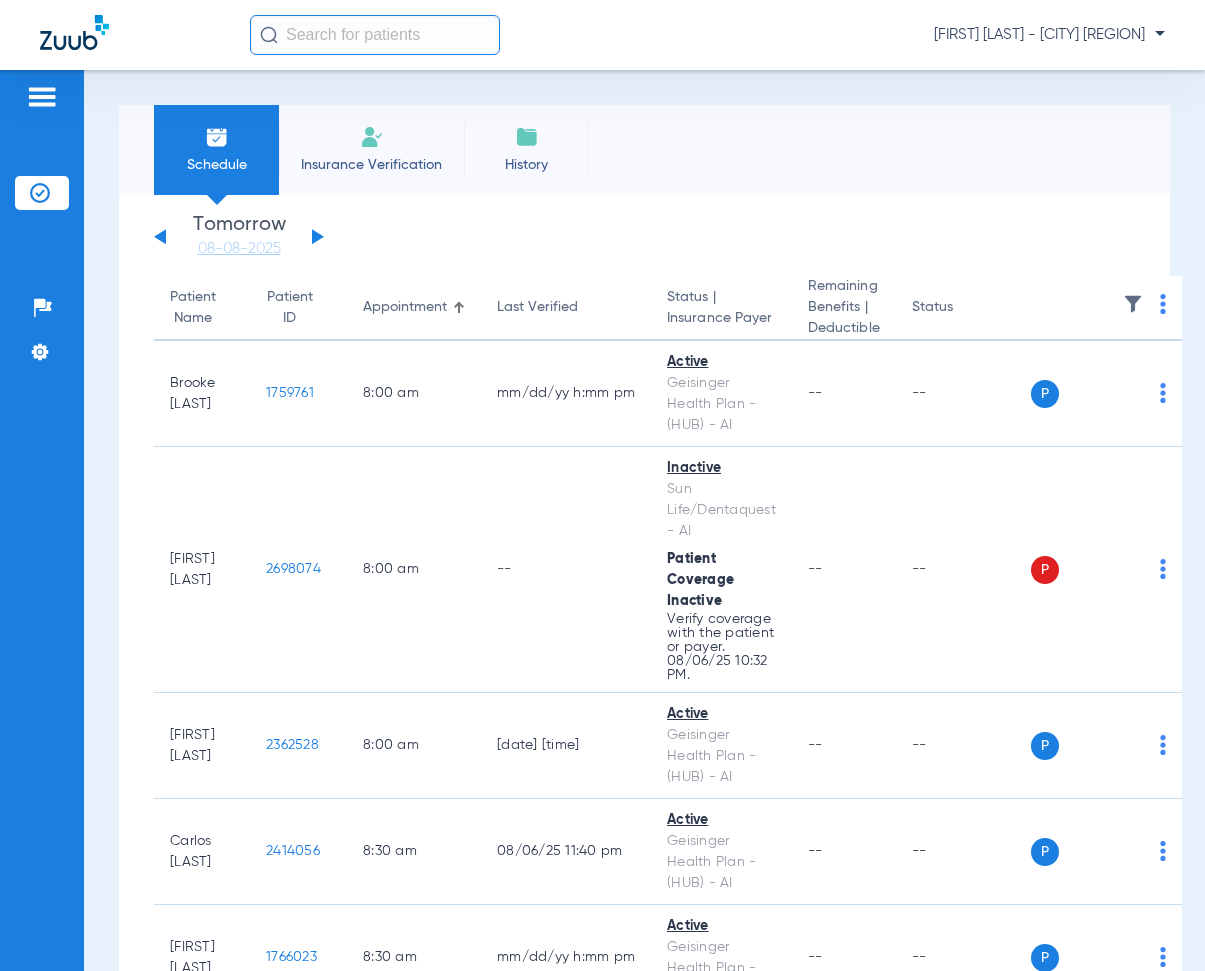 click on "[FIRST] [LAST] - [CITY] [REGION]" 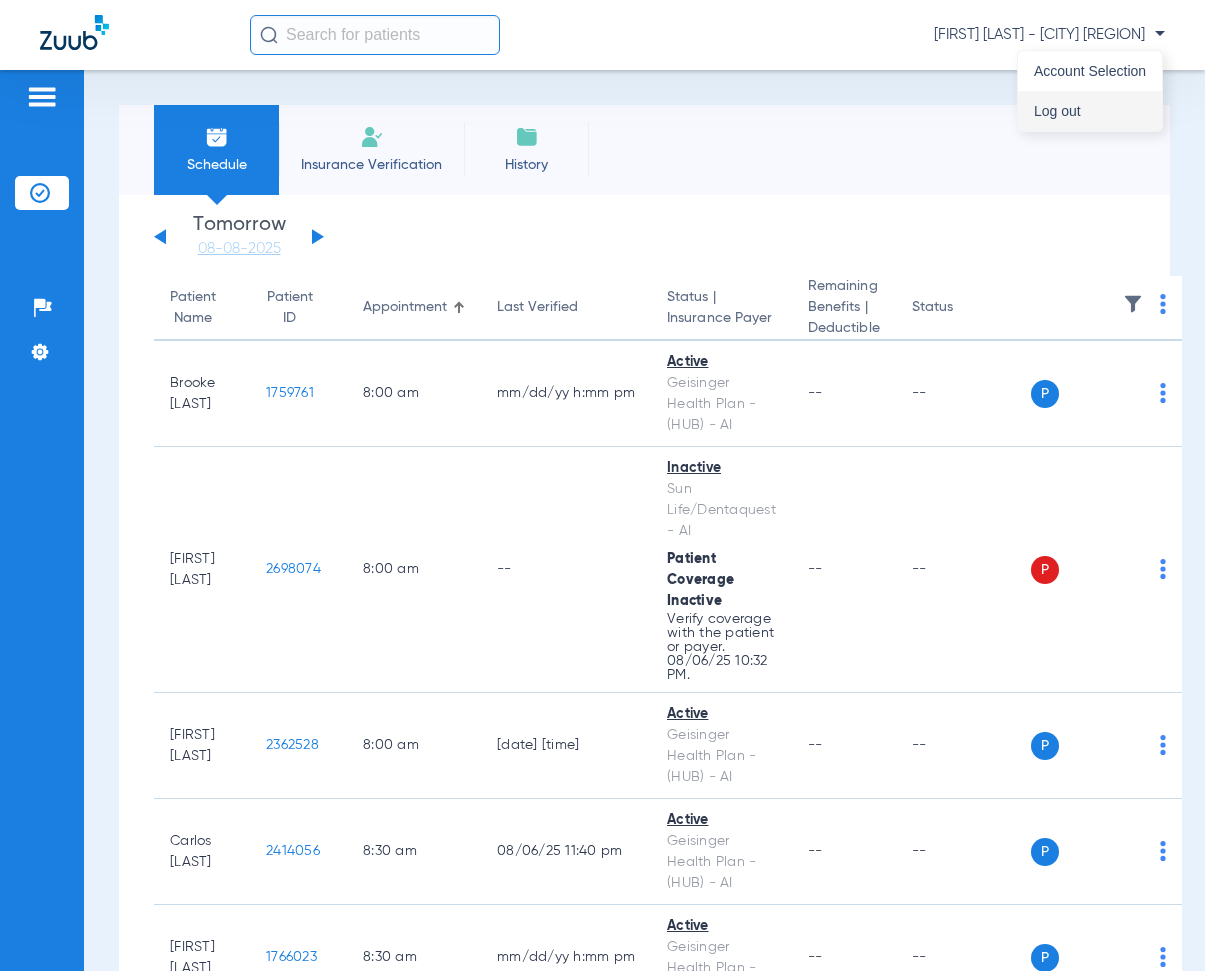 click on "Log out" at bounding box center (1090, 111) 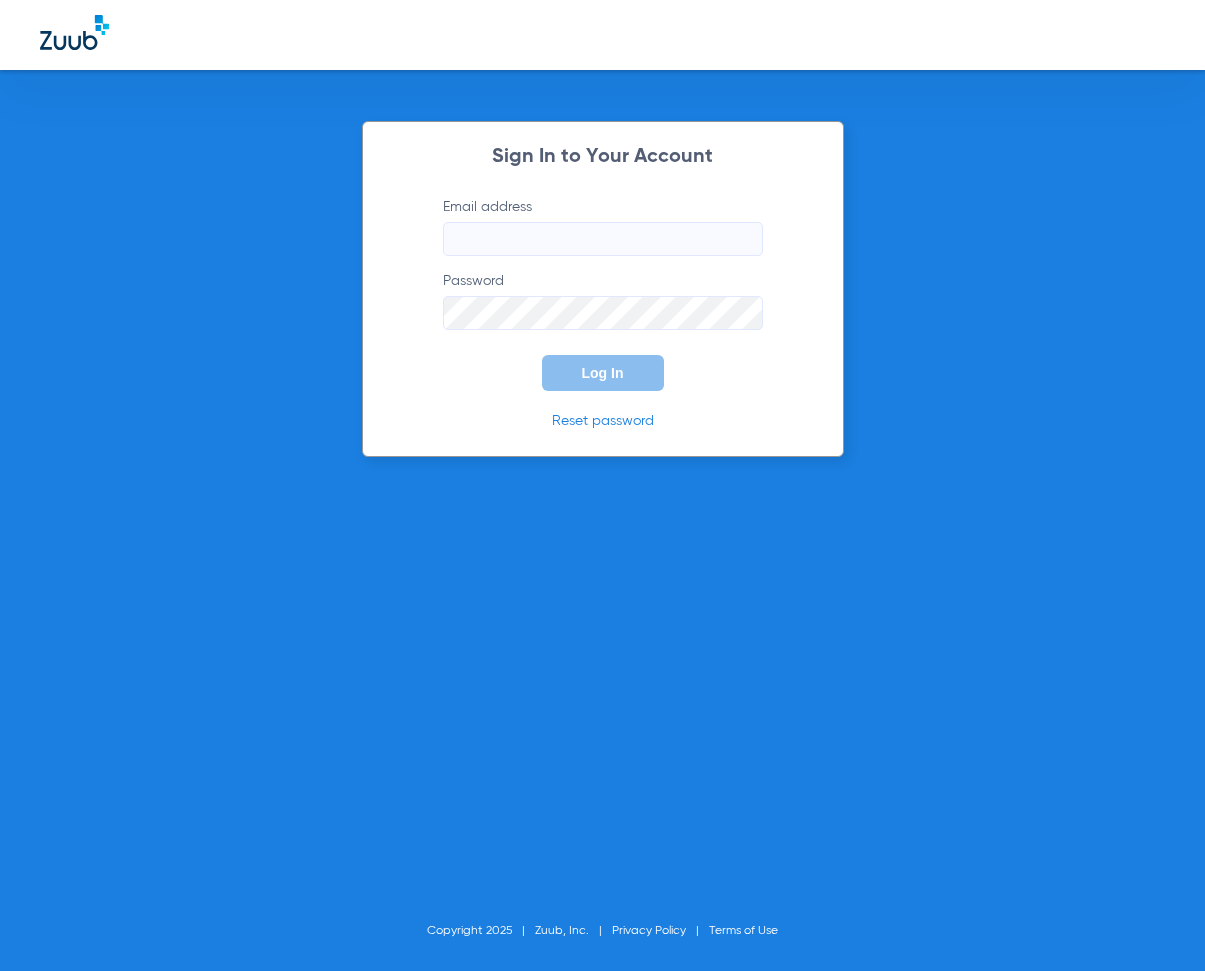 click on "Email address" 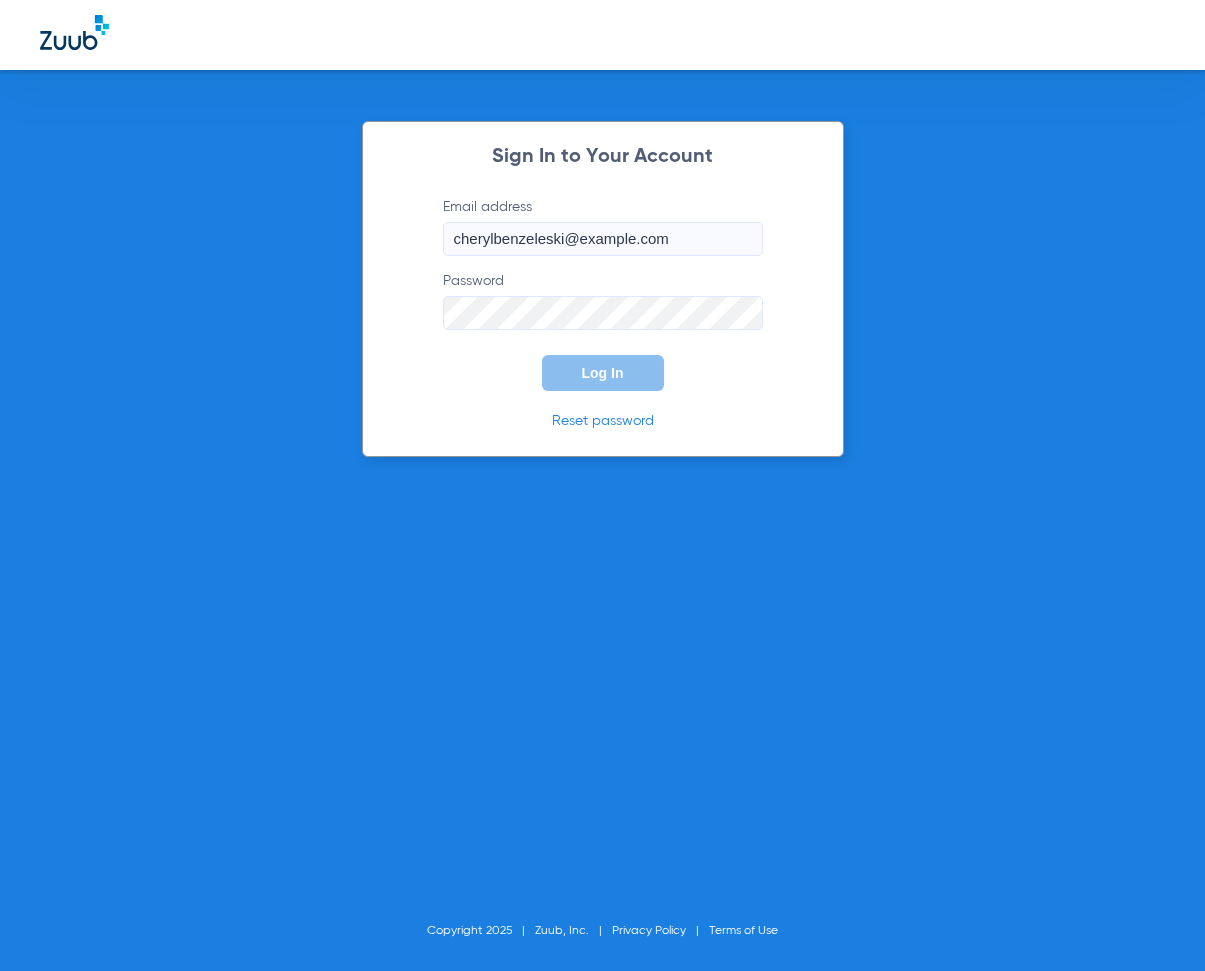 type on "cherylbenzeleski@example.com" 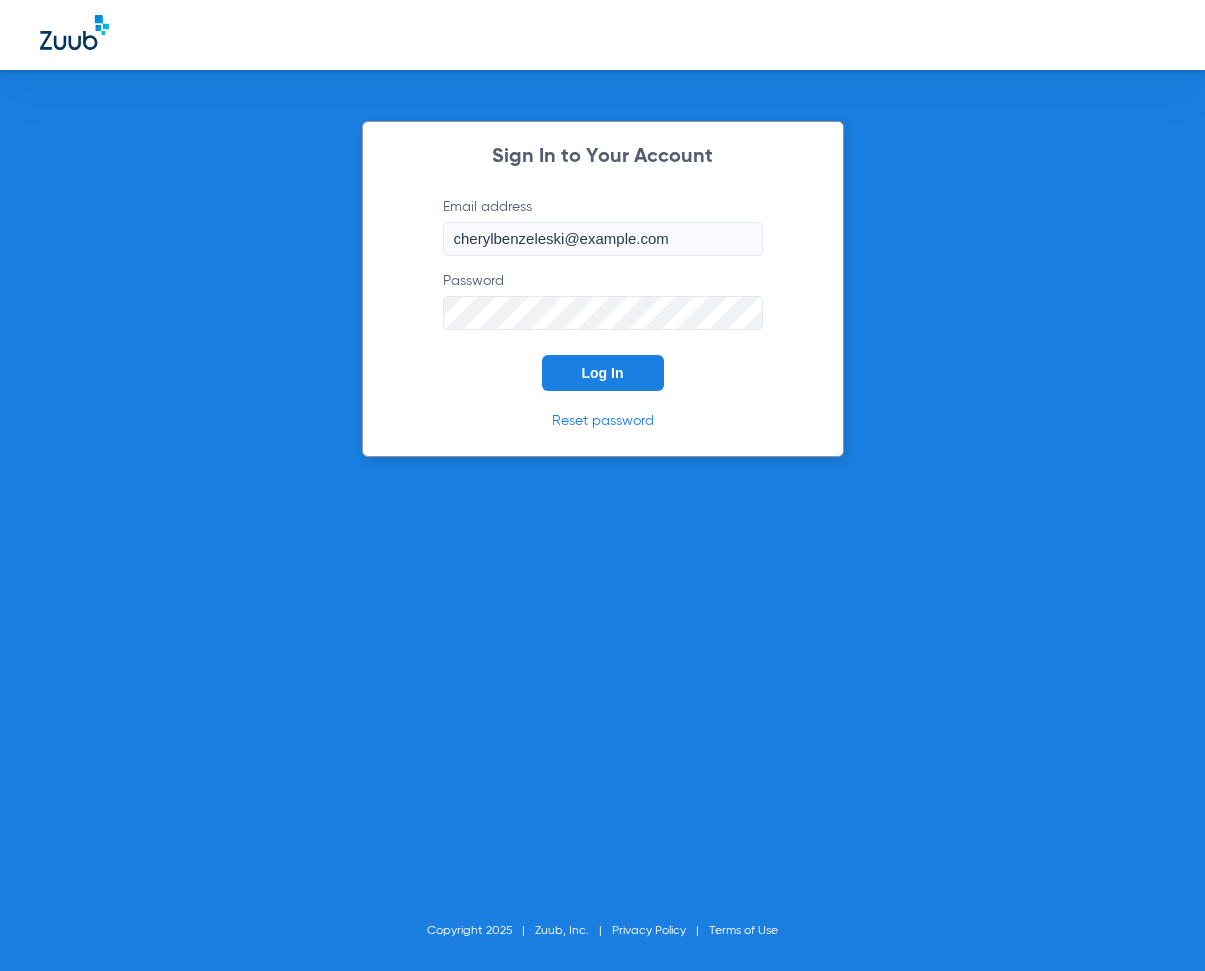 click on "Log In" 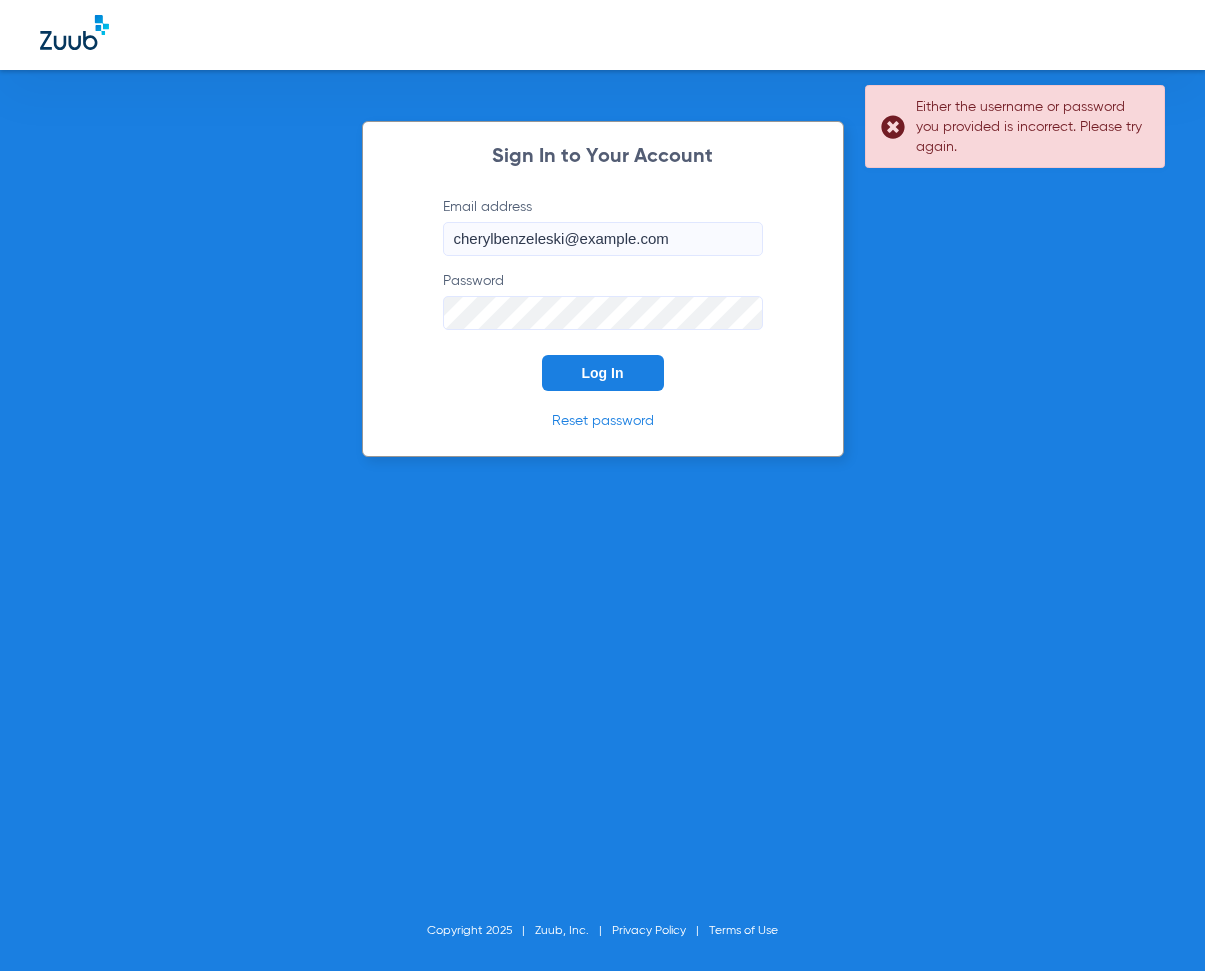 click on "Sign In to Your Account  Email address  [EMAIL]  Password  Log In Reset password Copyright 2025 Zuub, Inc. Privacy Policy Terms of Use" 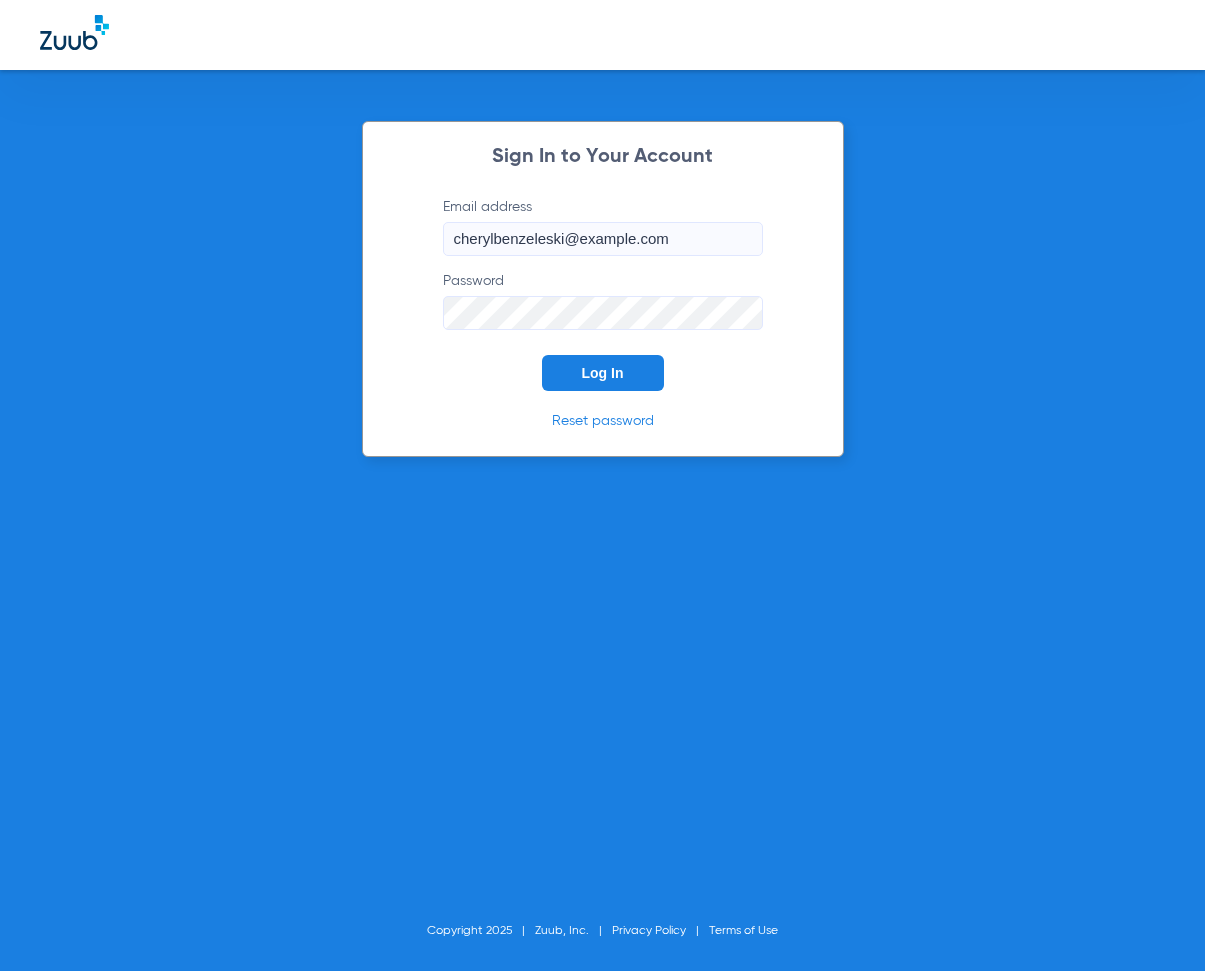 click on "Log In" 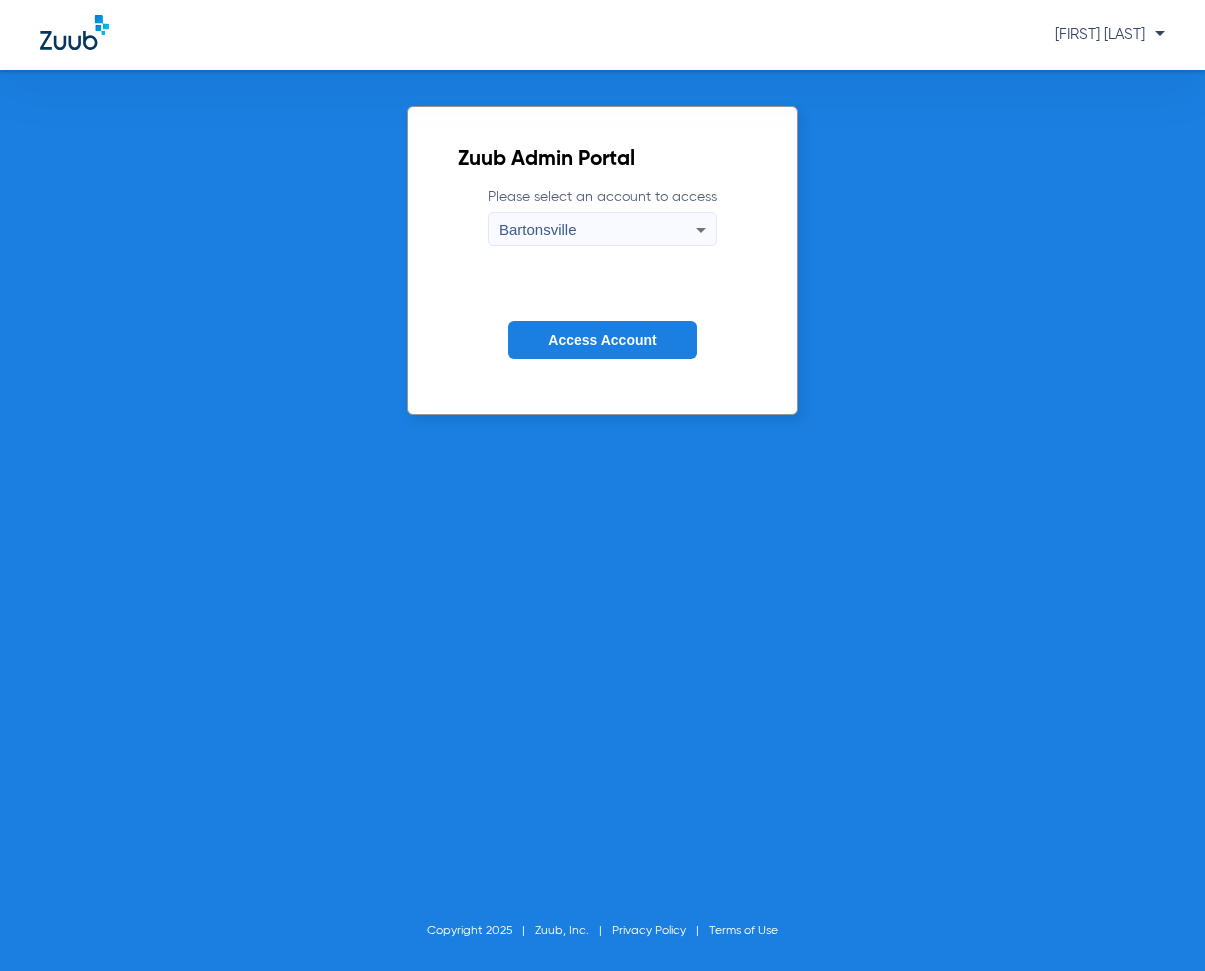click 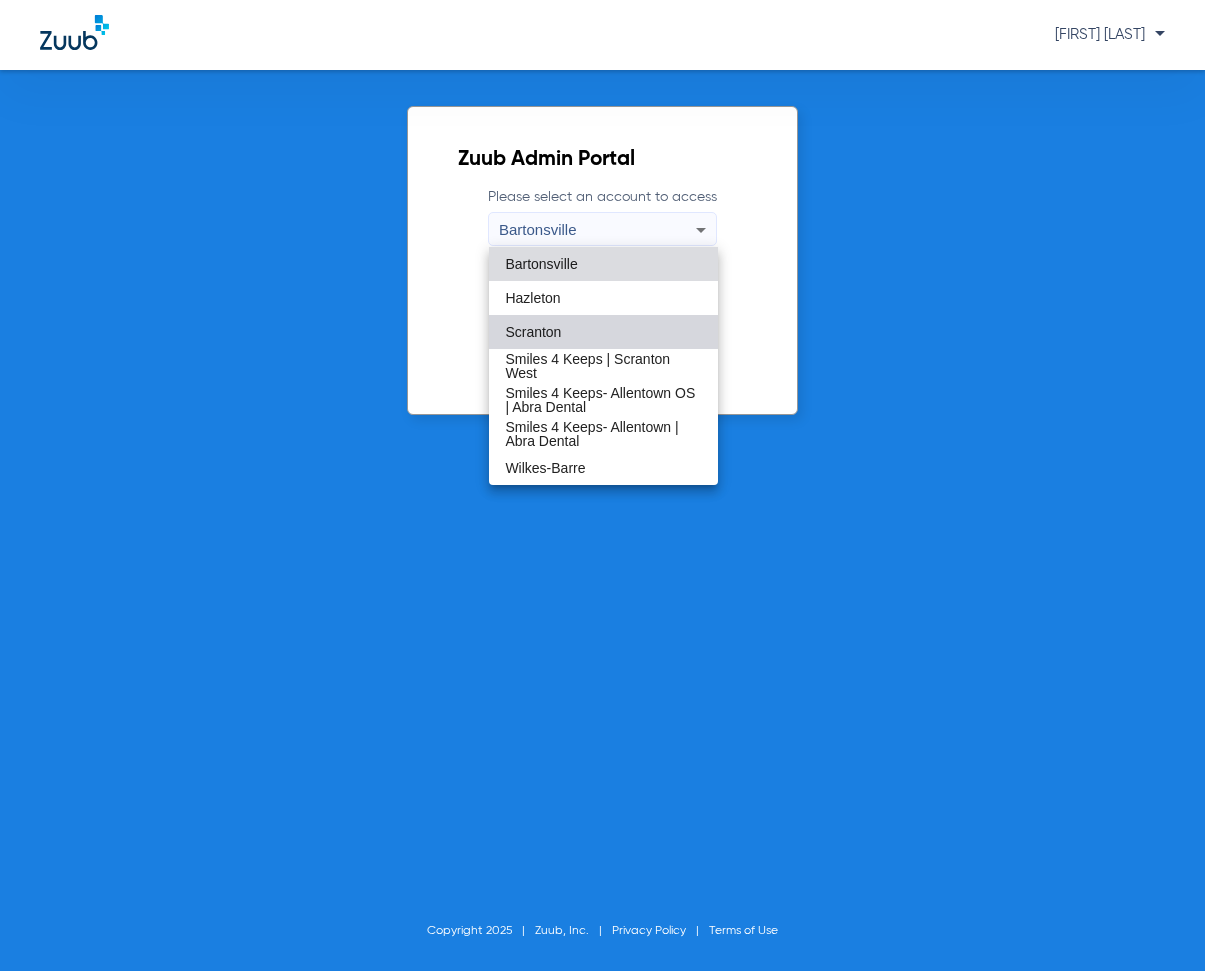 click on "Scranton" at bounding box center (533, 332) 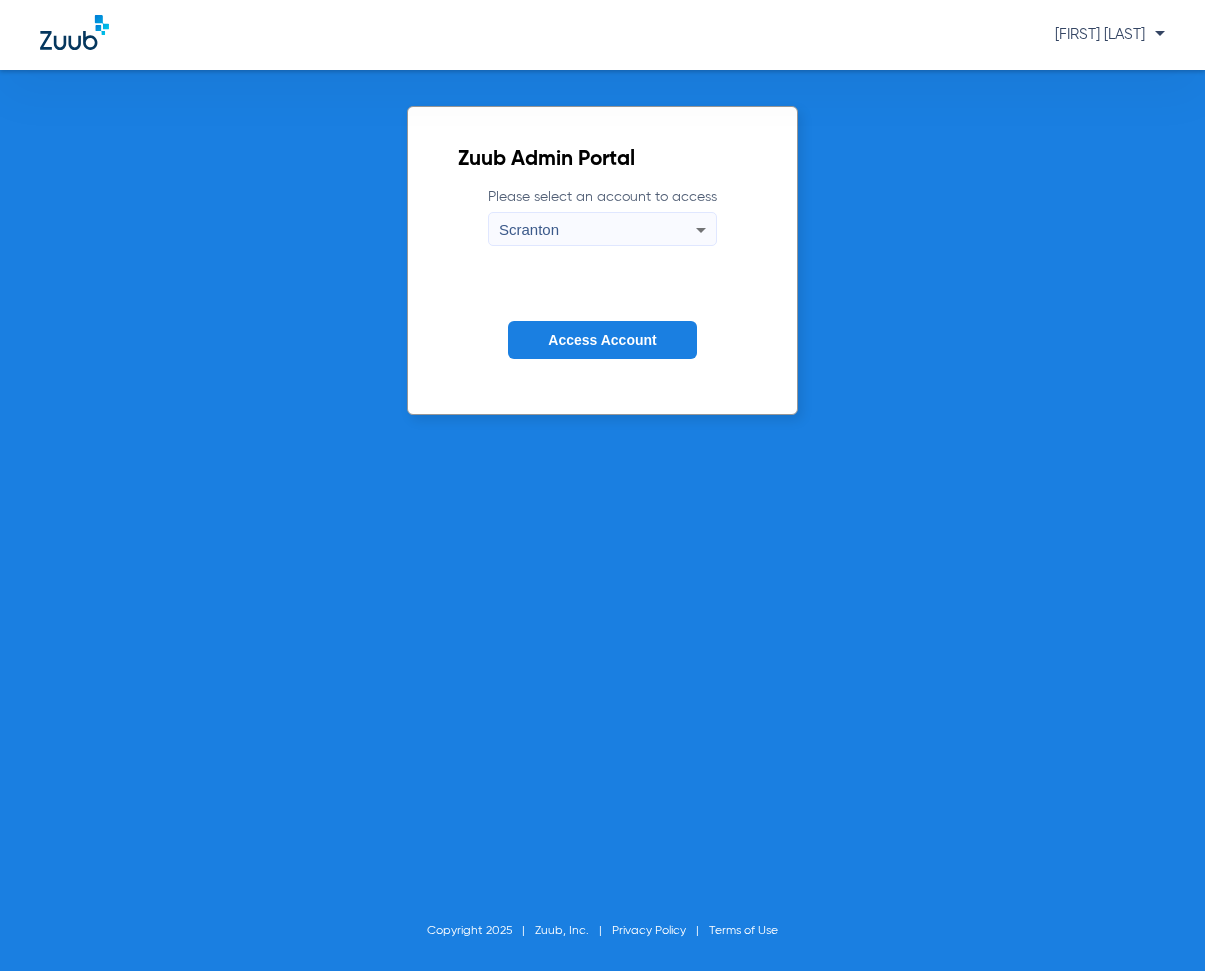 click on "Access Account" 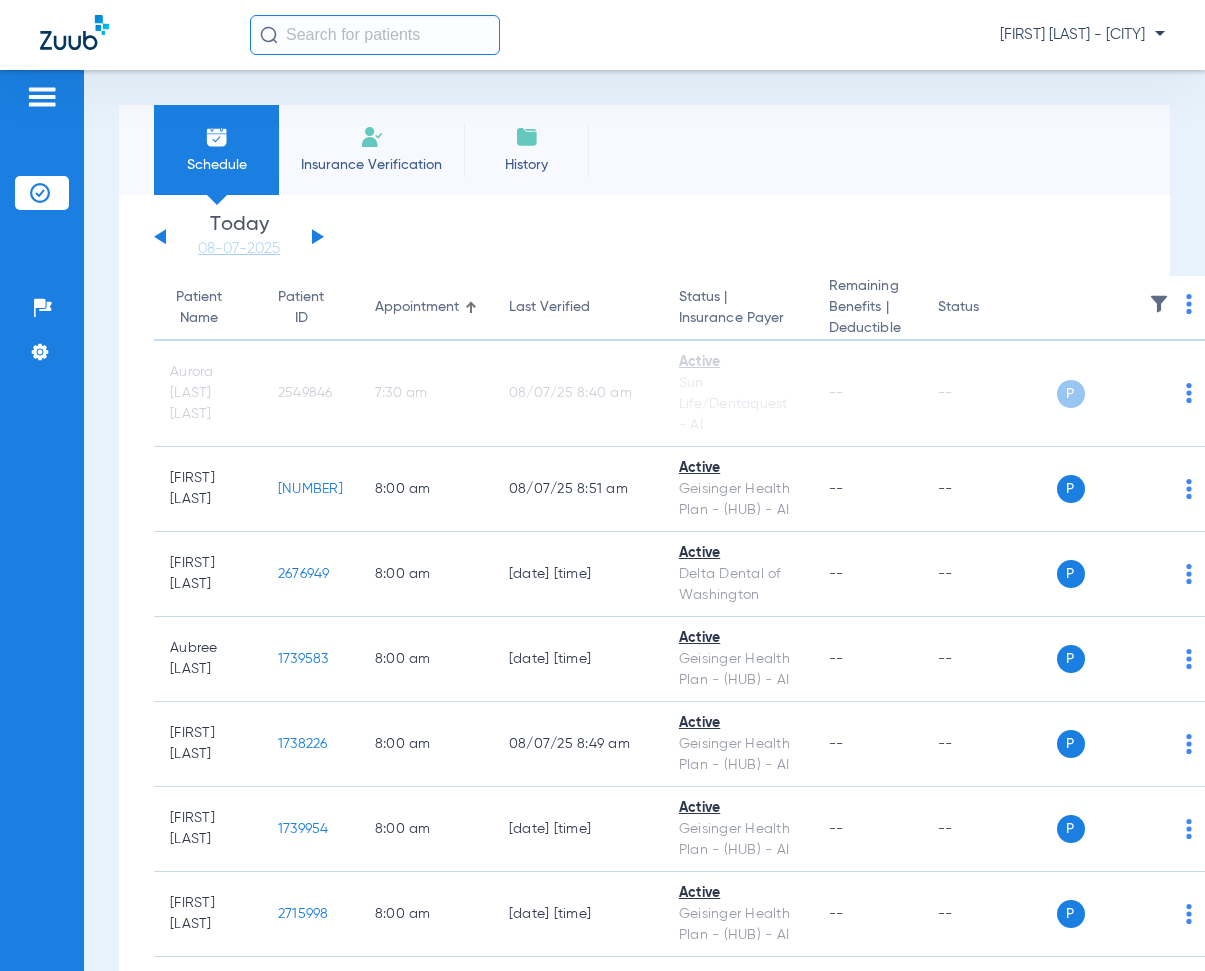 click 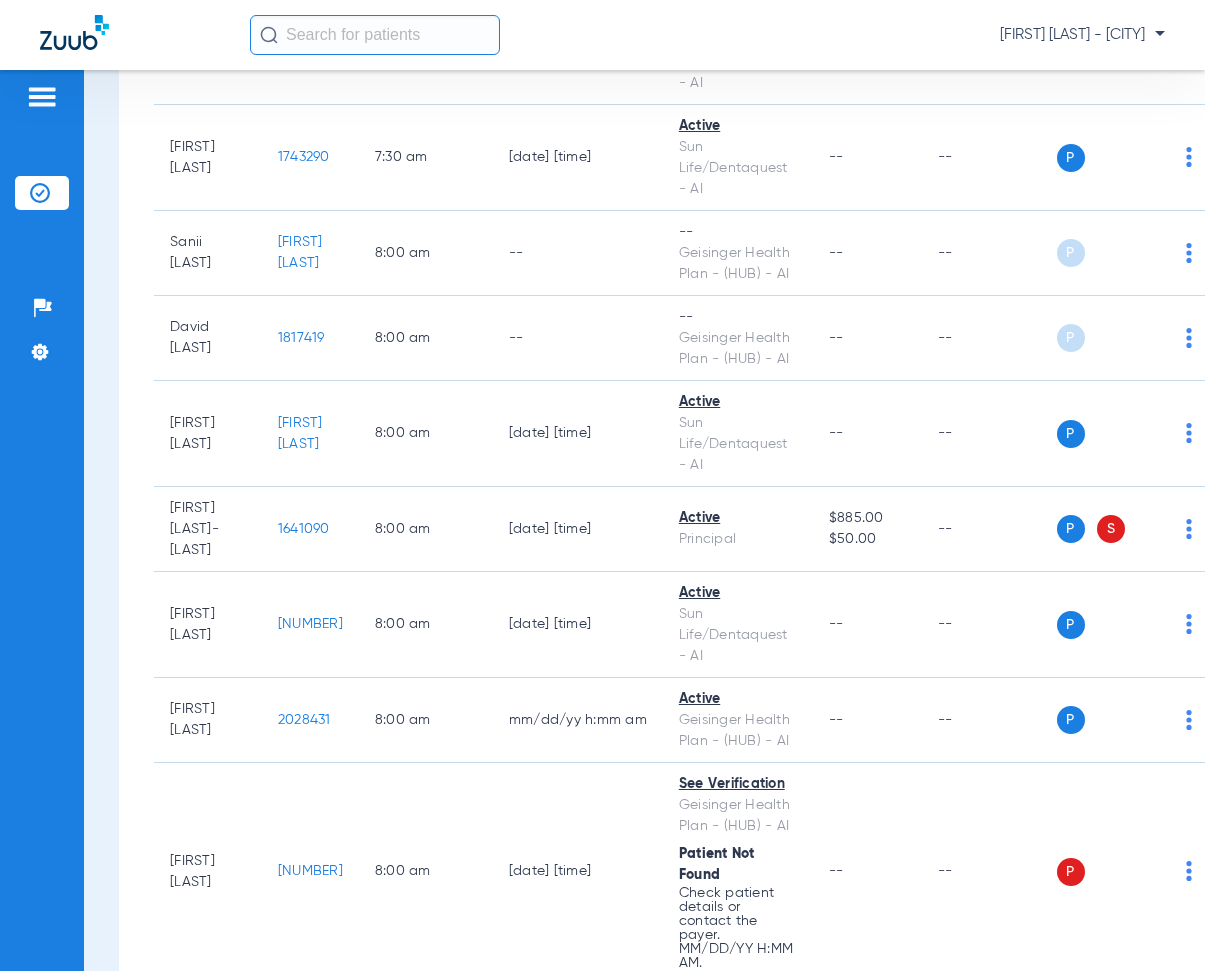 scroll, scrollTop: 900, scrollLeft: 0, axis: vertical 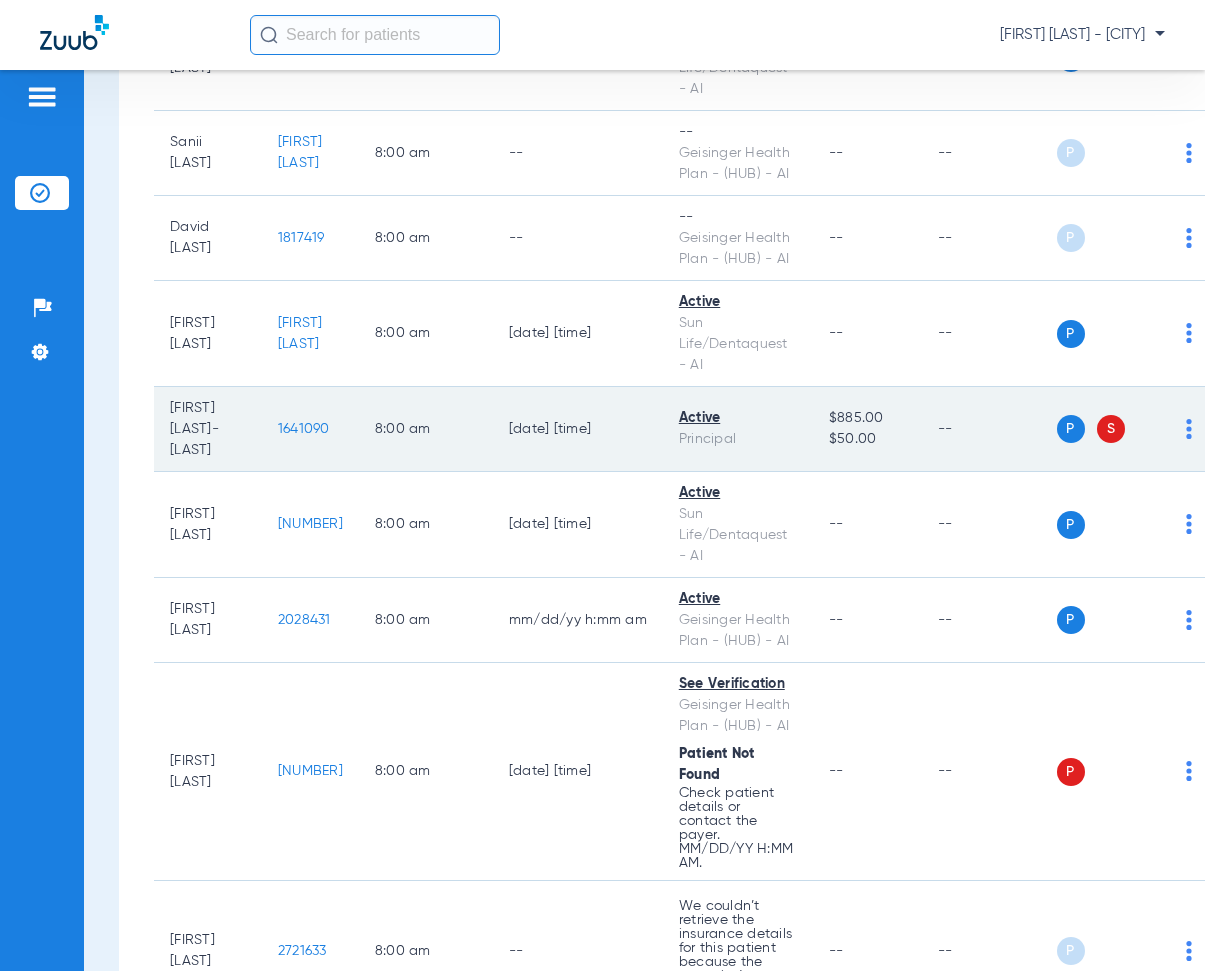 click on "1641090" 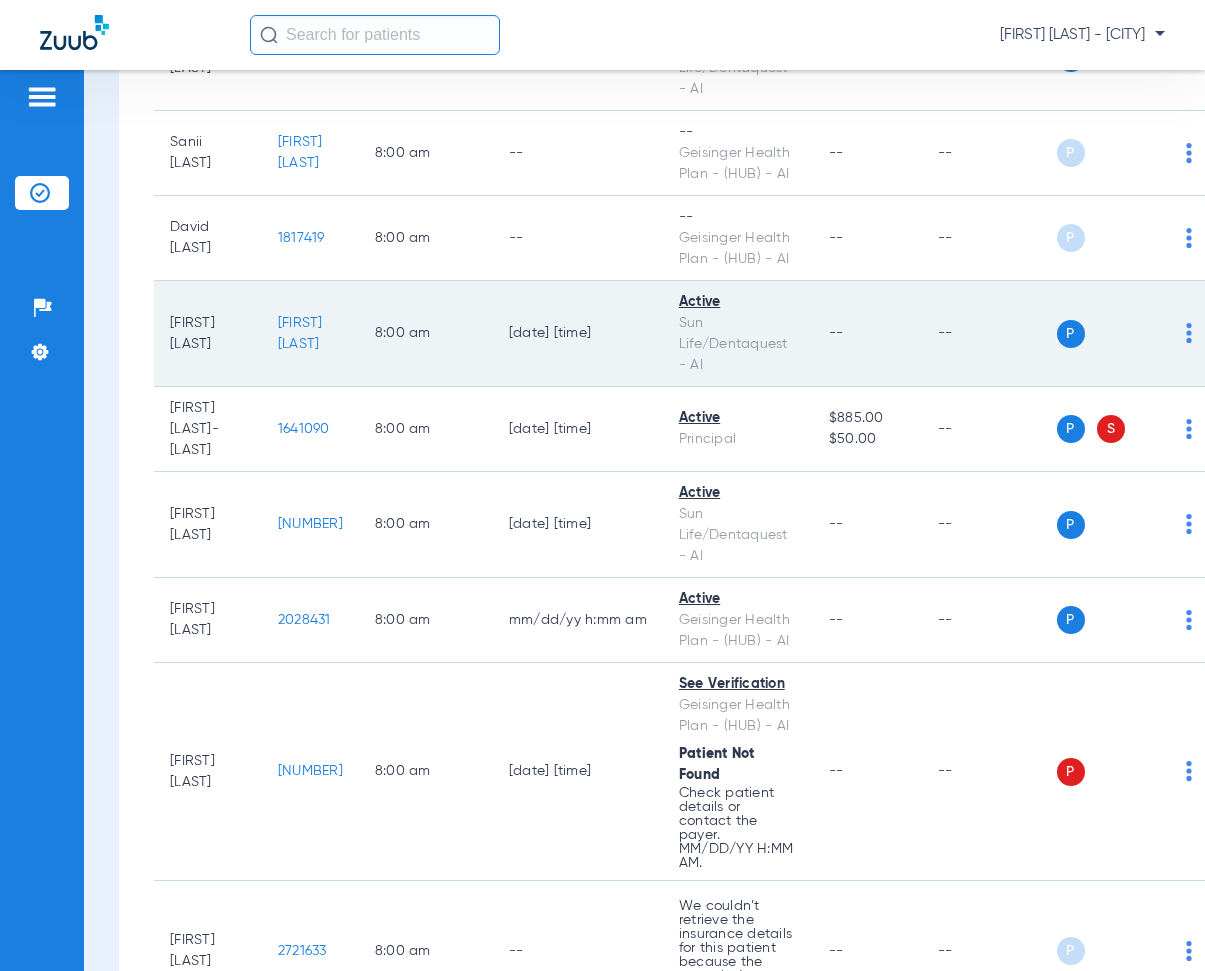 click on "8:00 AM" 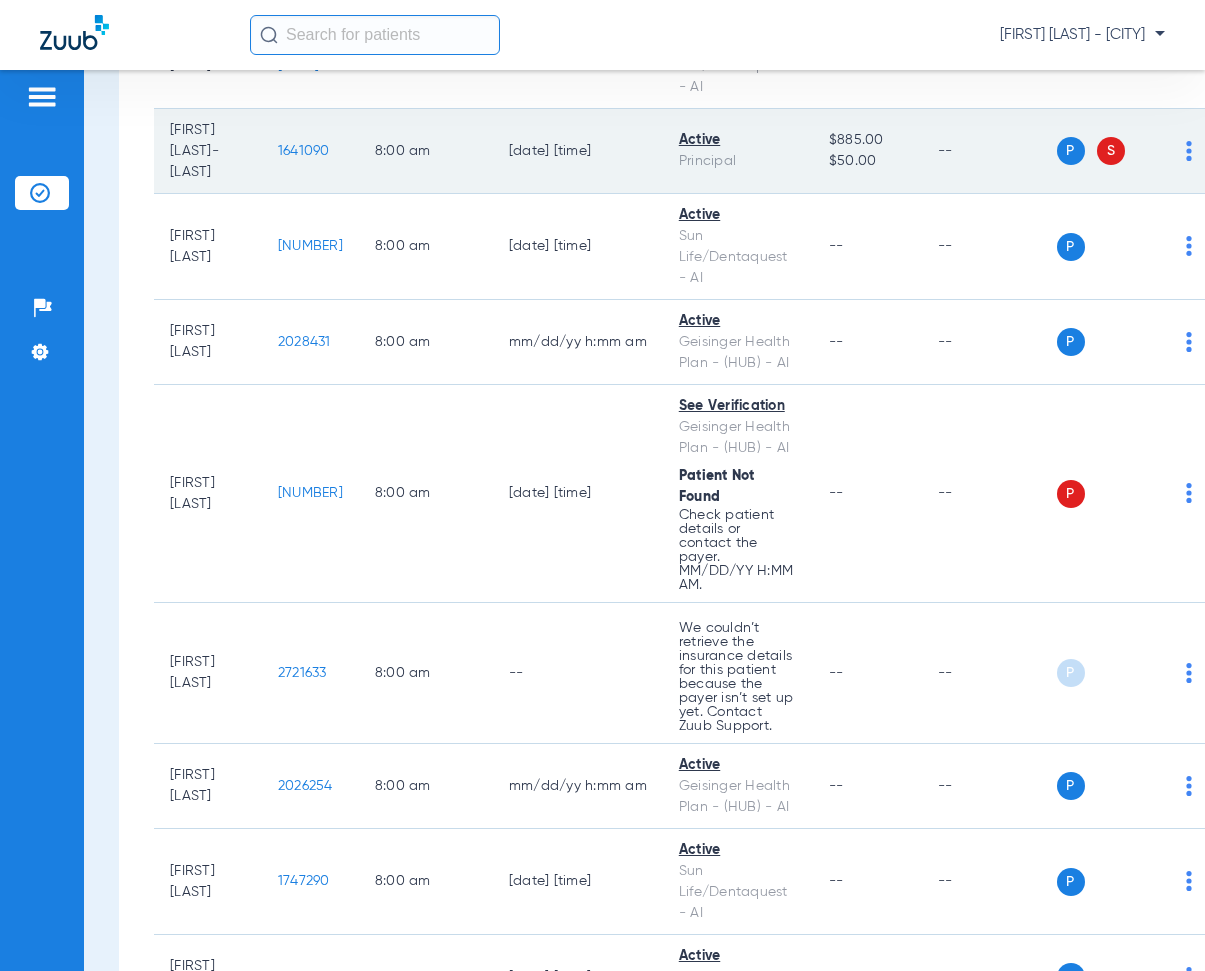 scroll, scrollTop: 1300, scrollLeft: 0, axis: vertical 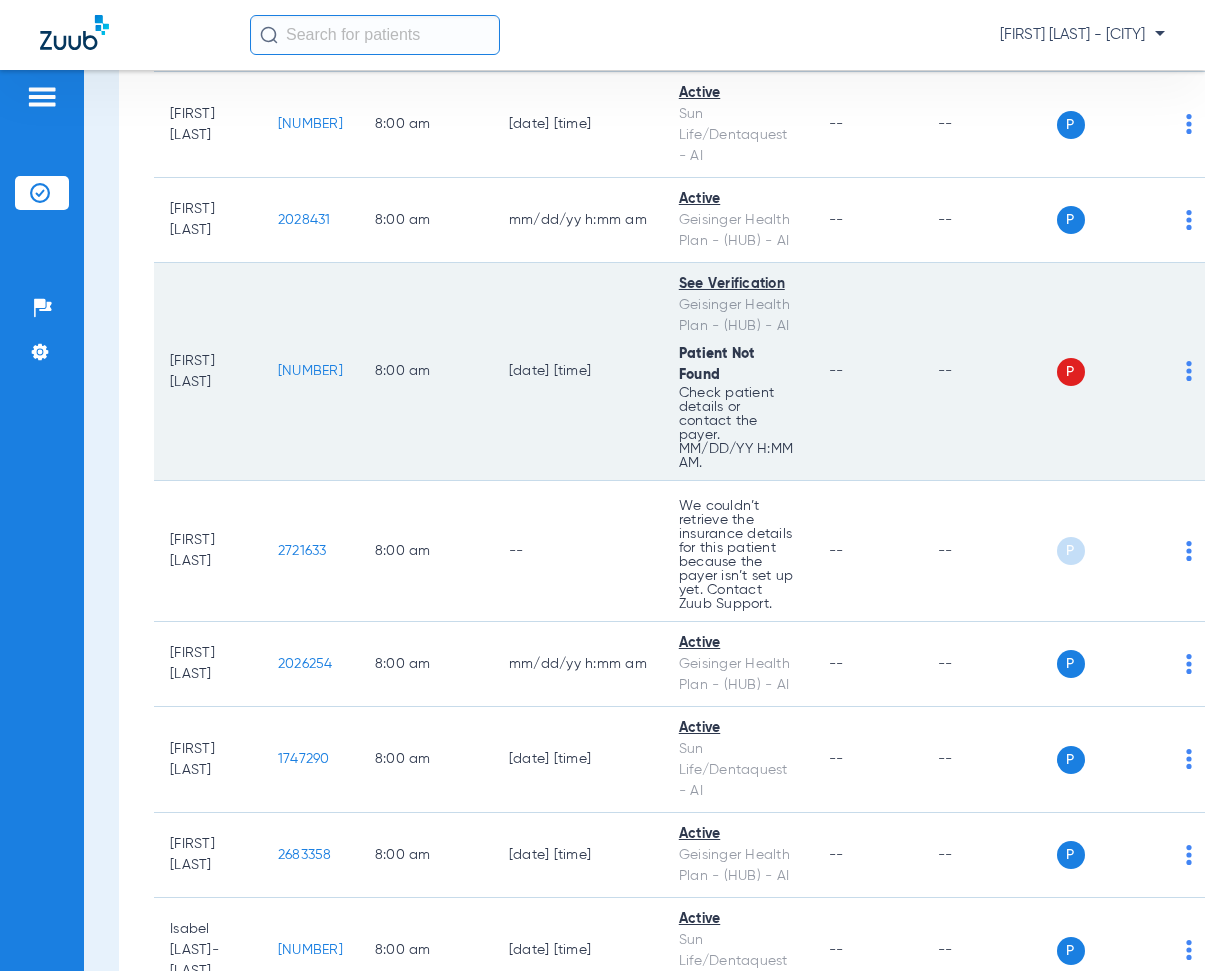 drag, startPoint x: 289, startPoint y: 359, endPoint x: 376, endPoint y: 372, distance: 87.965904 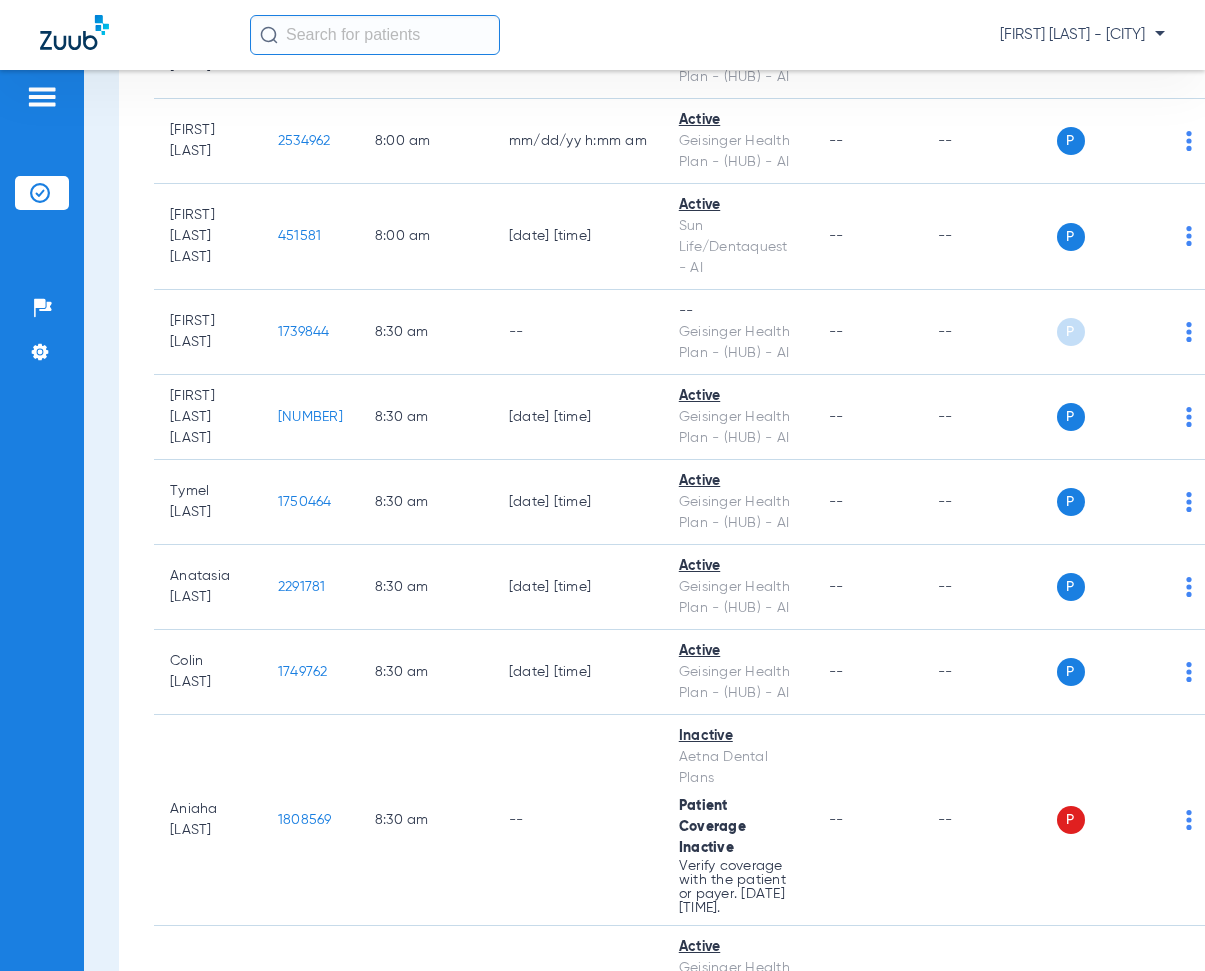 scroll, scrollTop: 3100, scrollLeft: 0, axis: vertical 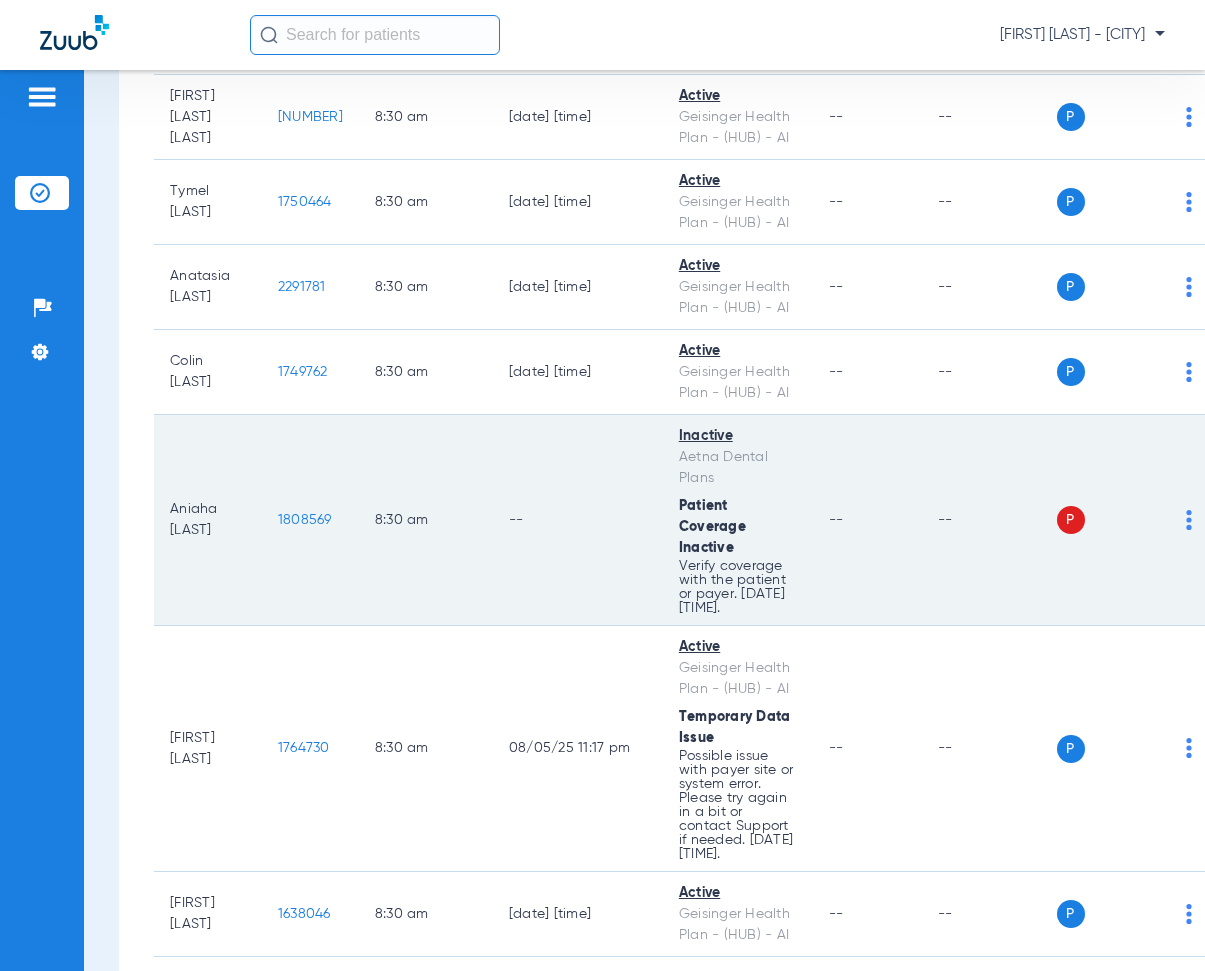 drag, startPoint x: 290, startPoint y: 501, endPoint x: 316, endPoint y: 468, distance: 42.0119 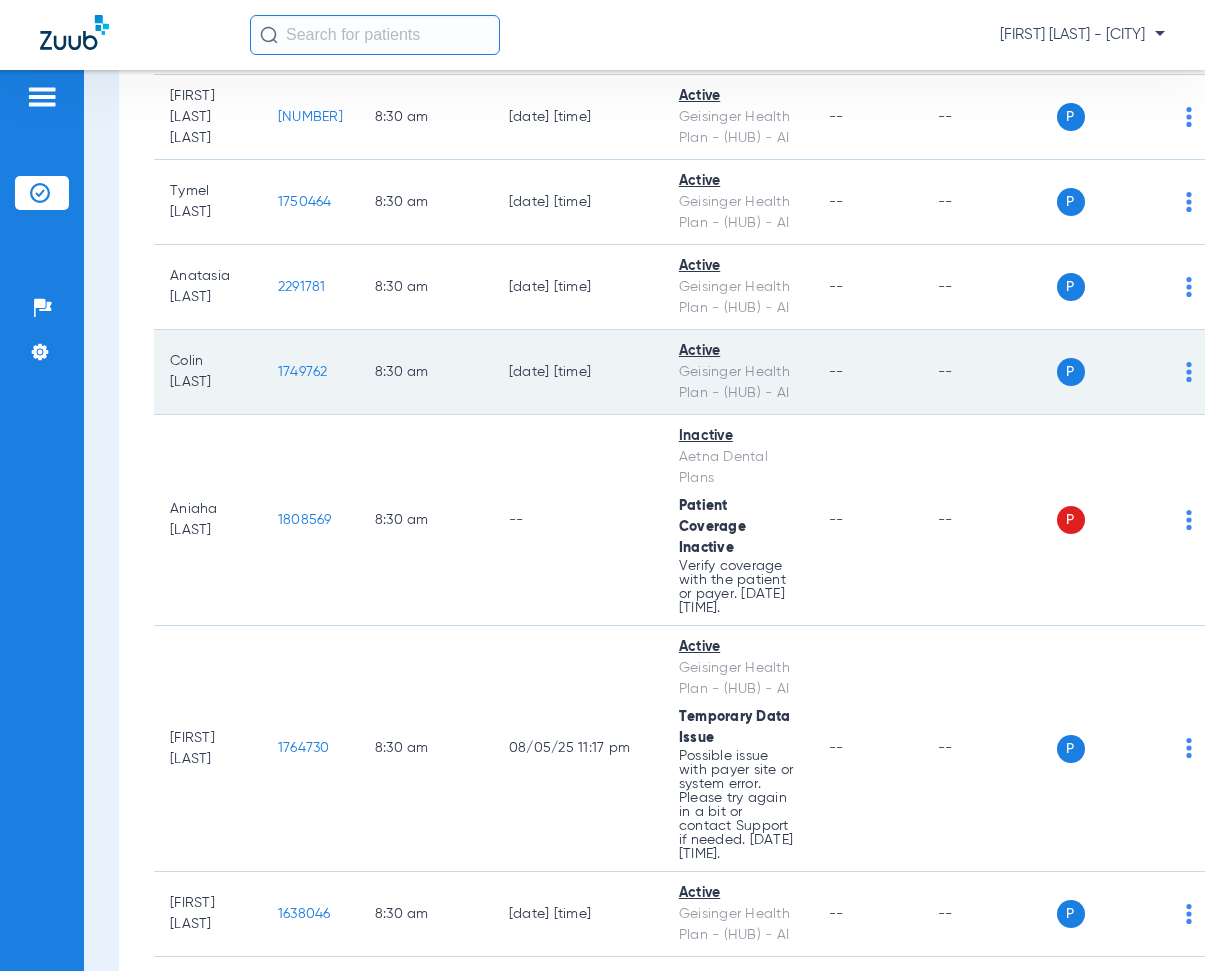 click on "8:30 AM" 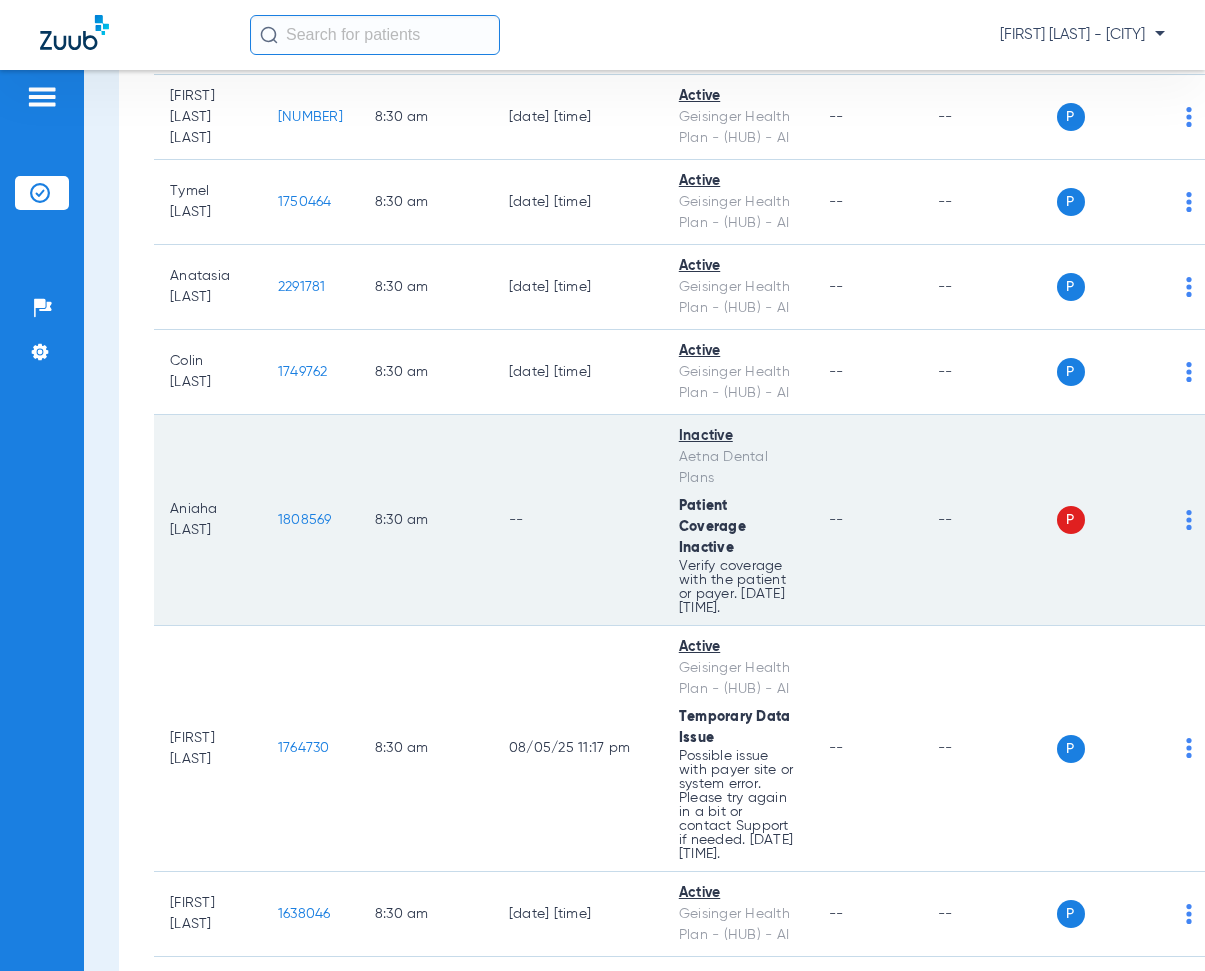 click on "8:30 AM" 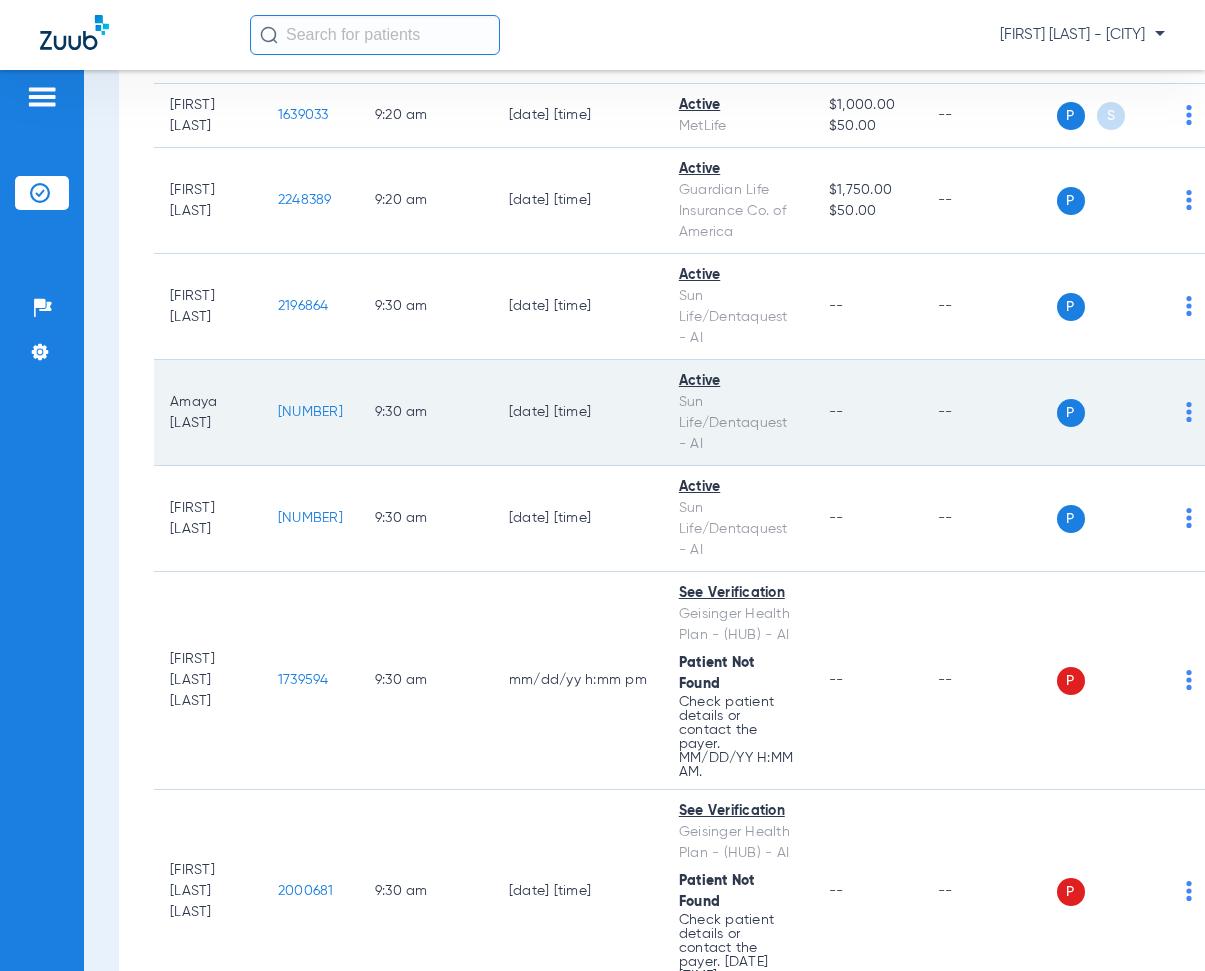 scroll, scrollTop: 6600, scrollLeft: 0, axis: vertical 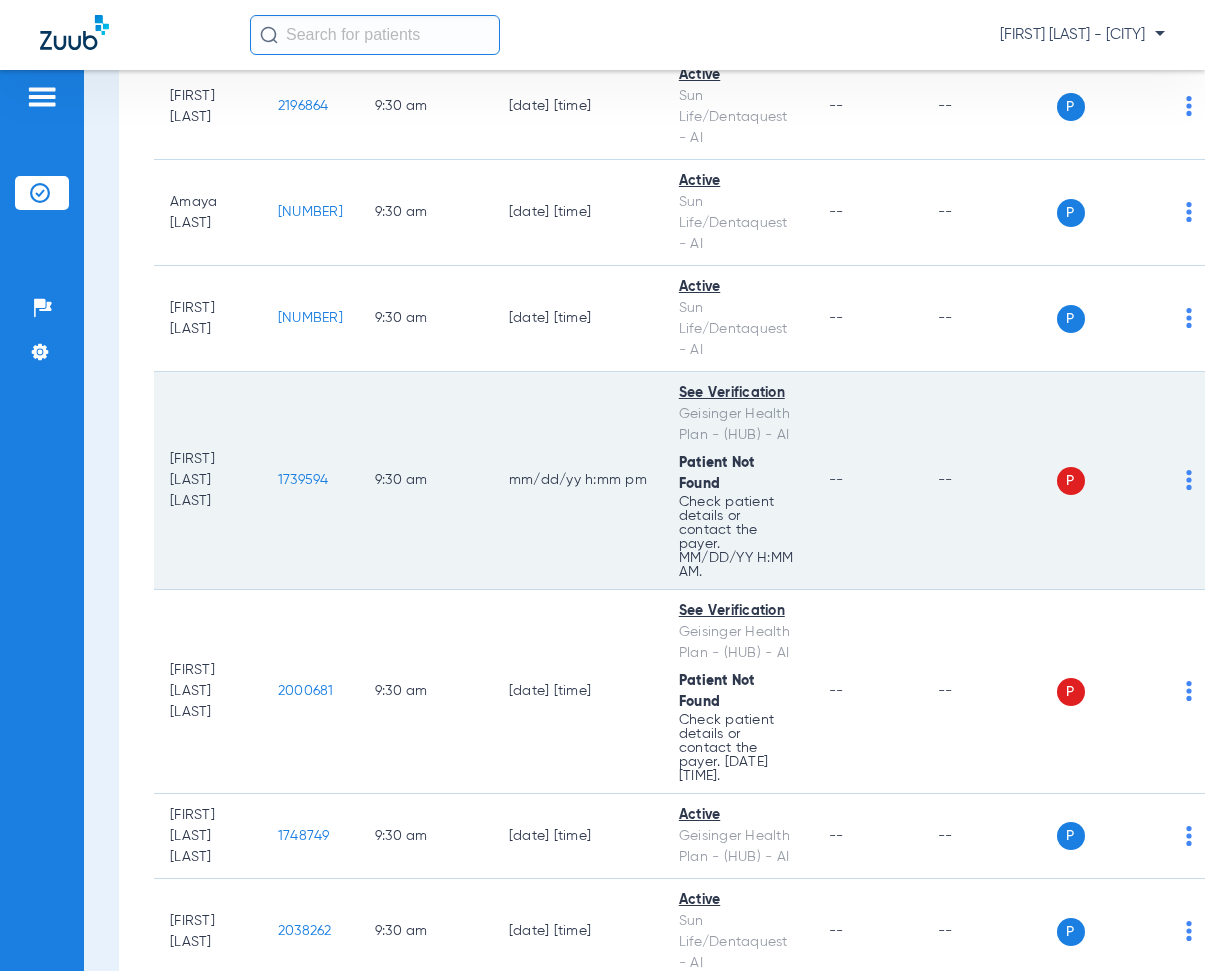 drag, startPoint x: 290, startPoint y: 480, endPoint x: 369, endPoint y: 497, distance: 80.80842 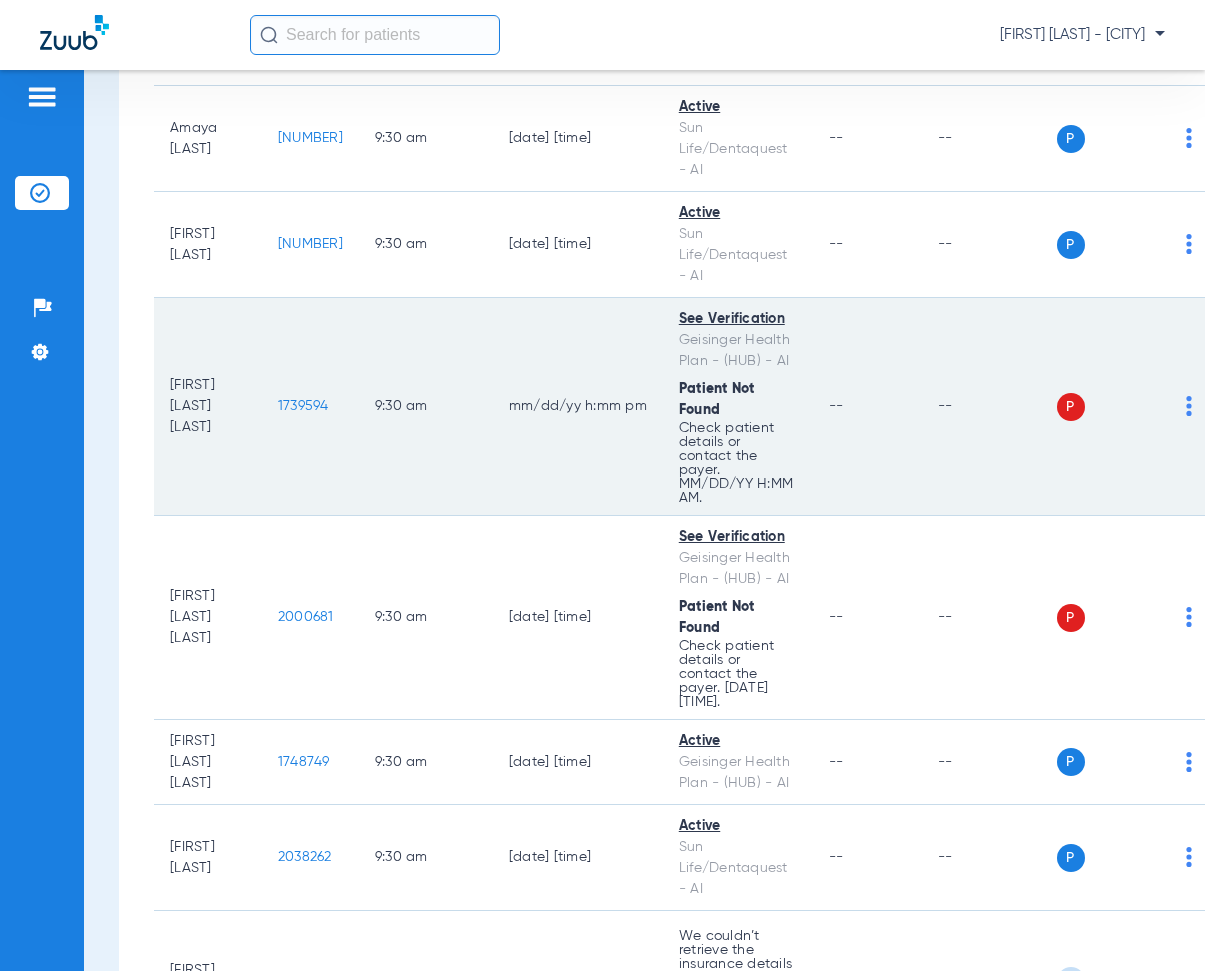 scroll, scrollTop: 6800, scrollLeft: 0, axis: vertical 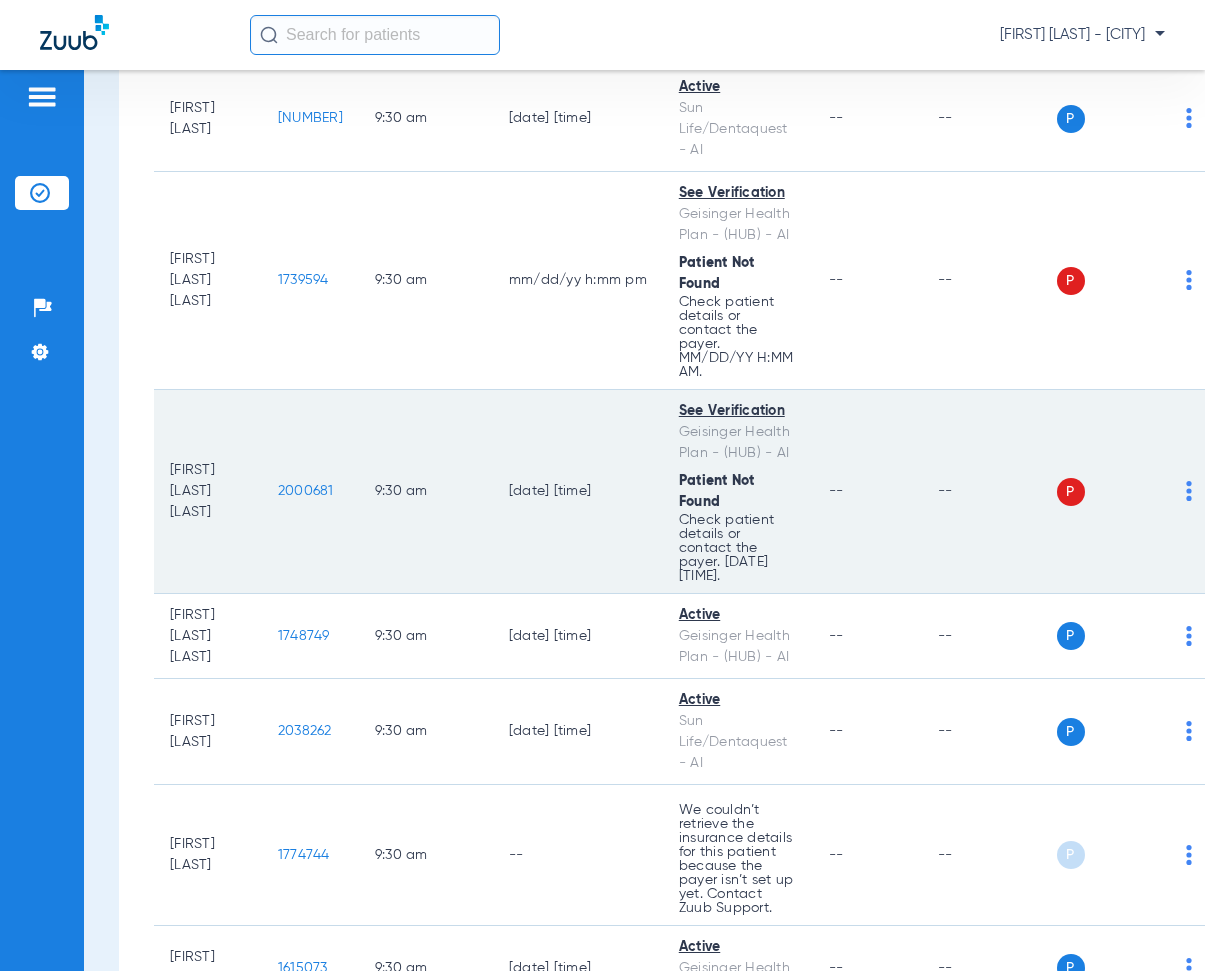 drag, startPoint x: 289, startPoint y: 485, endPoint x: 353, endPoint y: 494, distance: 64.629715 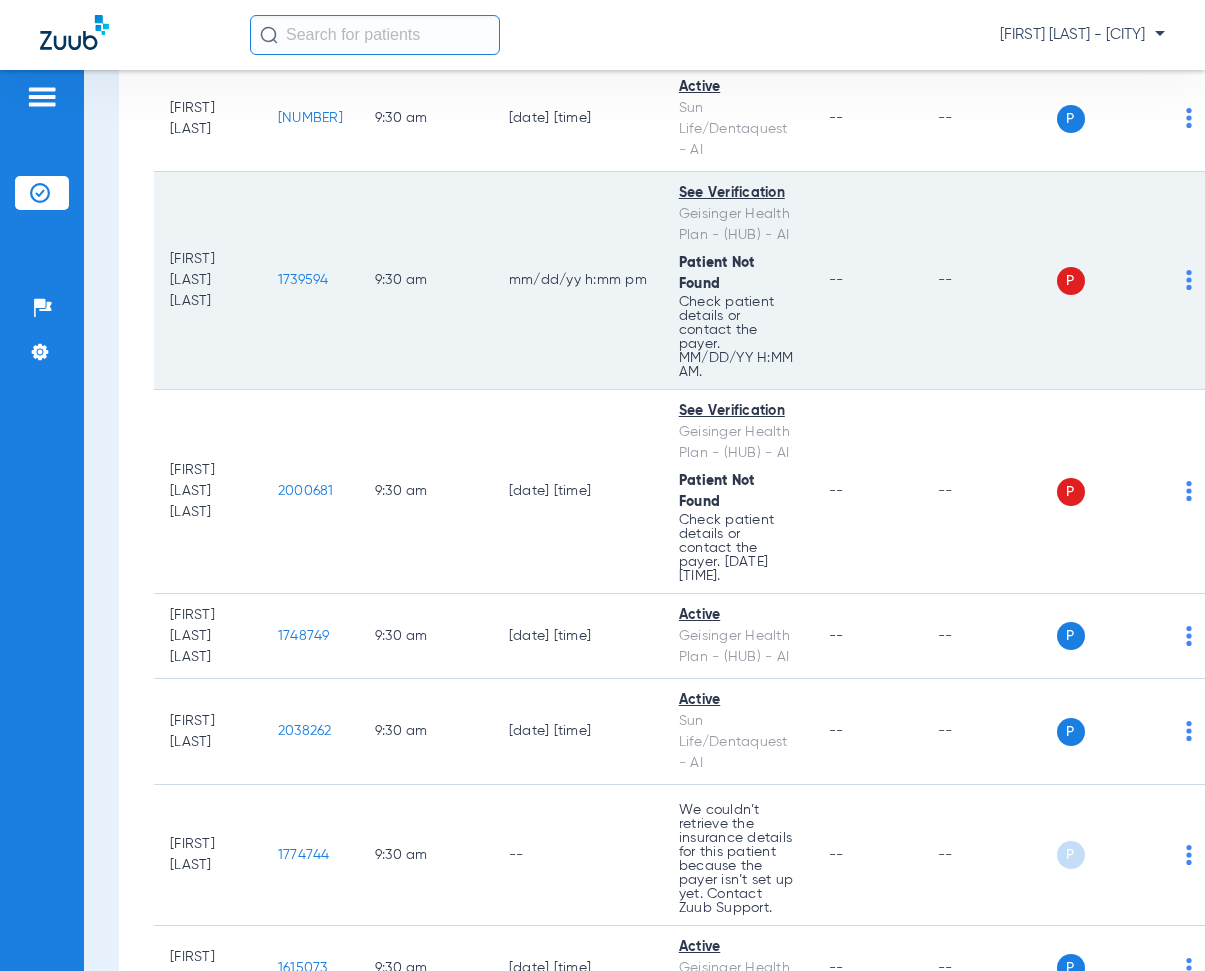 click on "9:30 AM" 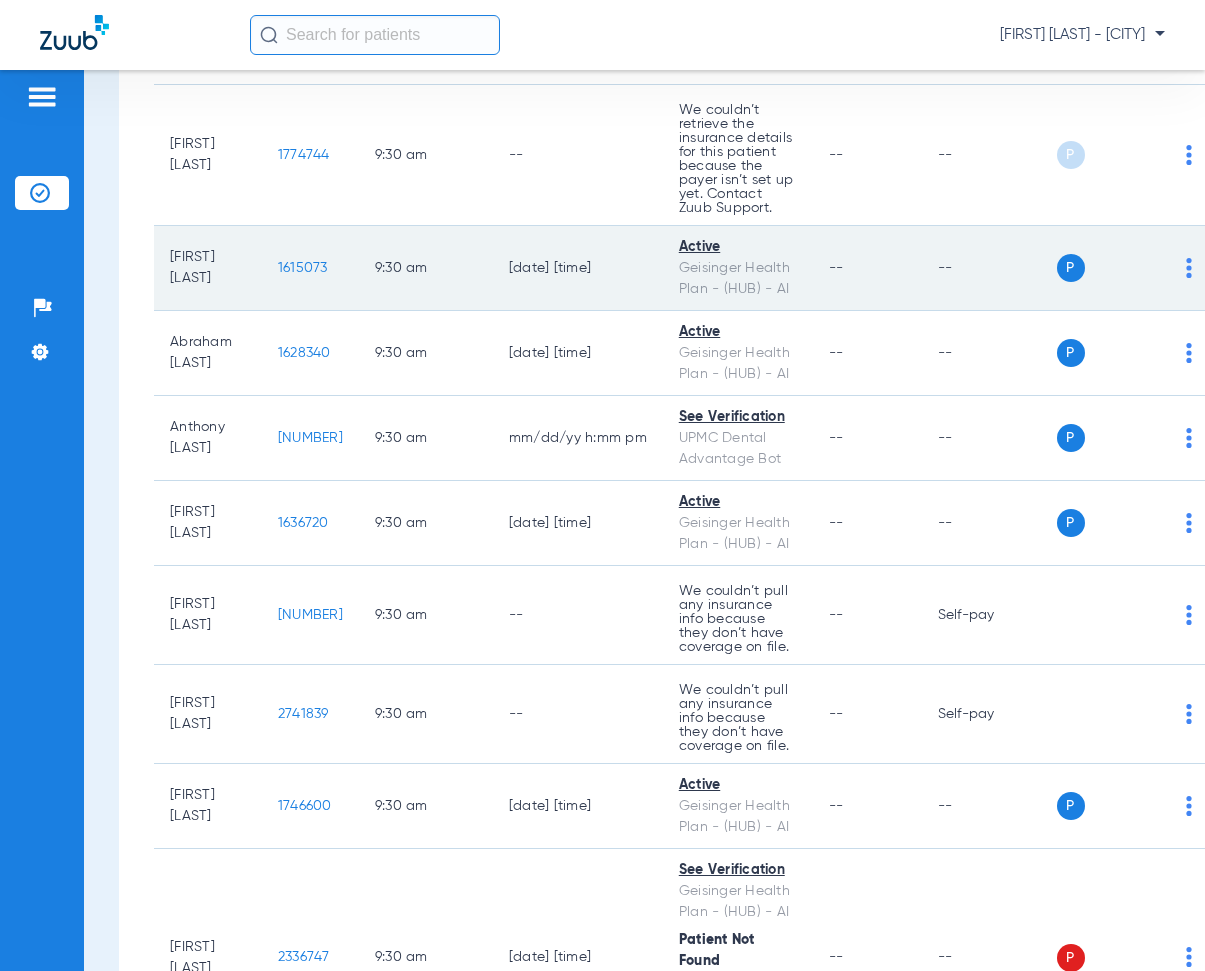 scroll, scrollTop: 7700, scrollLeft: 0, axis: vertical 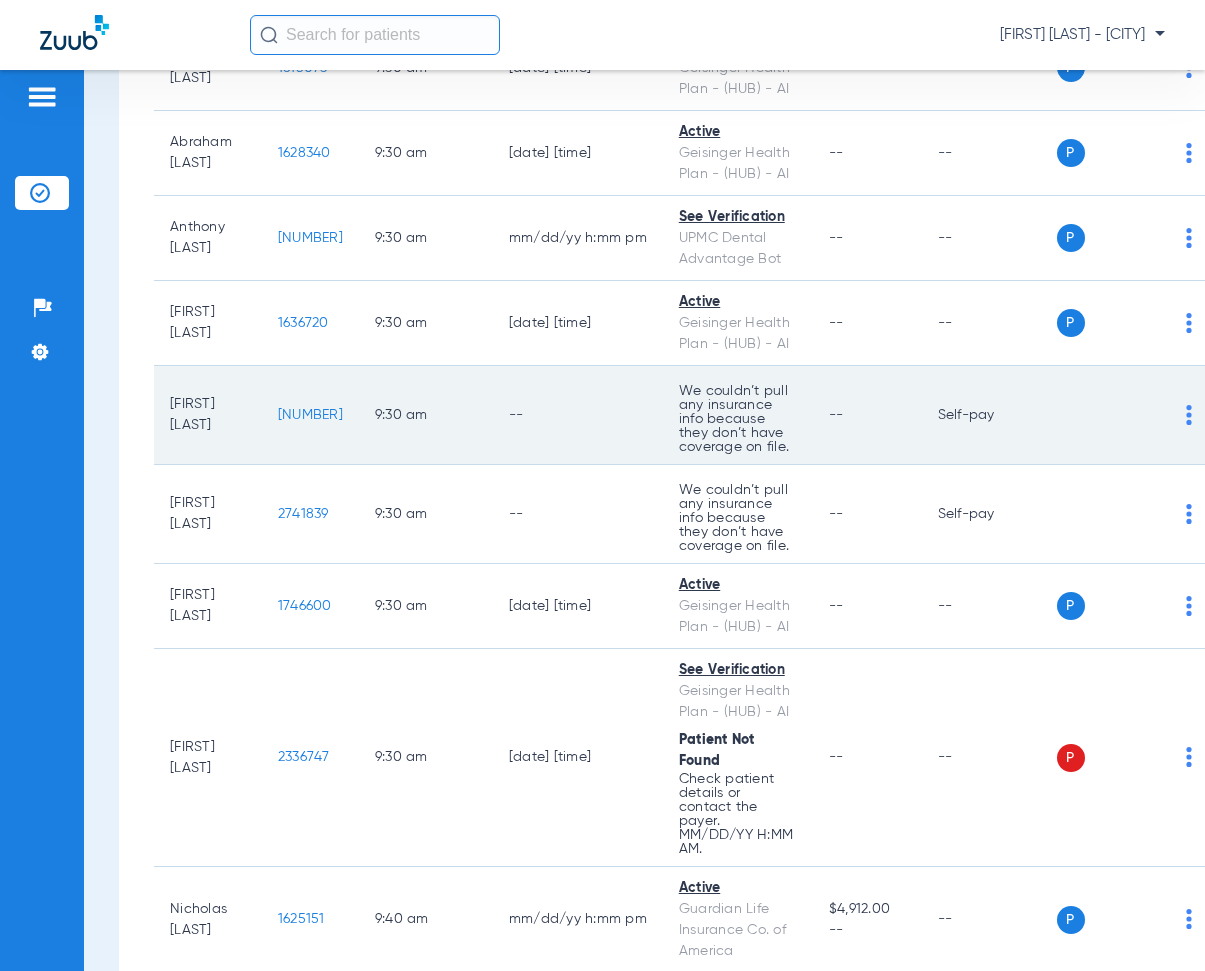 drag, startPoint x: 295, startPoint y: 404, endPoint x: 355, endPoint y: 412, distance: 60.530983 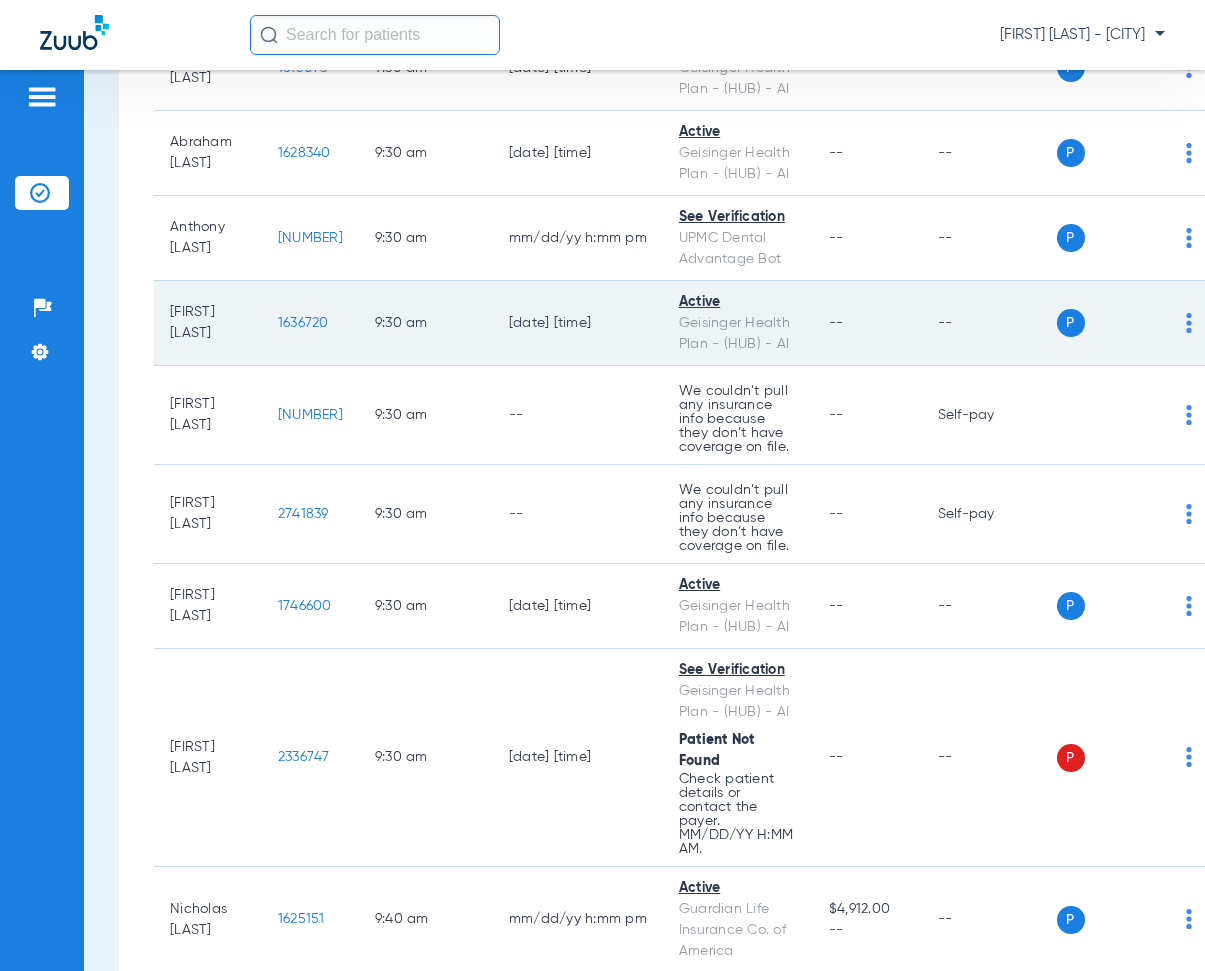 click on "1636720" 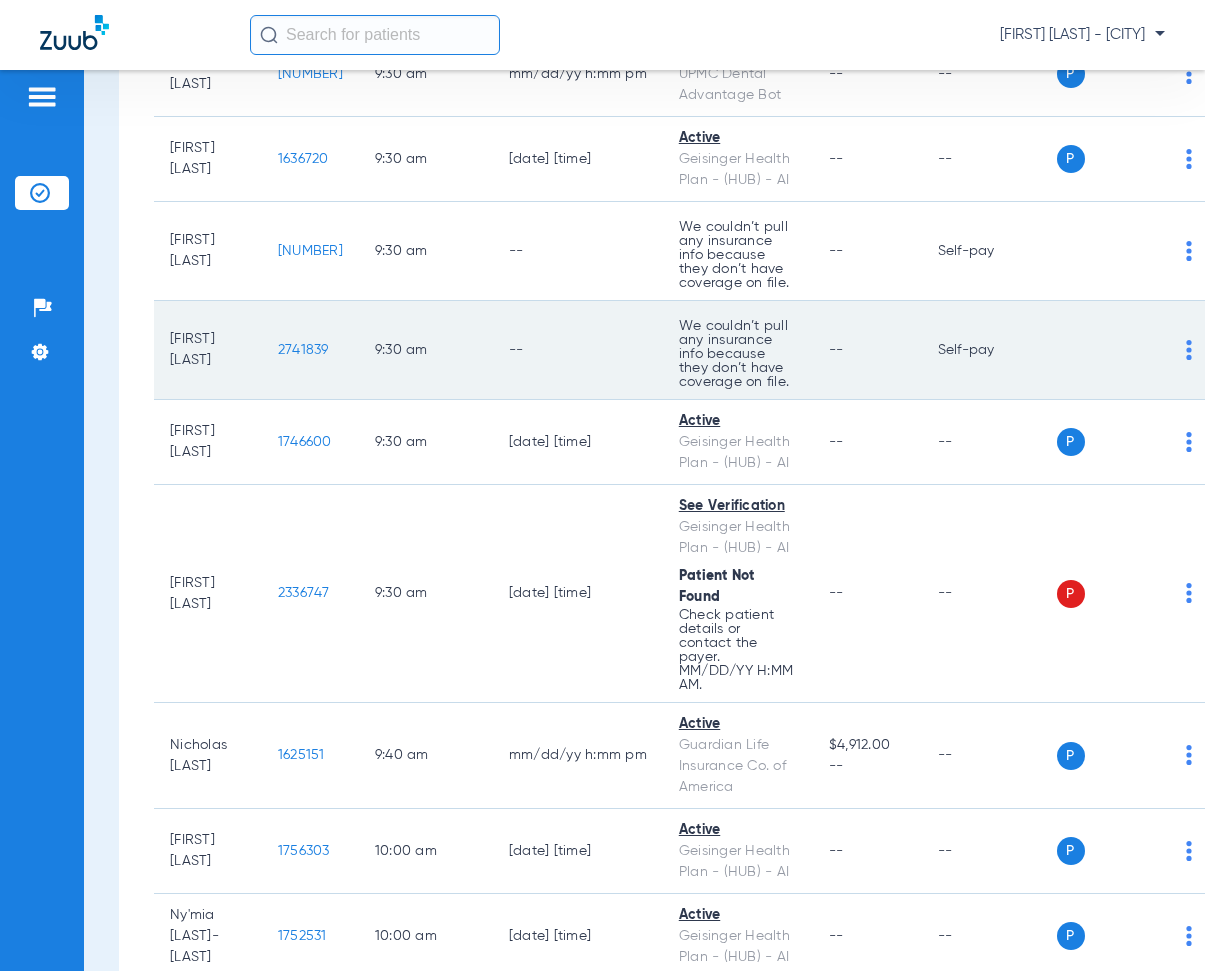 scroll, scrollTop: 7900, scrollLeft: 0, axis: vertical 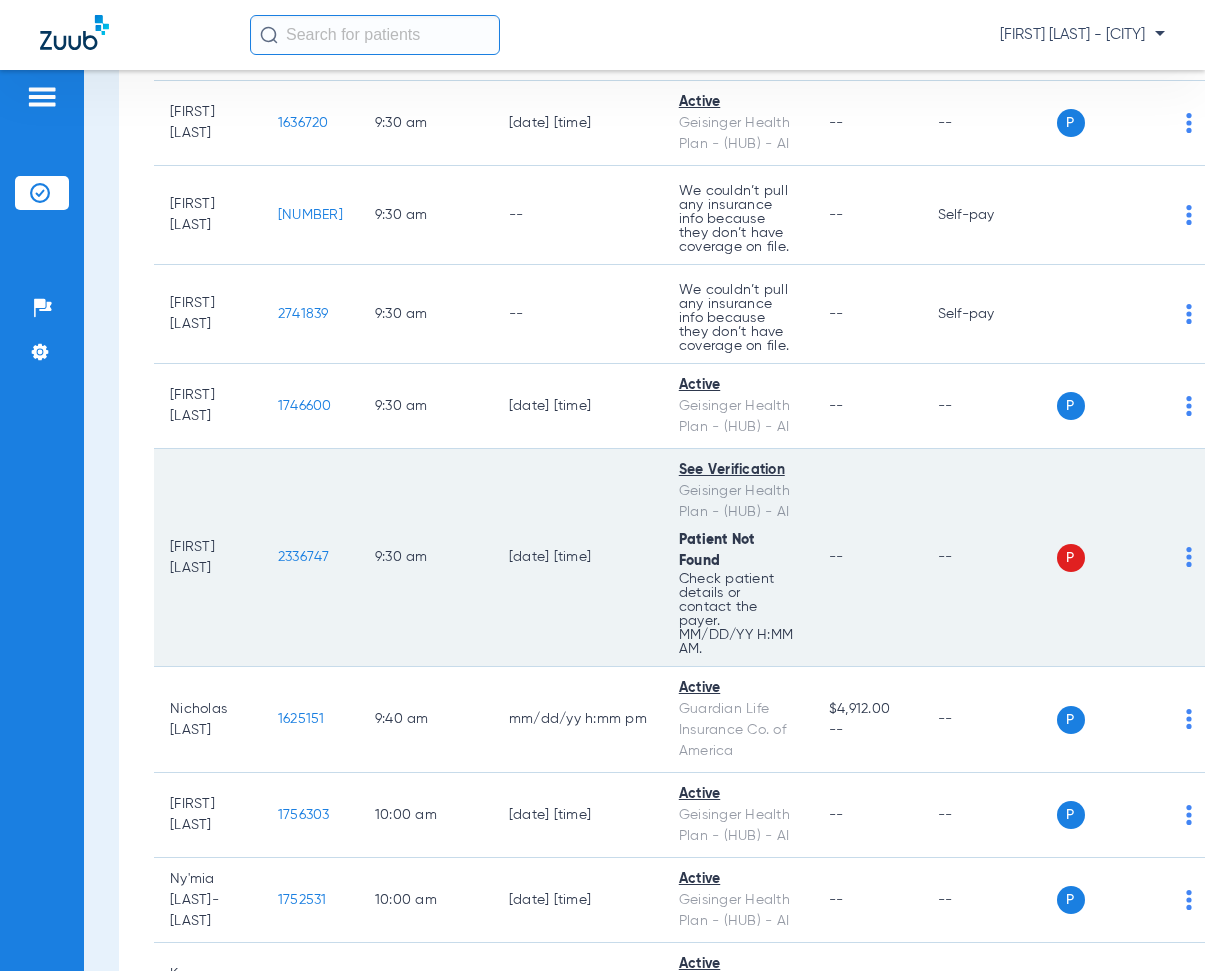 drag, startPoint x: 291, startPoint y: 540, endPoint x: 355, endPoint y: 560, distance: 67.052216 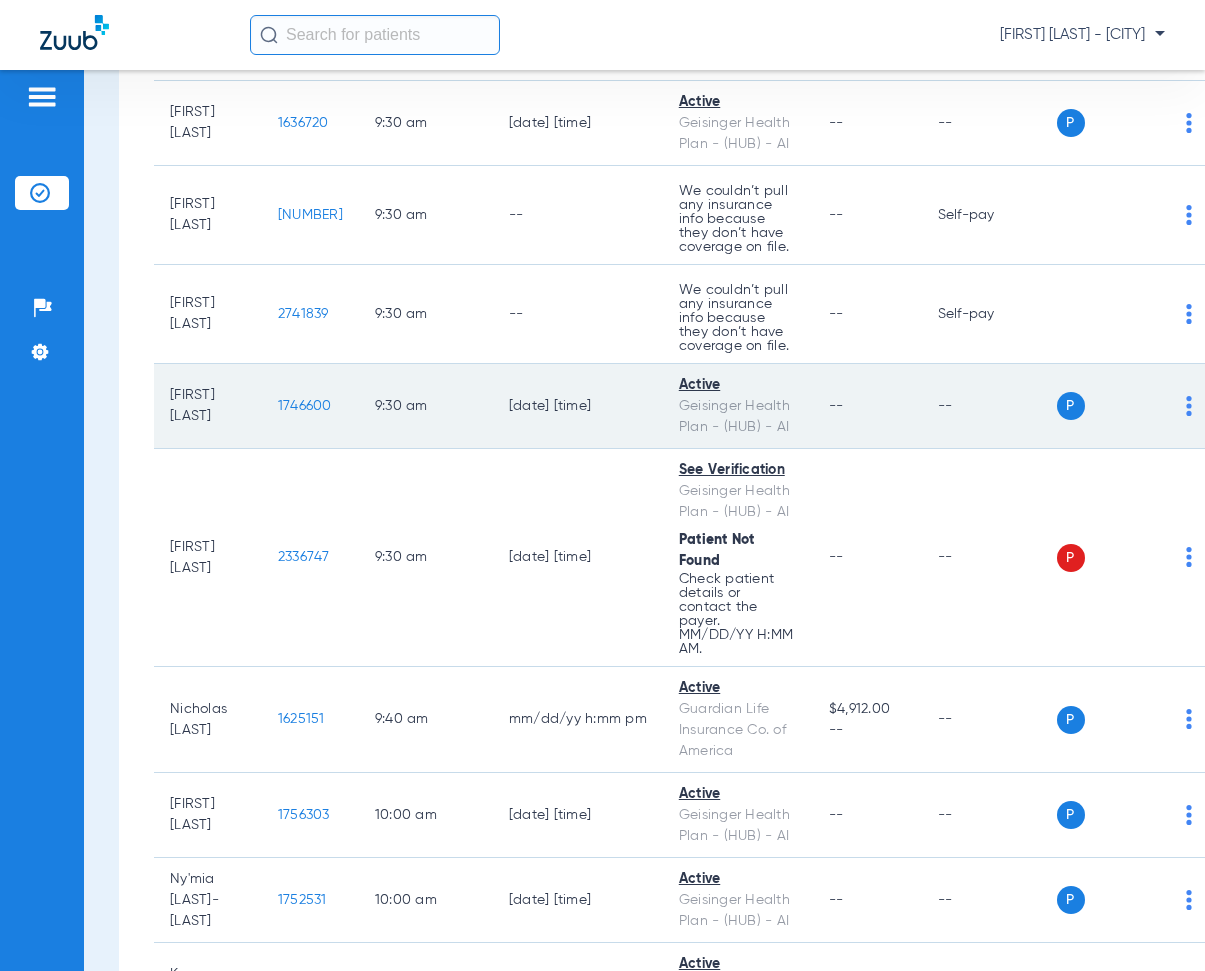 scroll, scrollTop: 8100, scrollLeft: 0, axis: vertical 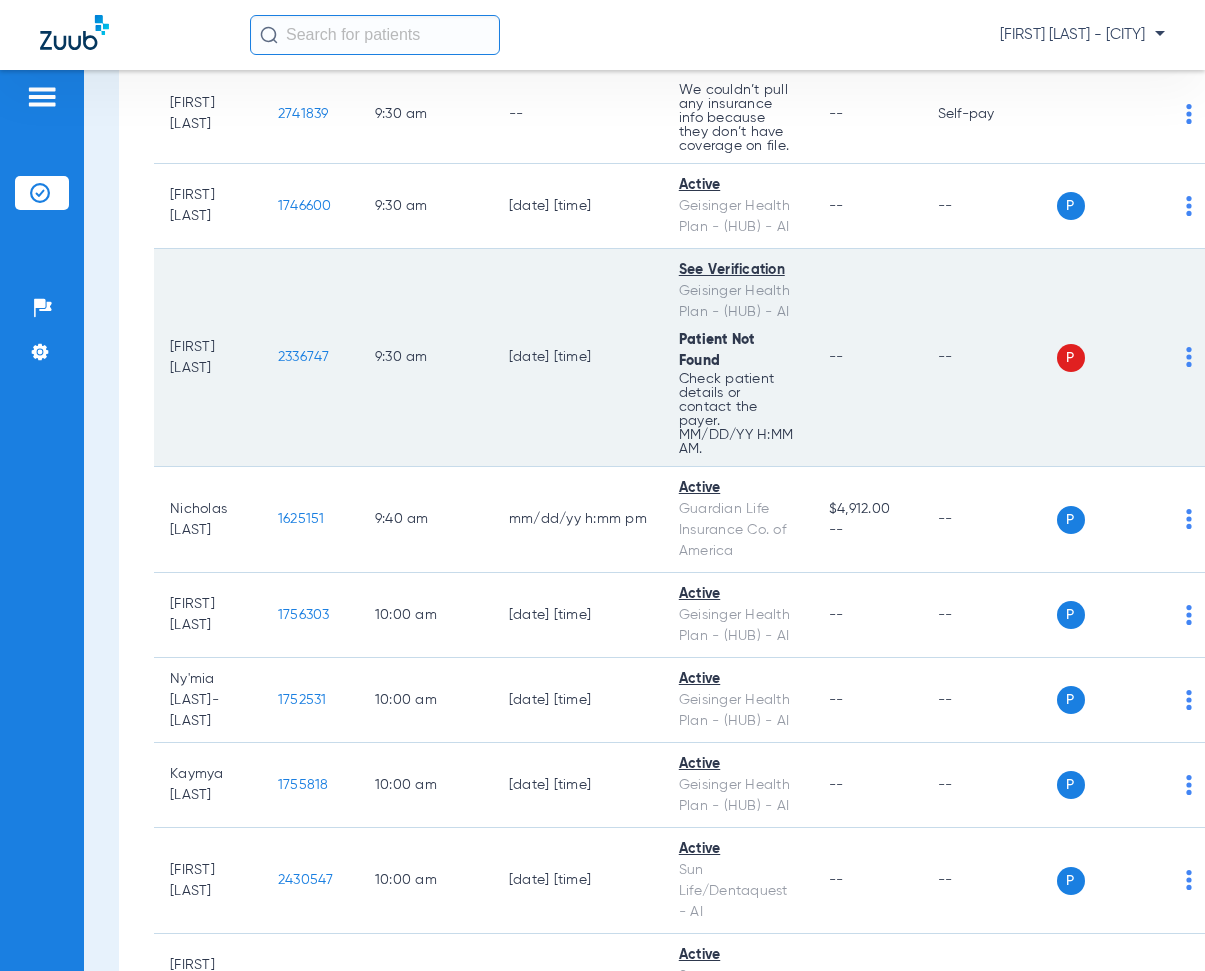 click on "2336747" 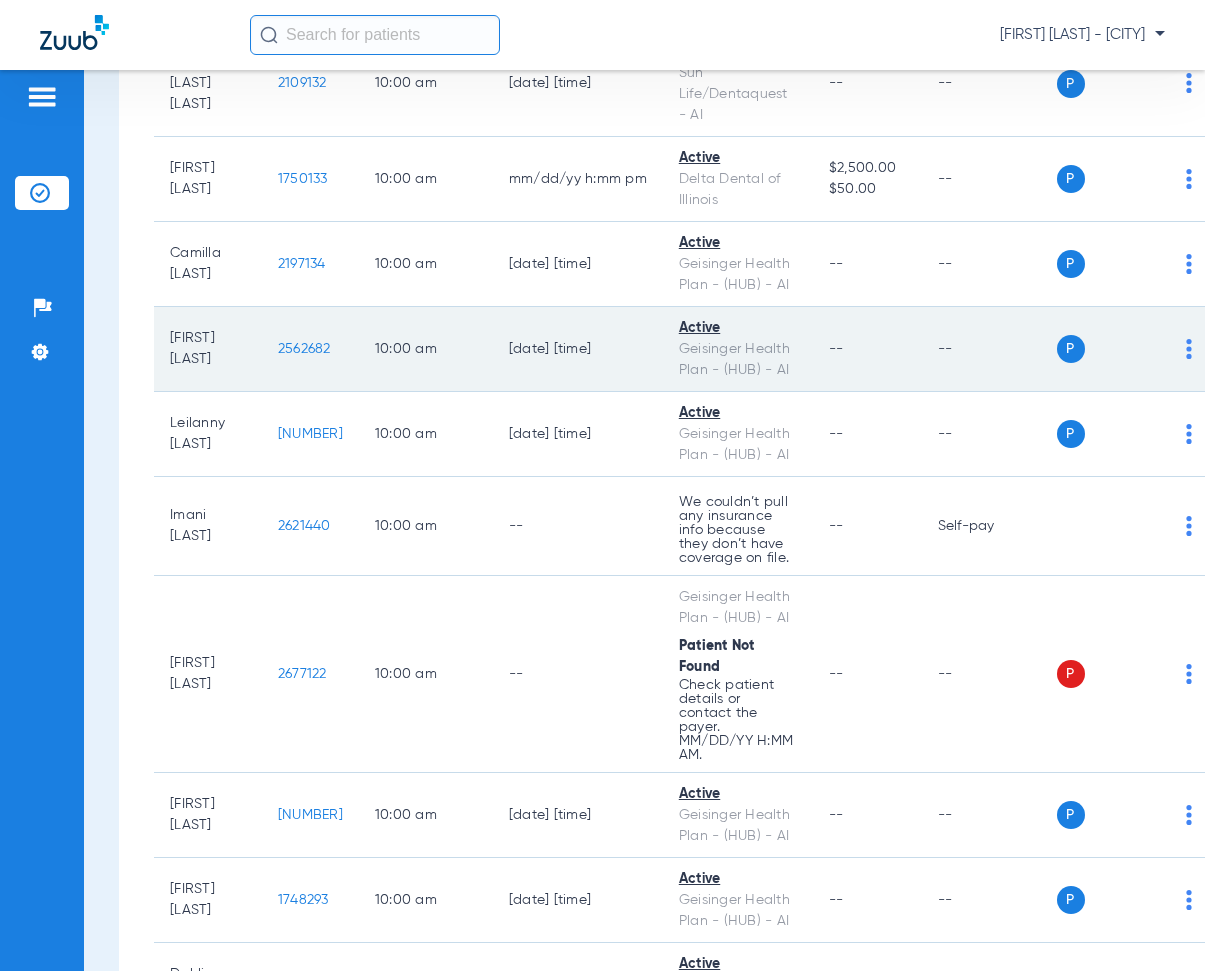 scroll, scrollTop: 9100, scrollLeft: 0, axis: vertical 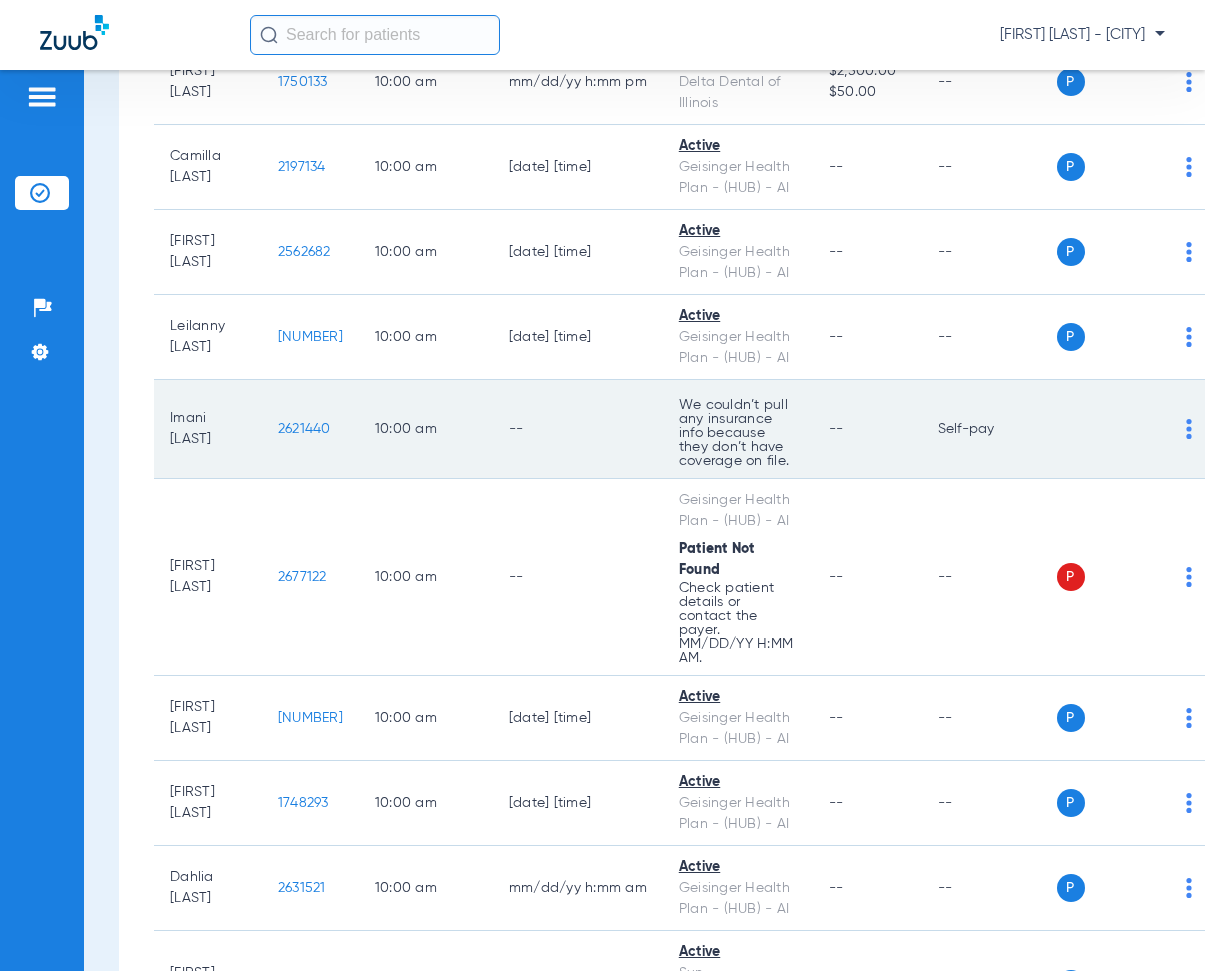 drag, startPoint x: 295, startPoint y: 408, endPoint x: 350, endPoint y: 413, distance: 55.226807 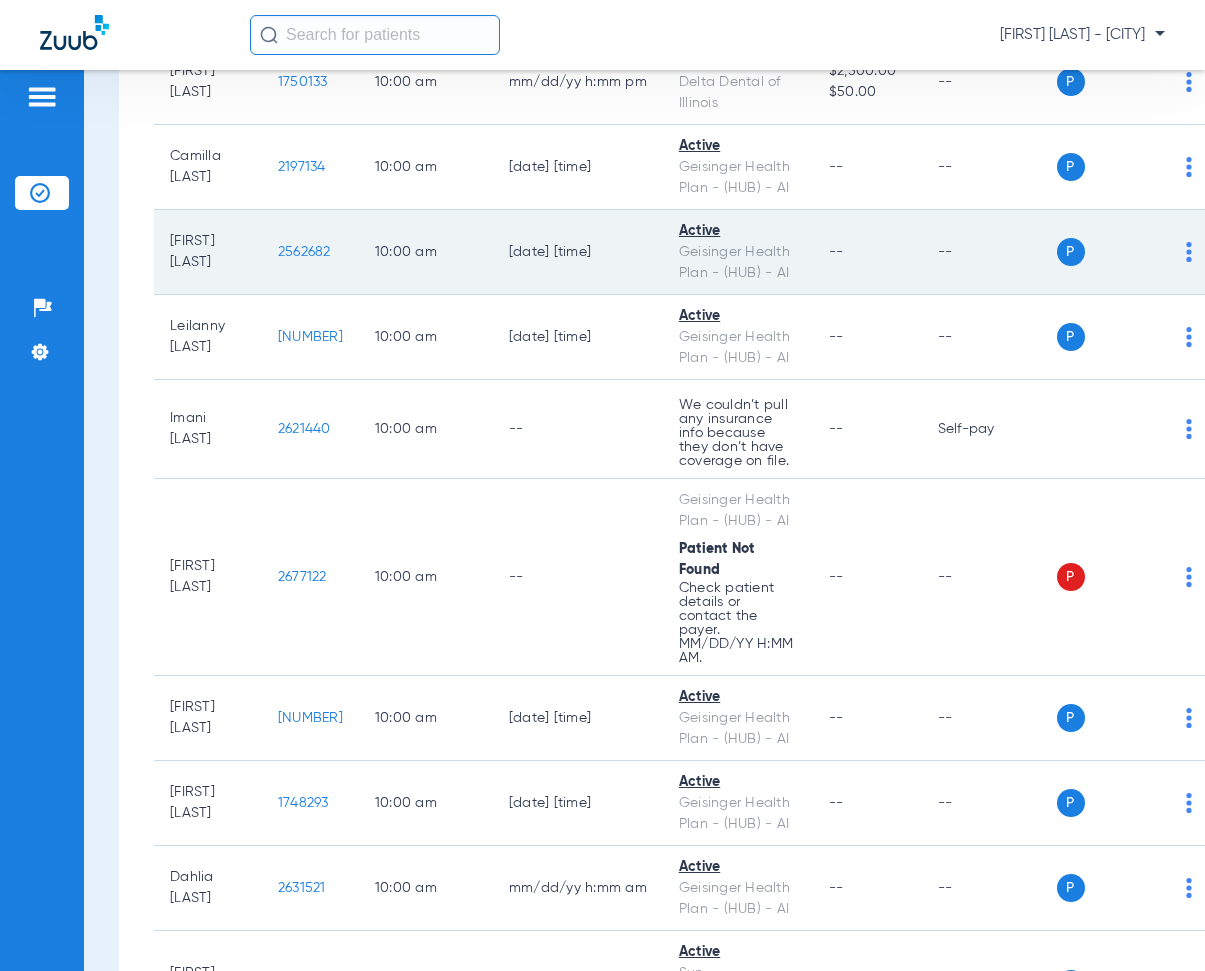 click on "10:00 AM" 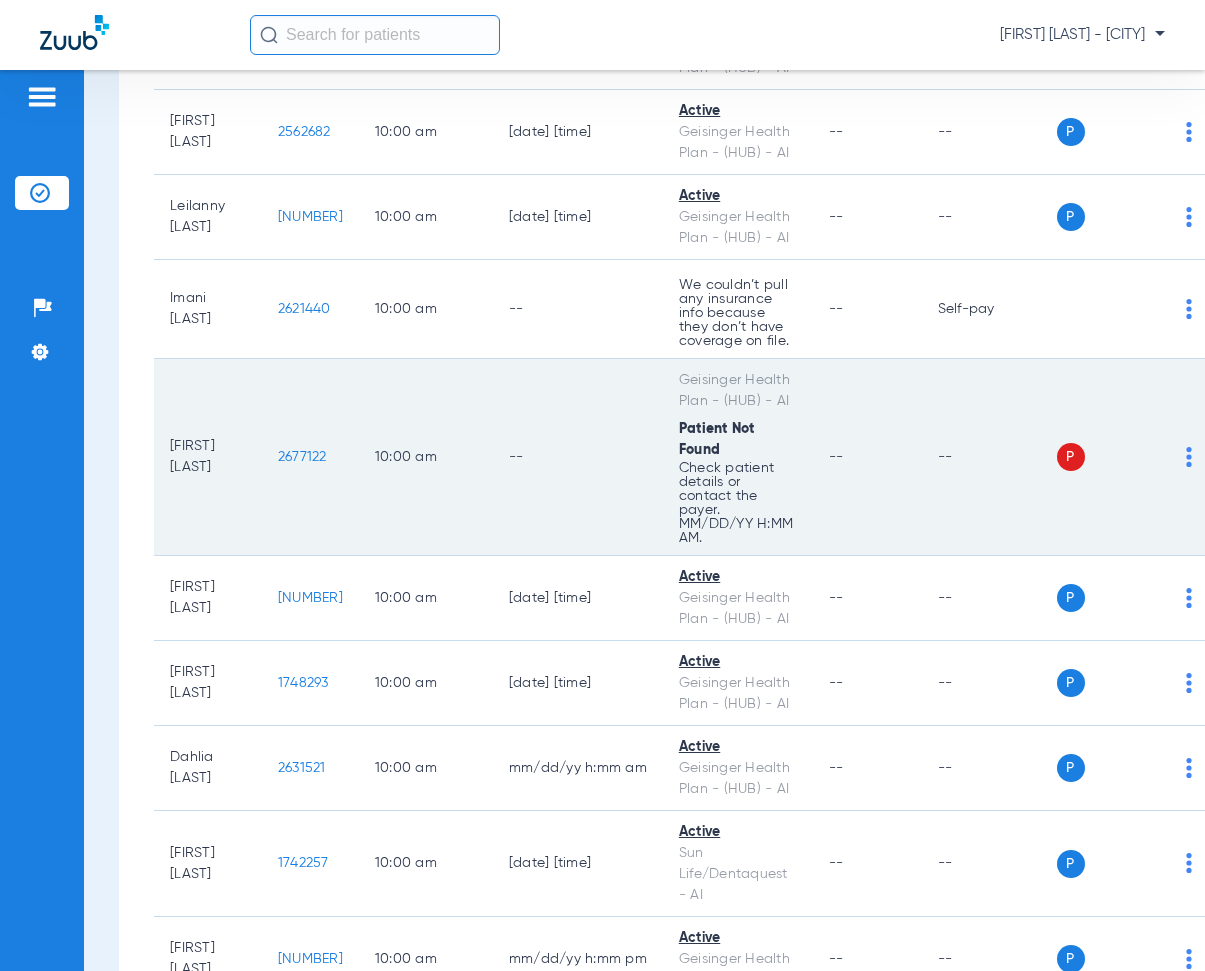 scroll, scrollTop: 9300, scrollLeft: 0, axis: vertical 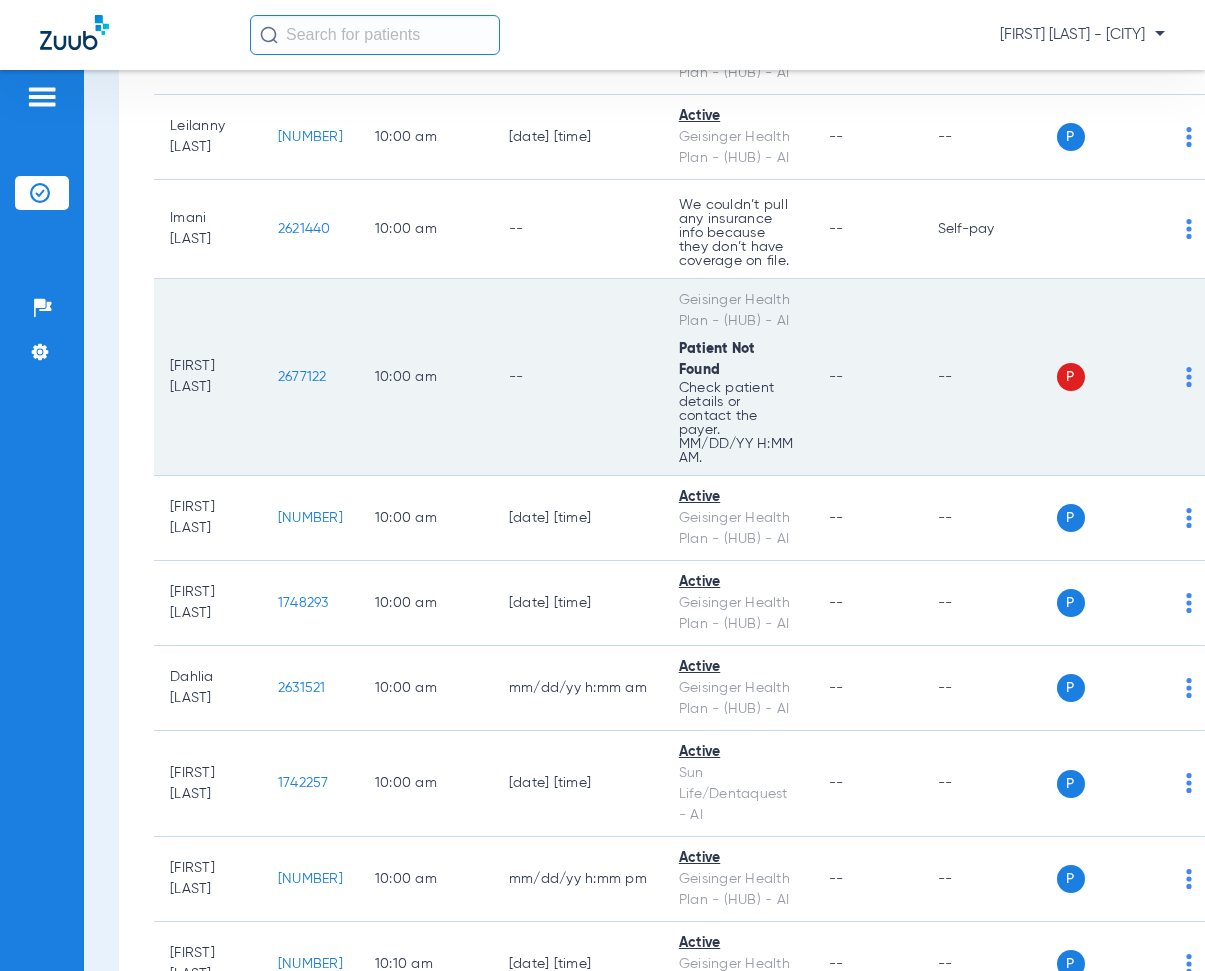 drag, startPoint x: 288, startPoint y: 348, endPoint x: 353, endPoint y: 365, distance: 67.18631 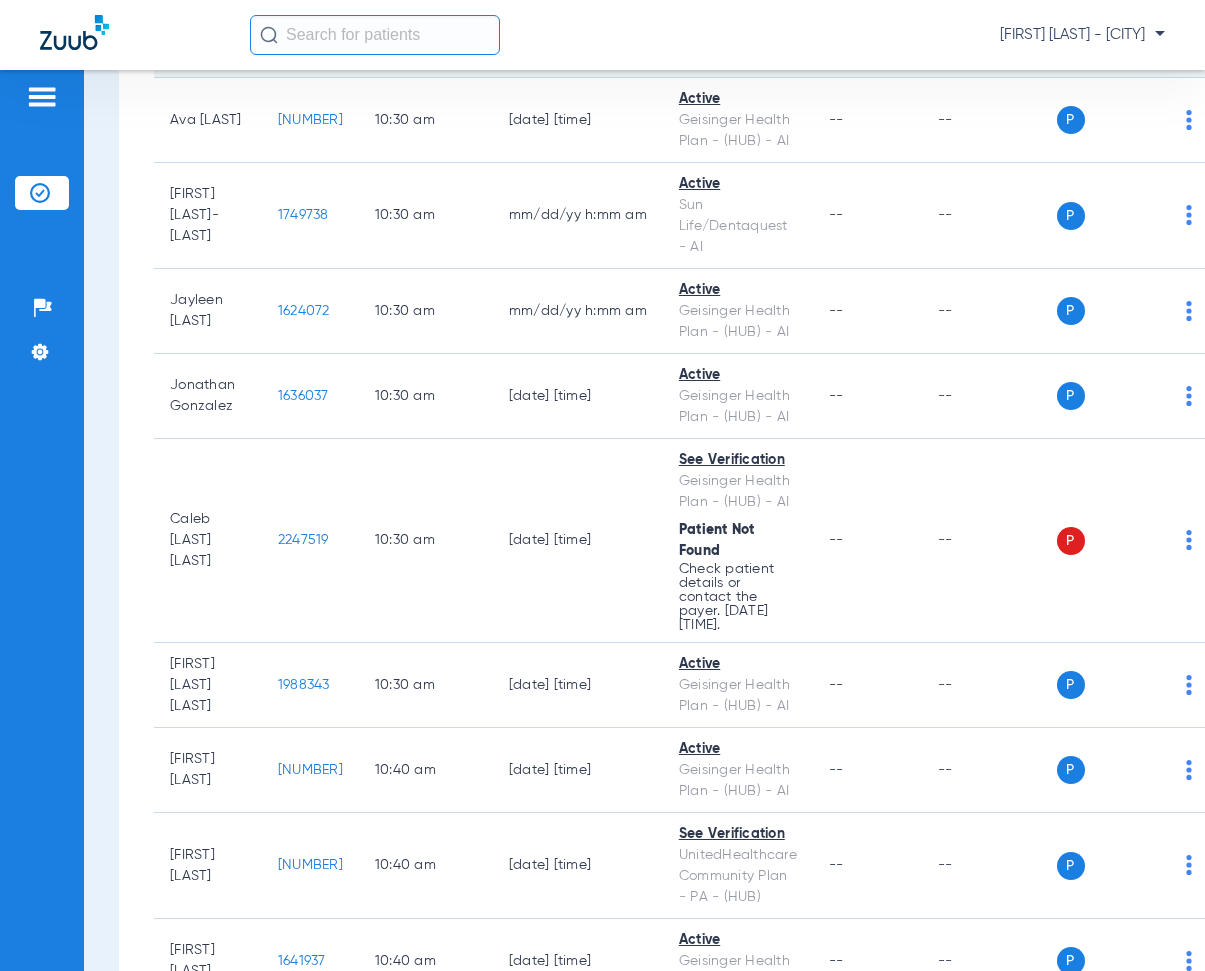 scroll, scrollTop: 11200, scrollLeft: 0, axis: vertical 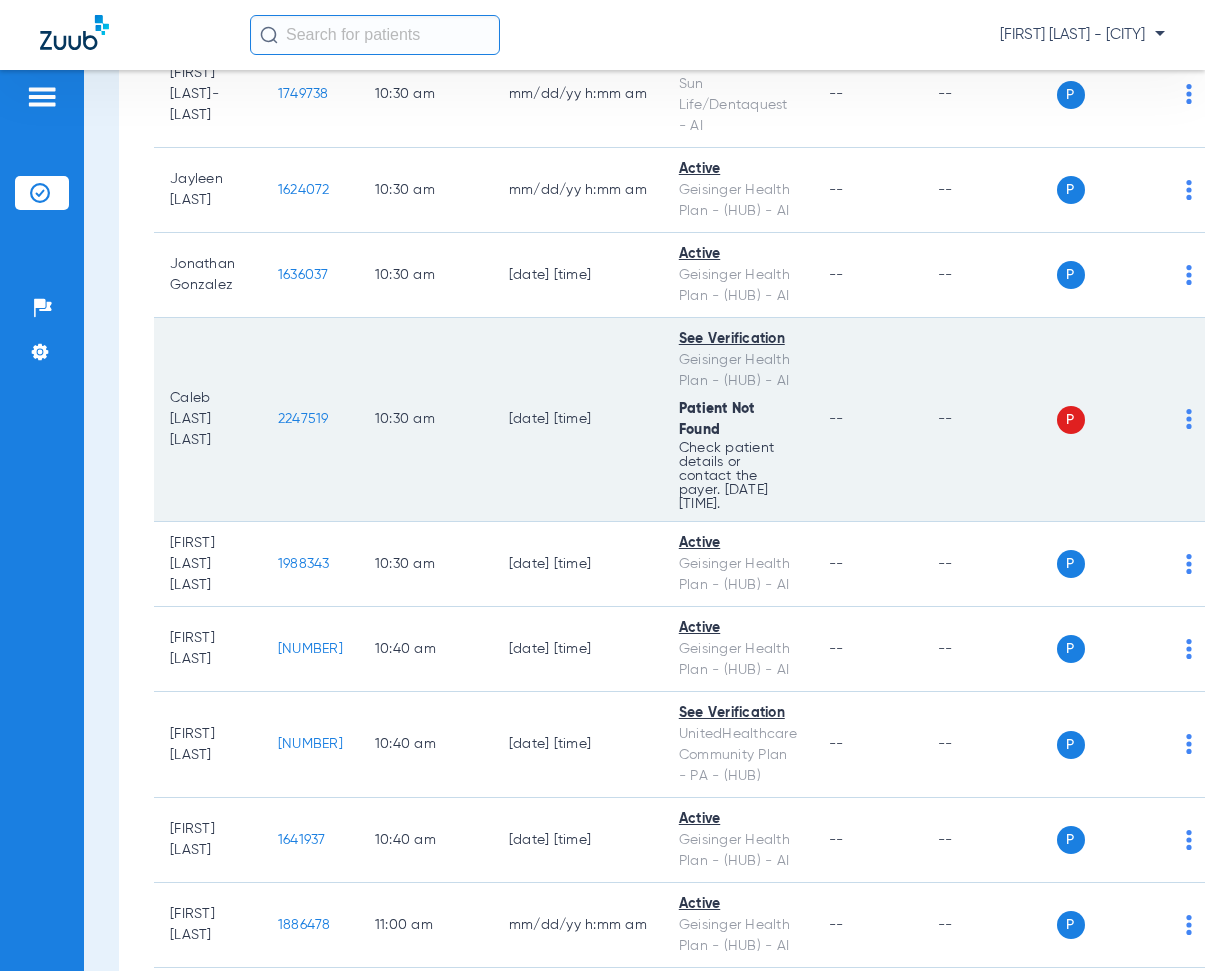 drag, startPoint x: 293, startPoint y: 383, endPoint x: 363, endPoint y: 402, distance: 72.53275 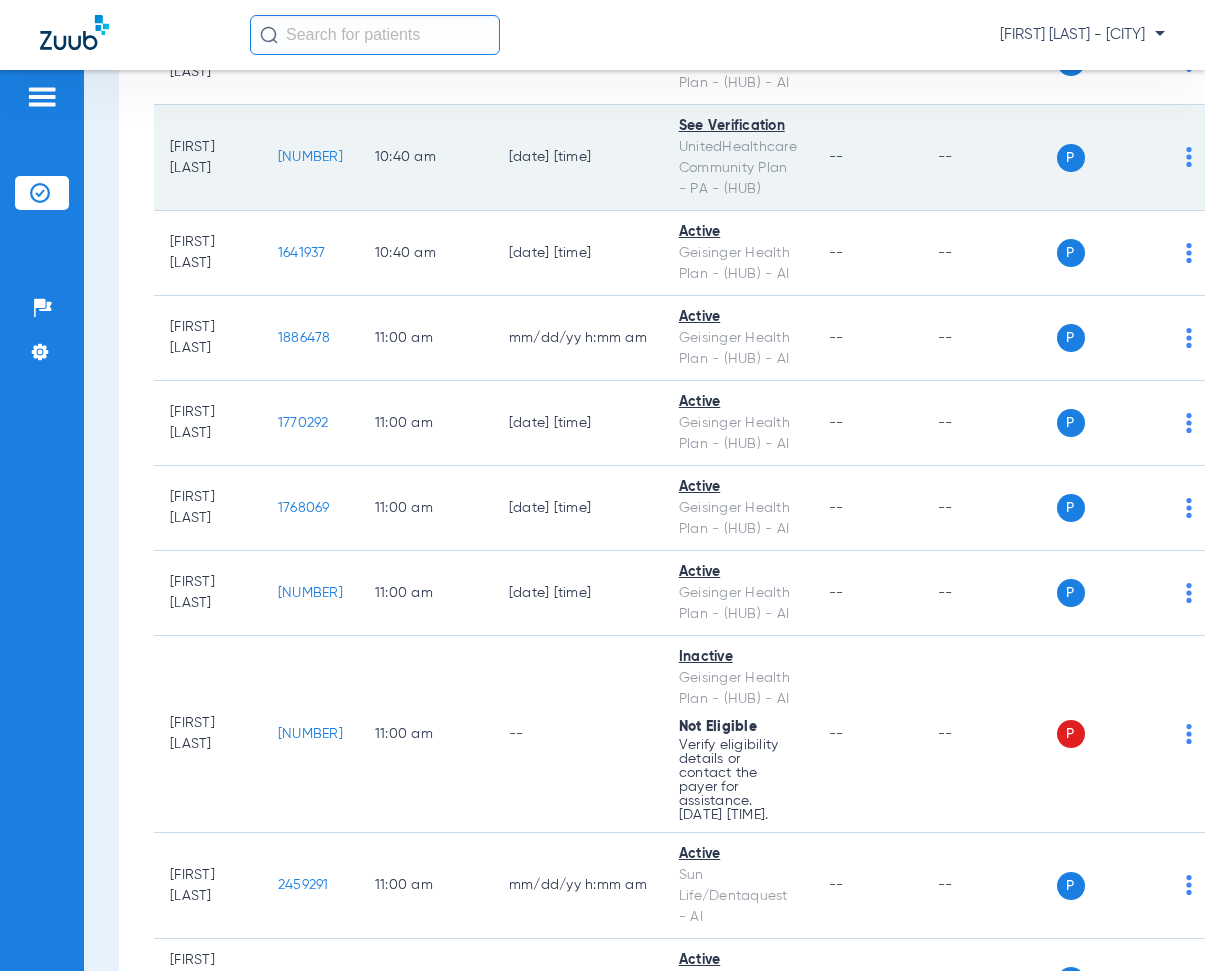 scroll, scrollTop: 12000, scrollLeft: 0, axis: vertical 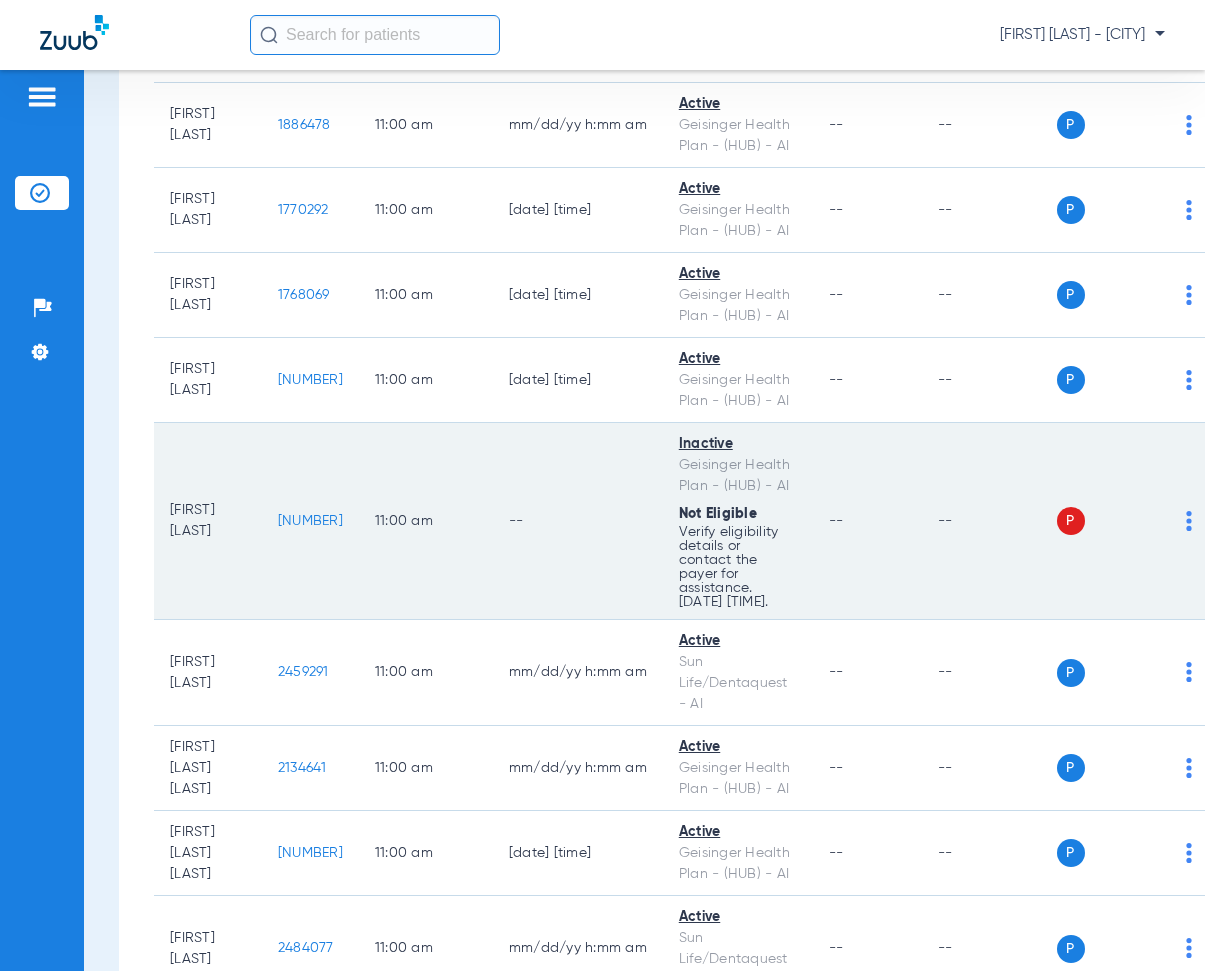 drag, startPoint x: 290, startPoint y: 491, endPoint x: 351, endPoint y: 508, distance: 63.324562 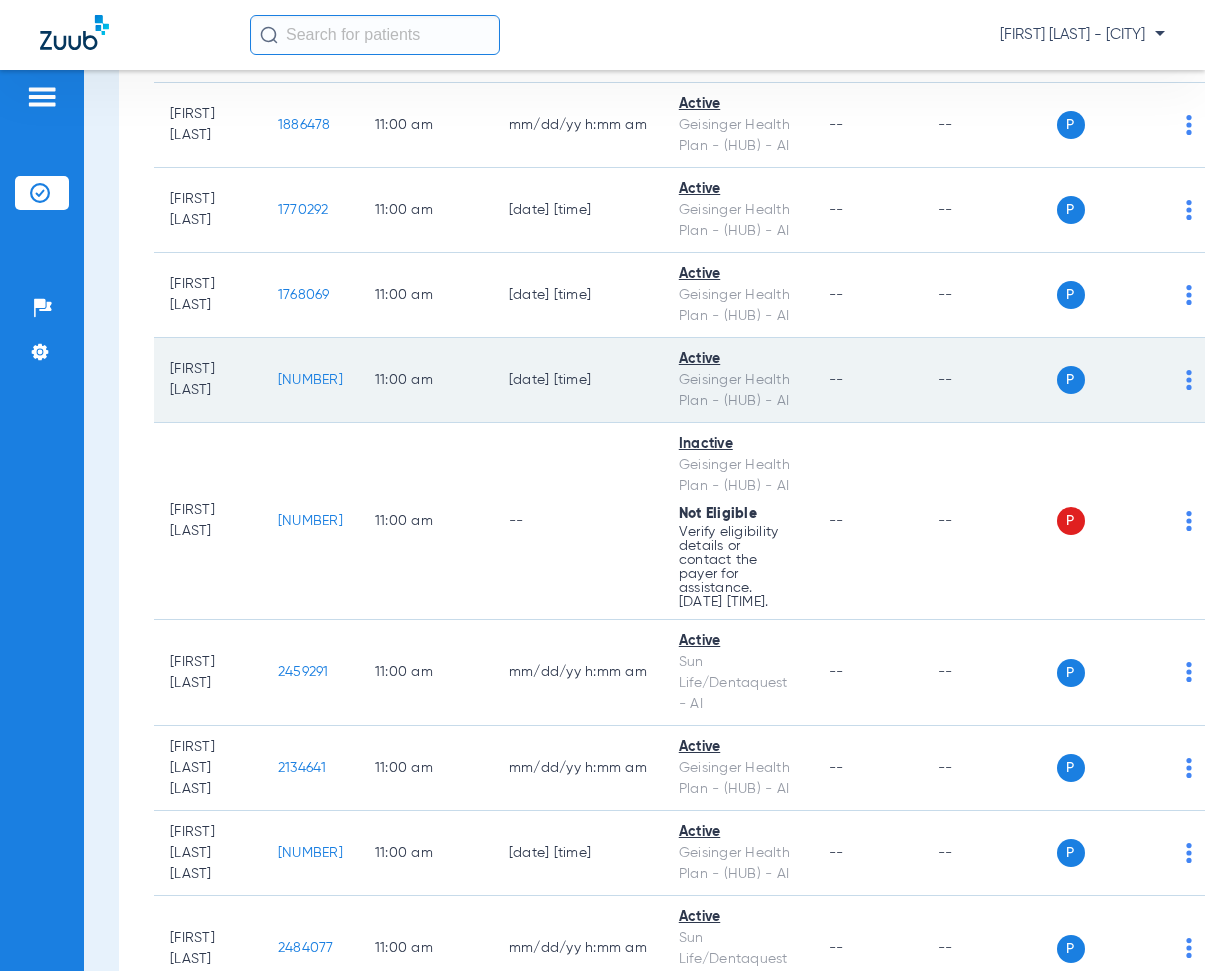 click on "[DATE] [TIME]" 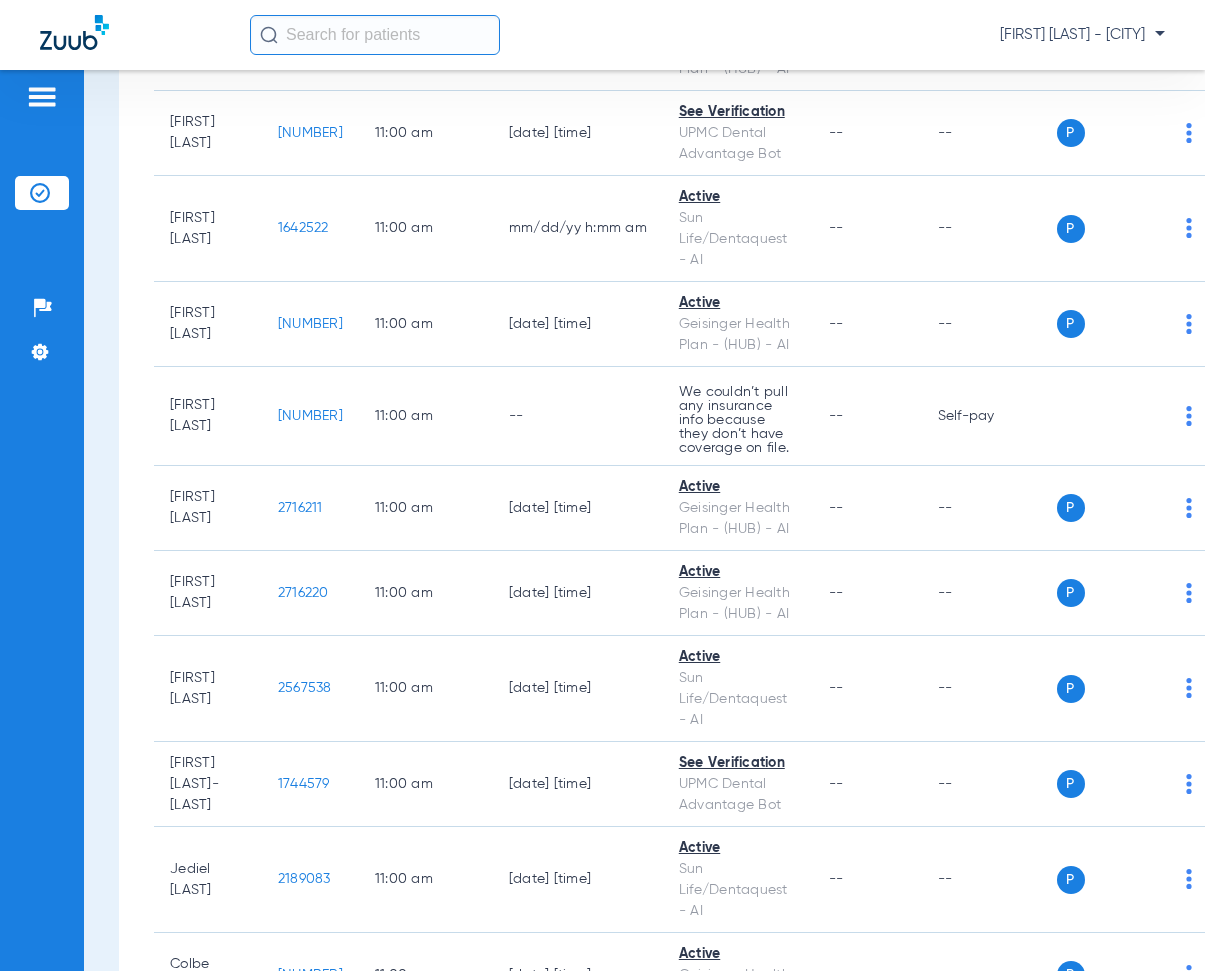 scroll, scrollTop: 13000, scrollLeft: 0, axis: vertical 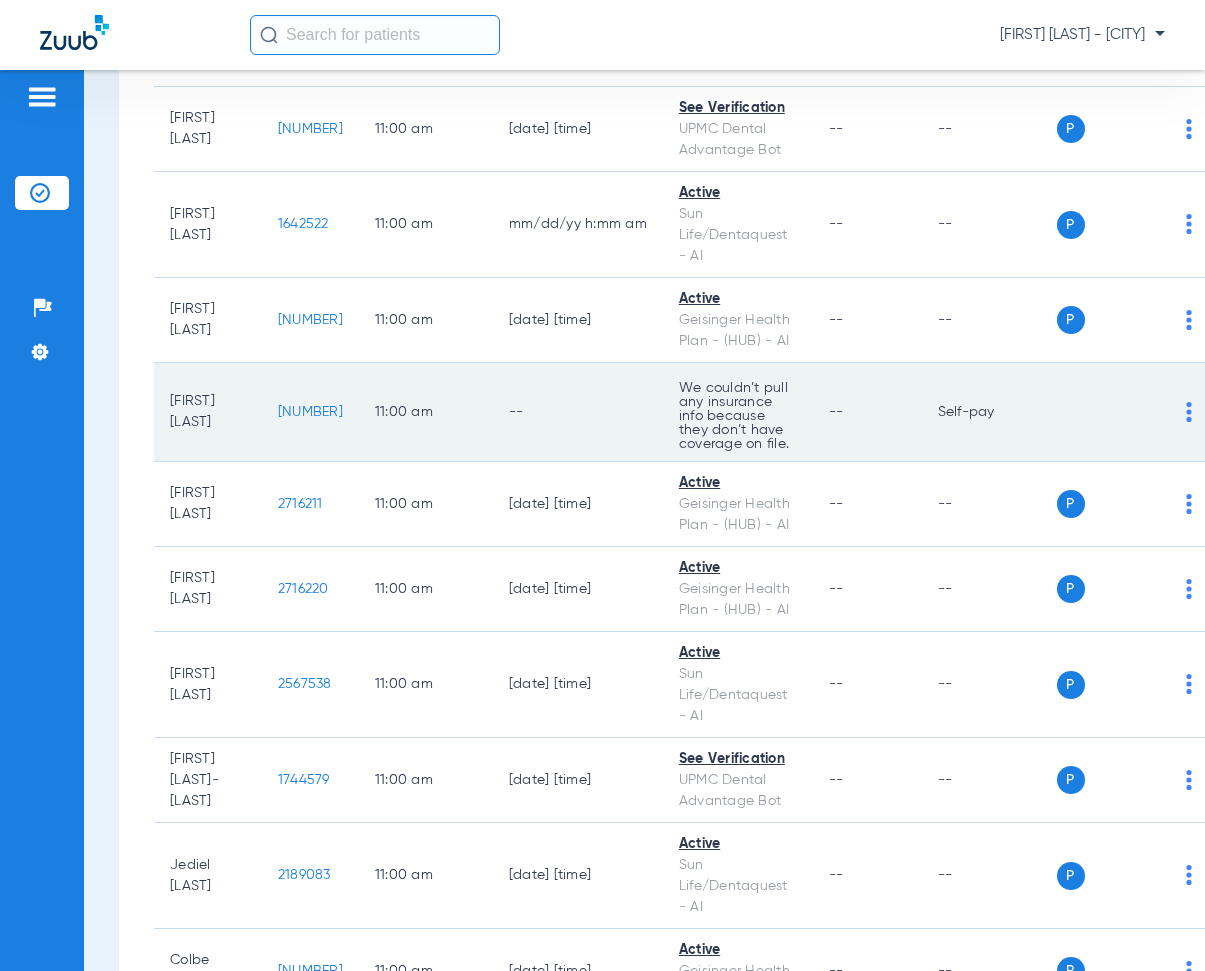 drag, startPoint x: 292, startPoint y: 389, endPoint x: 356, endPoint y: 402, distance: 65.30697 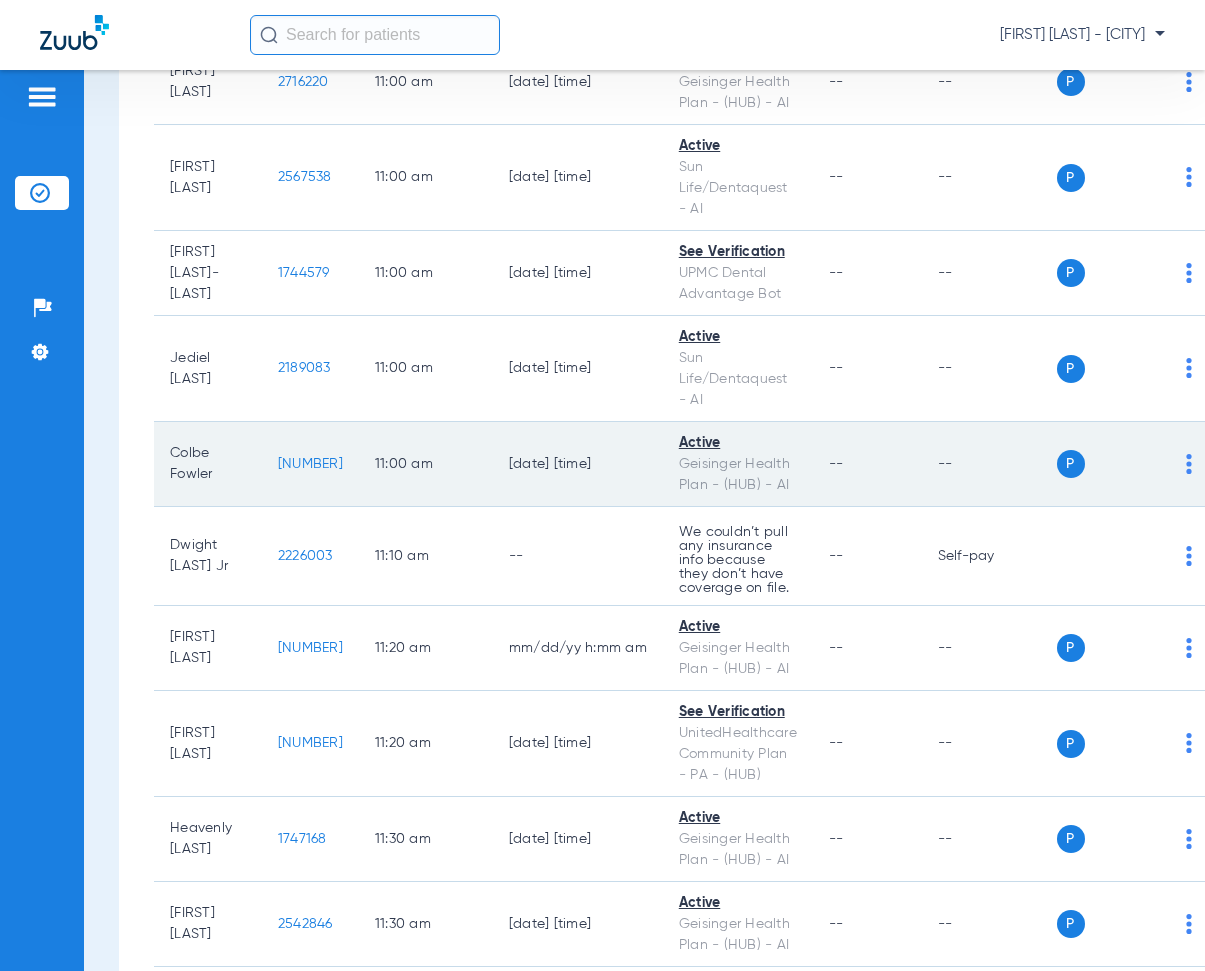 scroll, scrollTop: 13600, scrollLeft: 0, axis: vertical 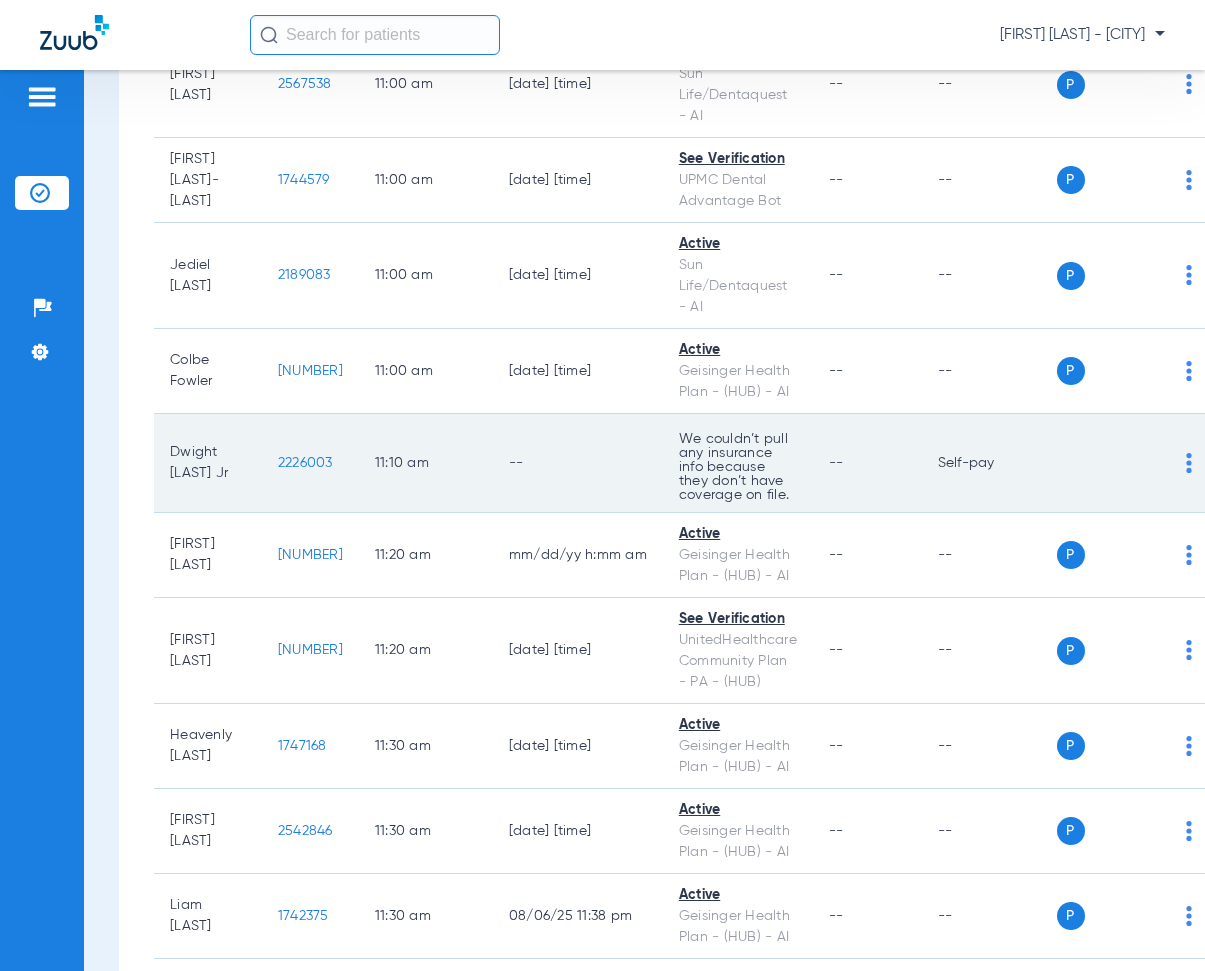 drag, startPoint x: 291, startPoint y: 434, endPoint x: 327, endPoint y: 412, distance: 42.190044 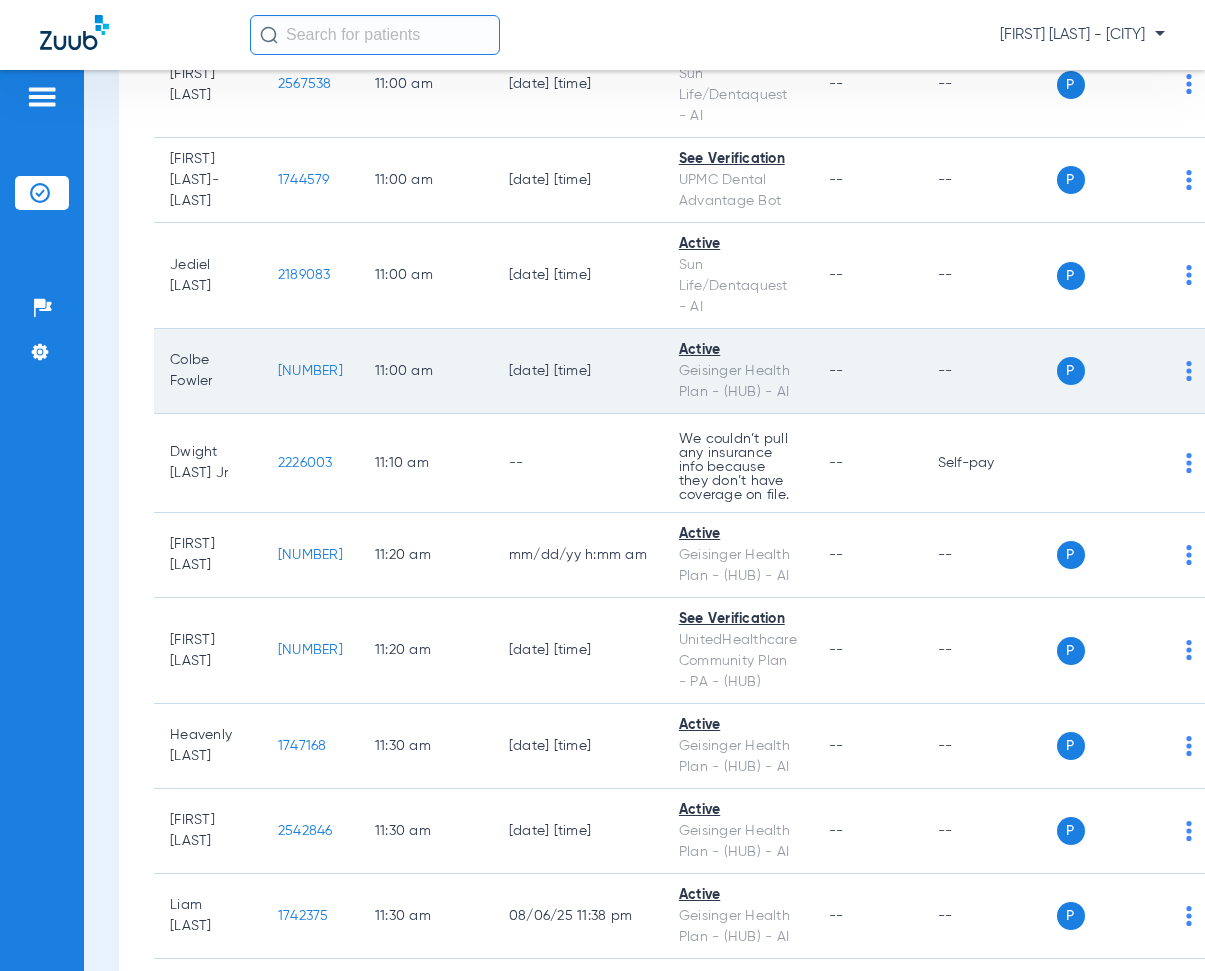 click on "11:00 AM" 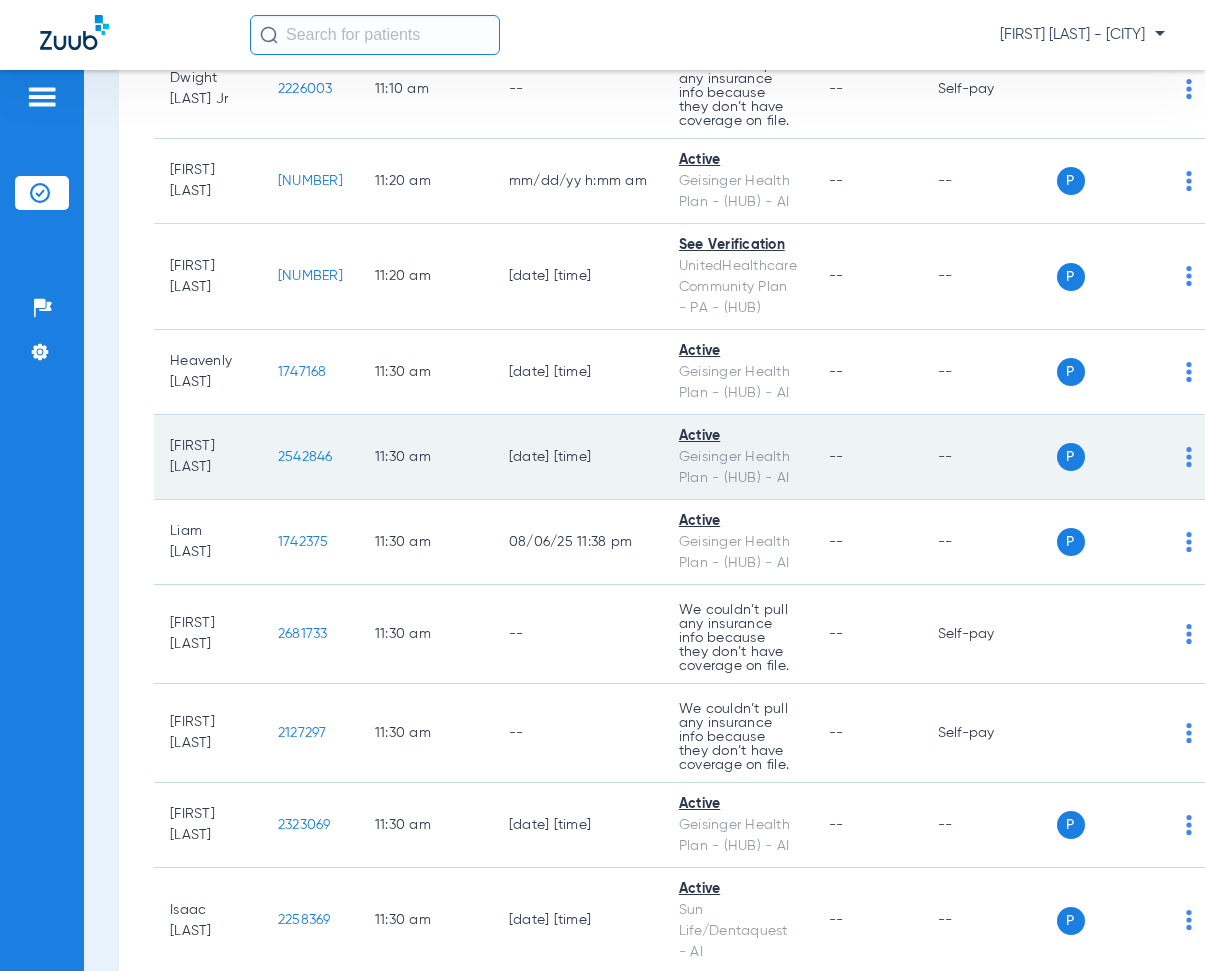 scroll, scrollTop: 14100, scrollLeft: 0, axis: vertical 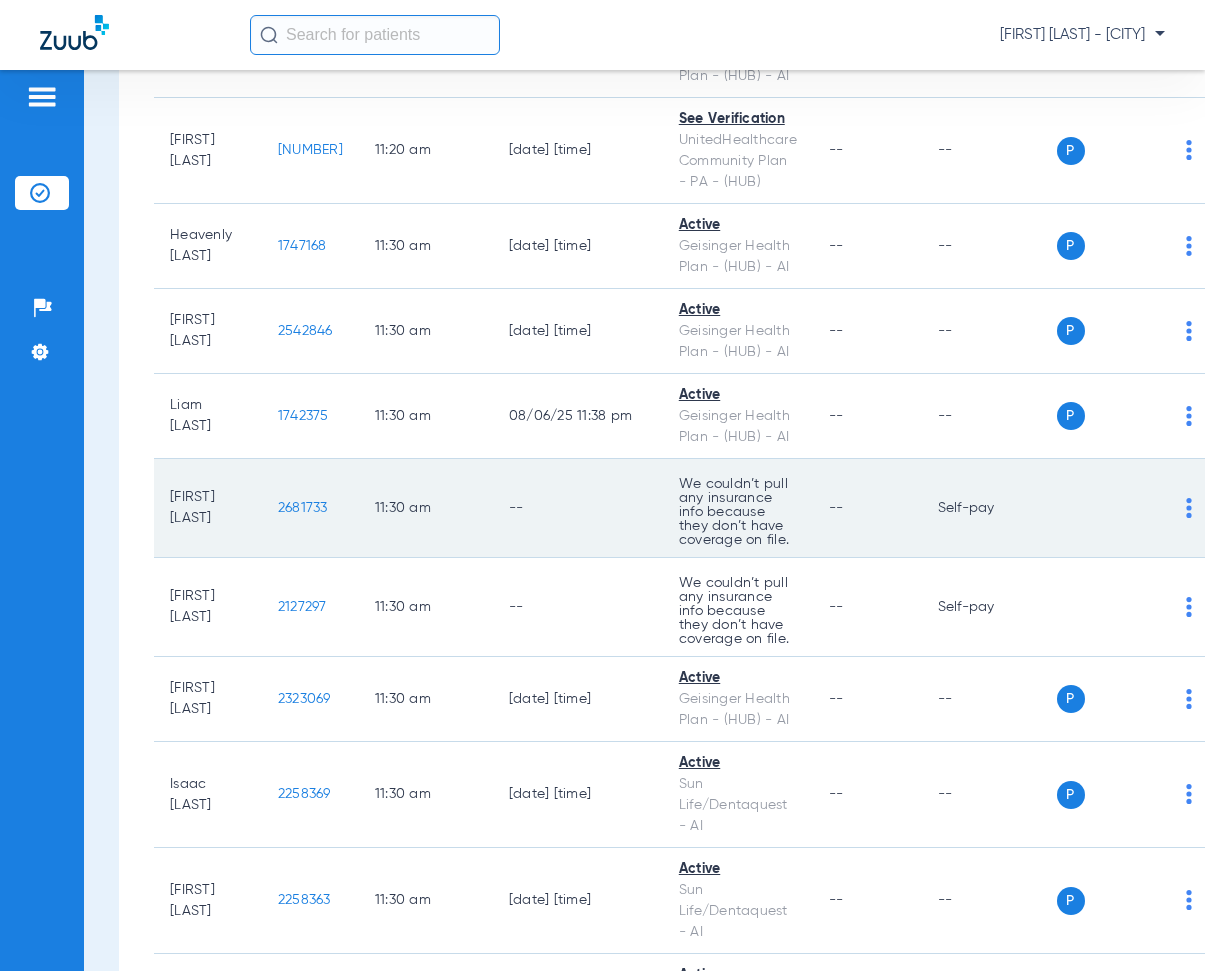 drag, startPoint x: 293, startPoint y: 490, endPoint x: 369, endPoint y: 499, distance: 76.53104 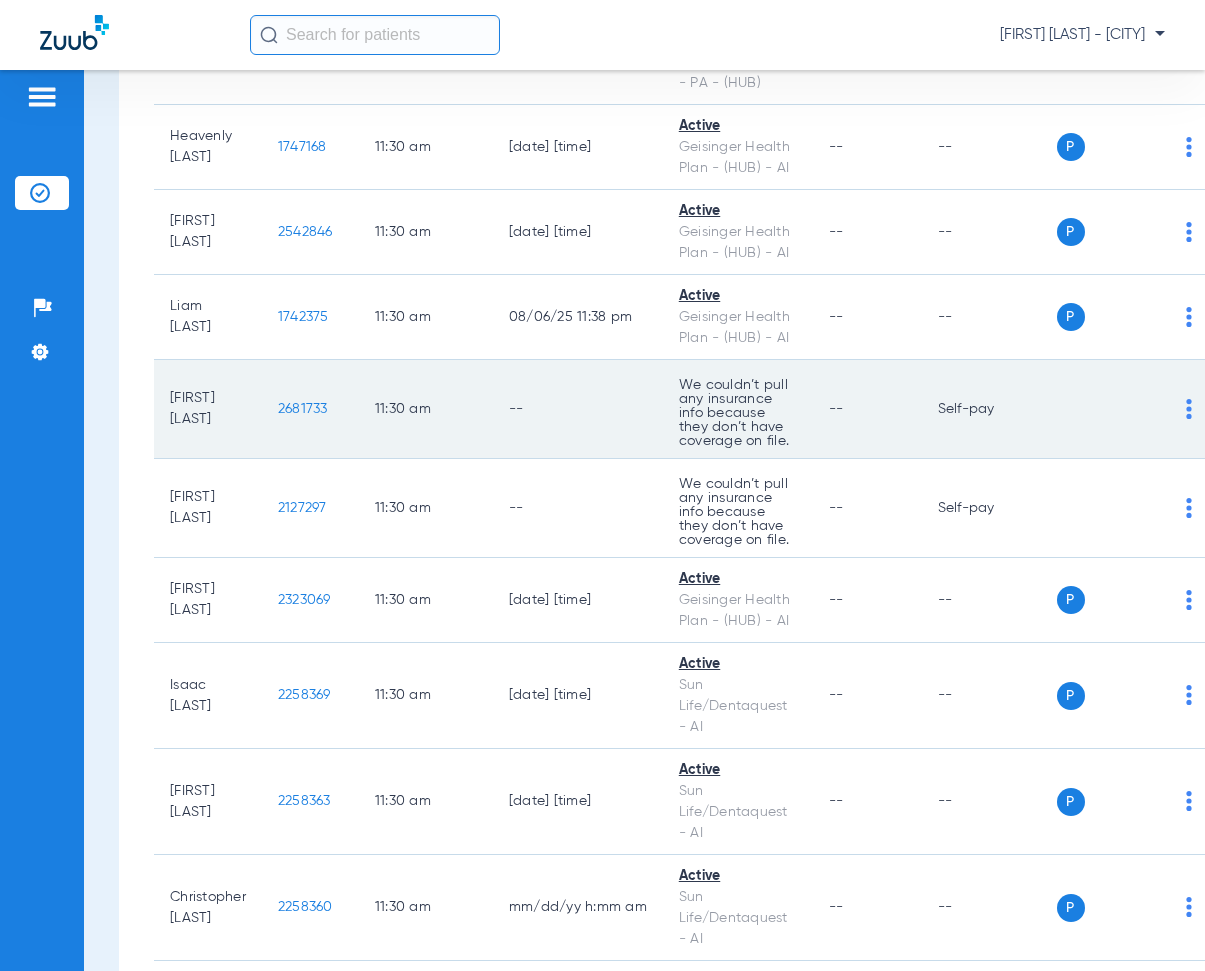 scroll, scrollTop: 14200, scrollLeft: 0, axis: vertical 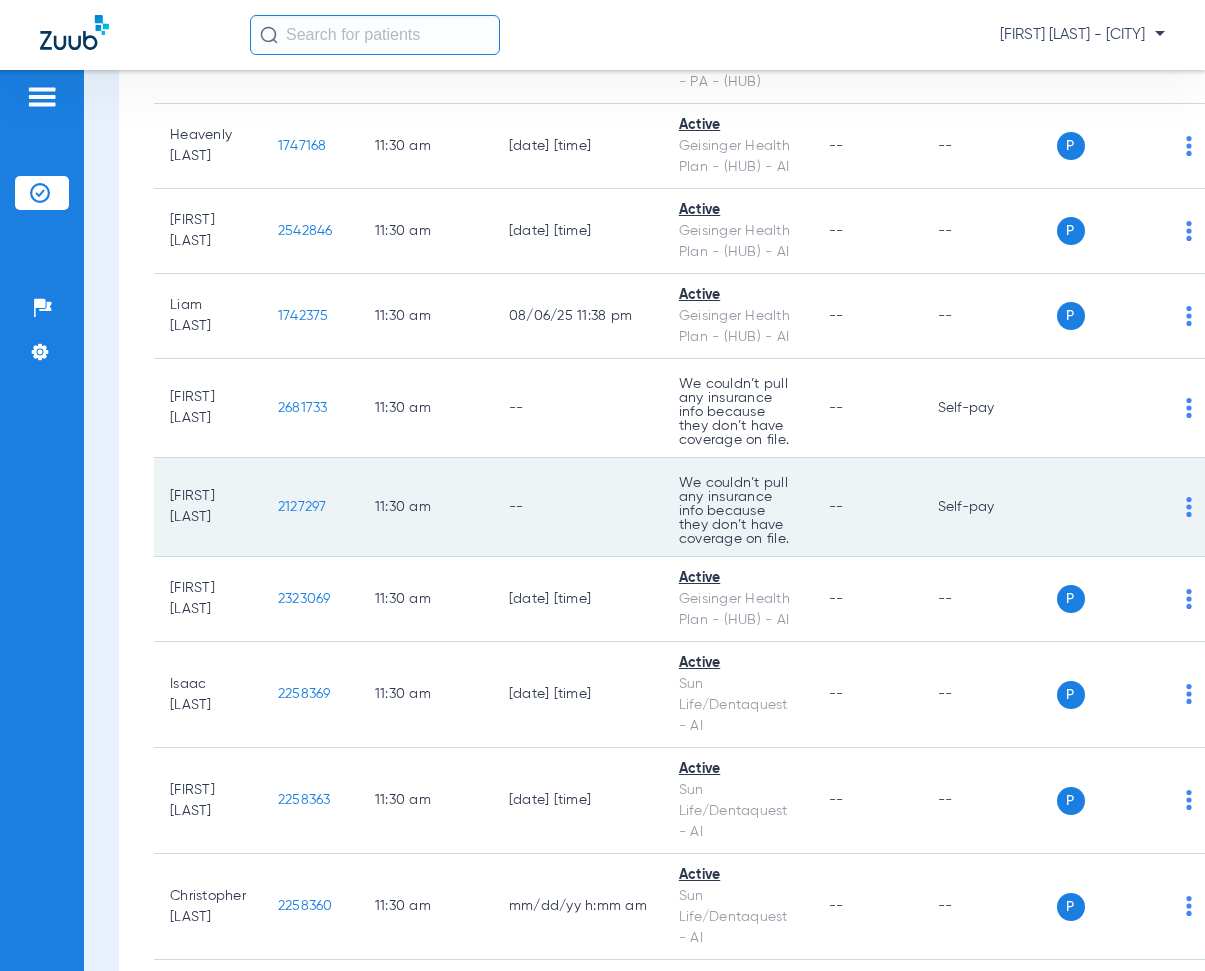 drag, startPoint x: 289, startPoint y: 486, endPoint x: 359, endPoint y: 493, distance: 70.34913 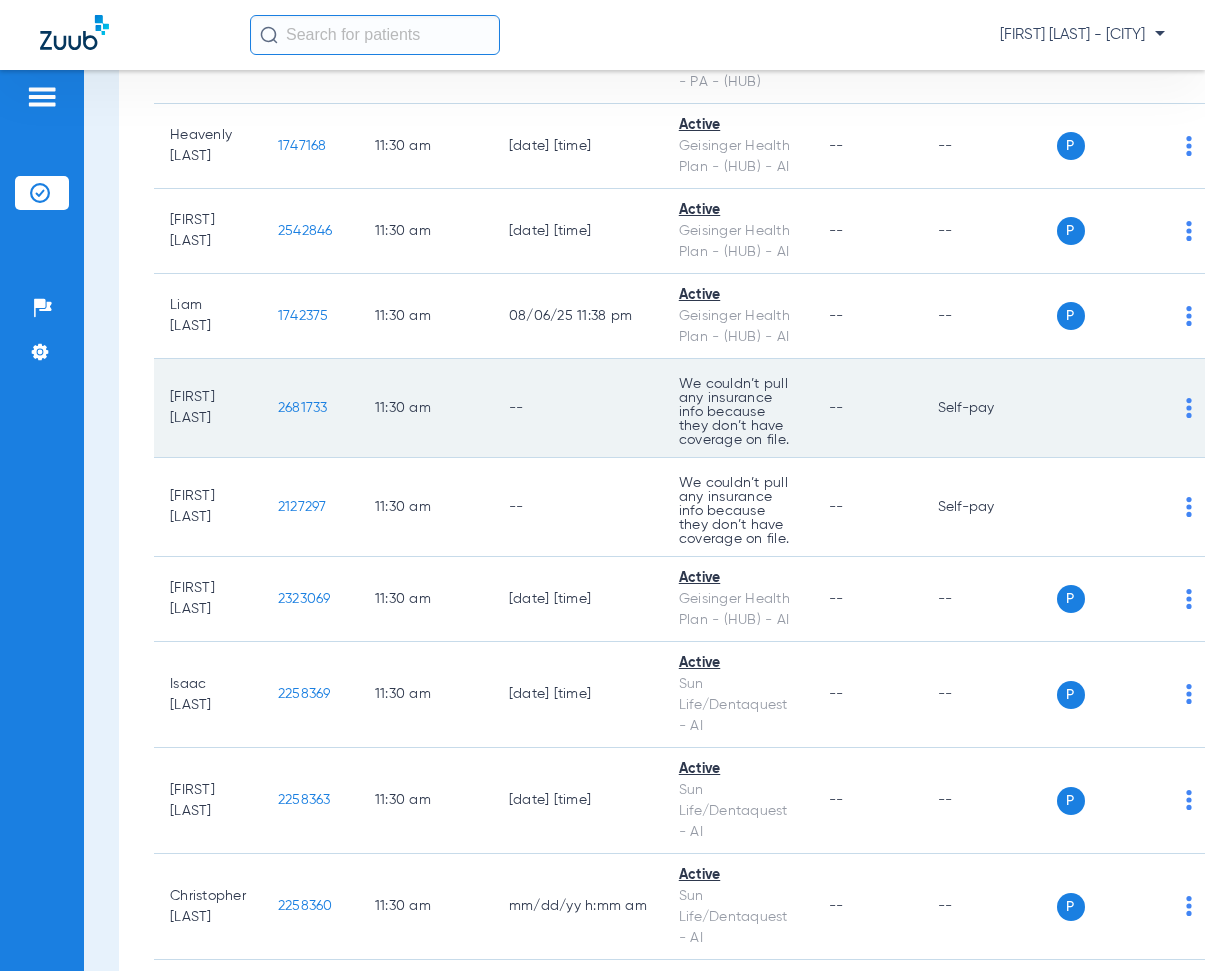 click on "11:30 AM" 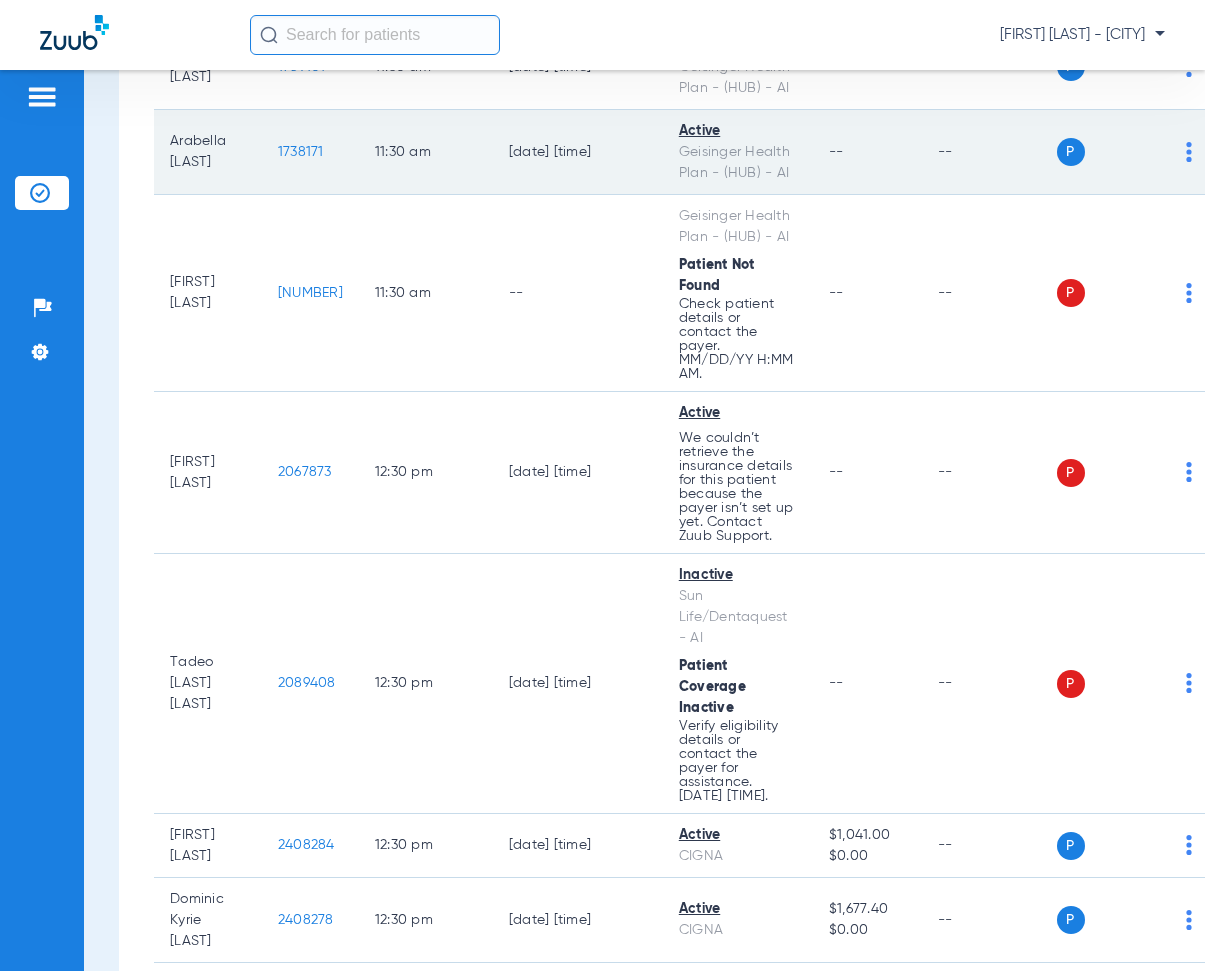 scroll, scrollTop: 15100, scrollLeft: 0, axis: vertical 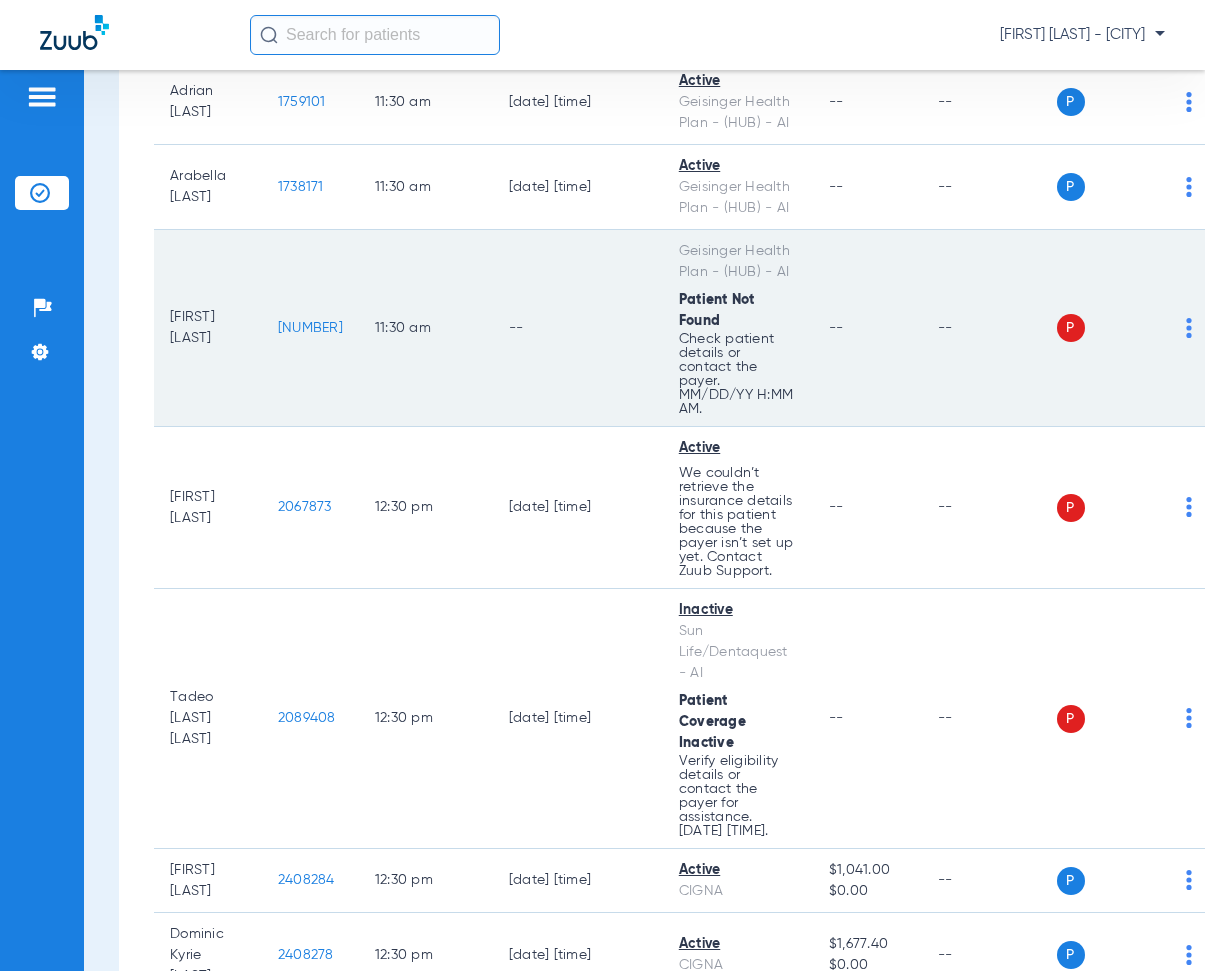 drag, startPoint x: 291, startPoint y: 300, endPoint x: 358, endPoint y: 315, distance: 68.65858 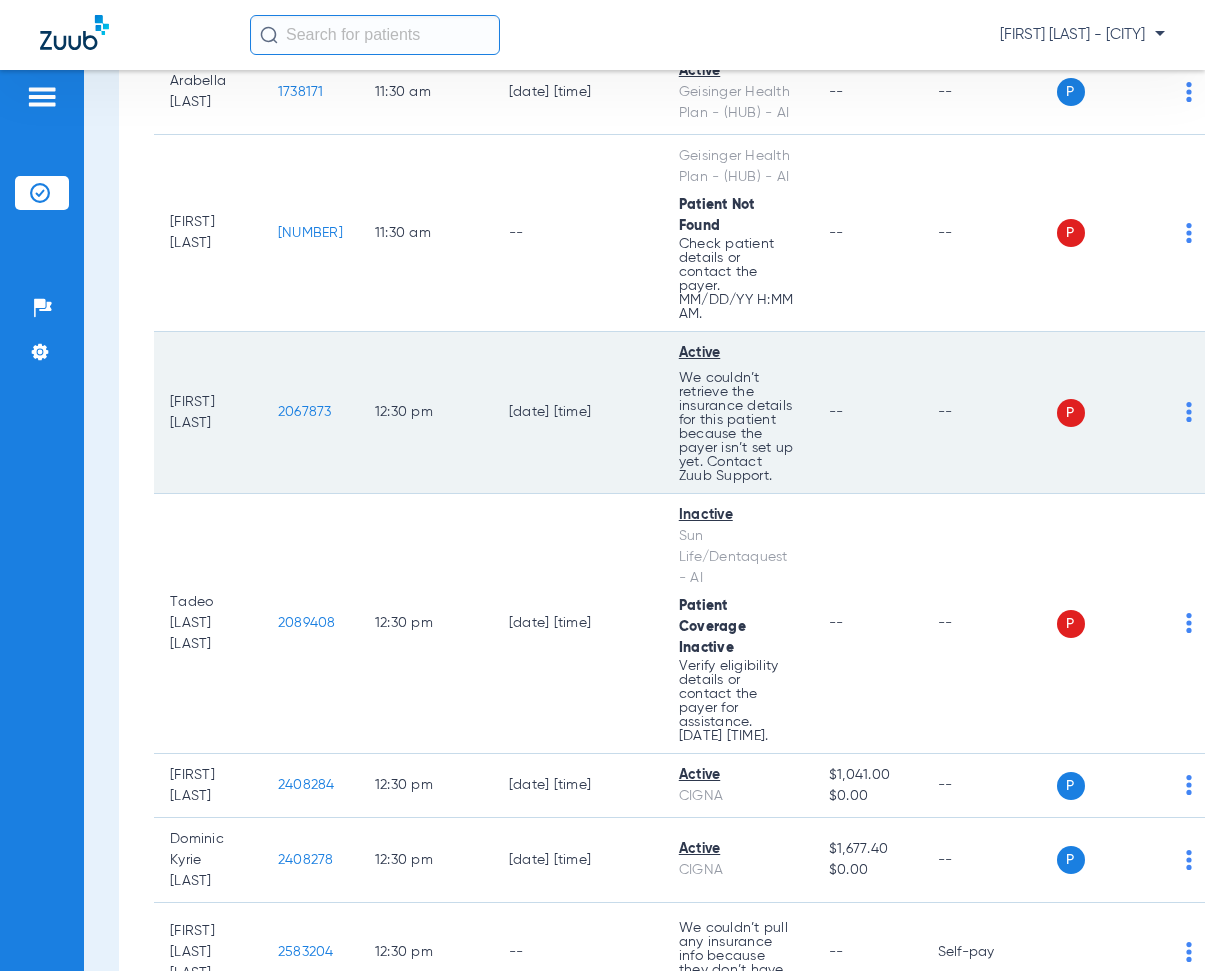 scroll, scrollTop: 15200, scrollLeft: 0, axis: vertical 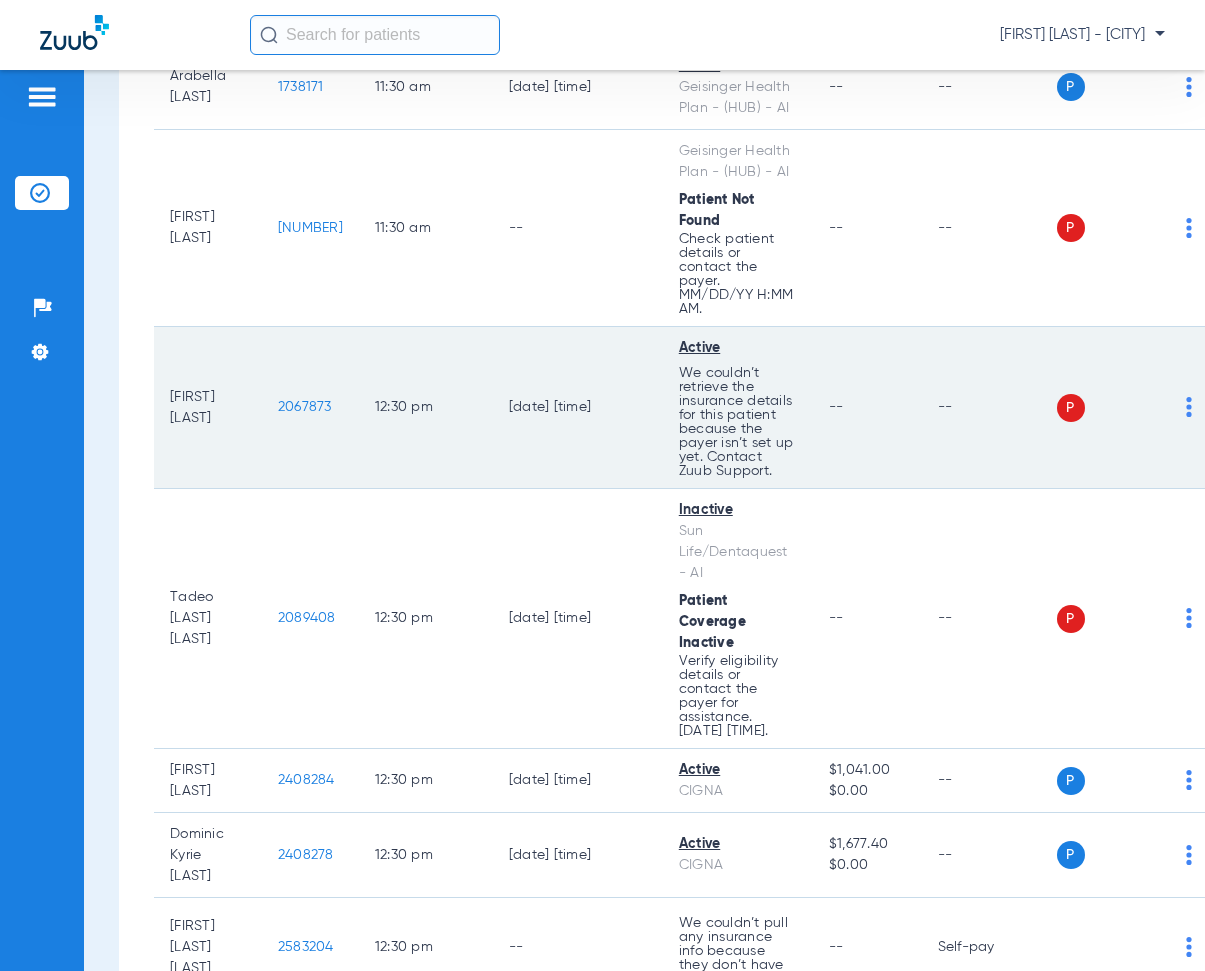 drag, startPoint x: 288, startPoint y: 372, endPoint x: 356, endPoint y: 383, distance: 68.88396 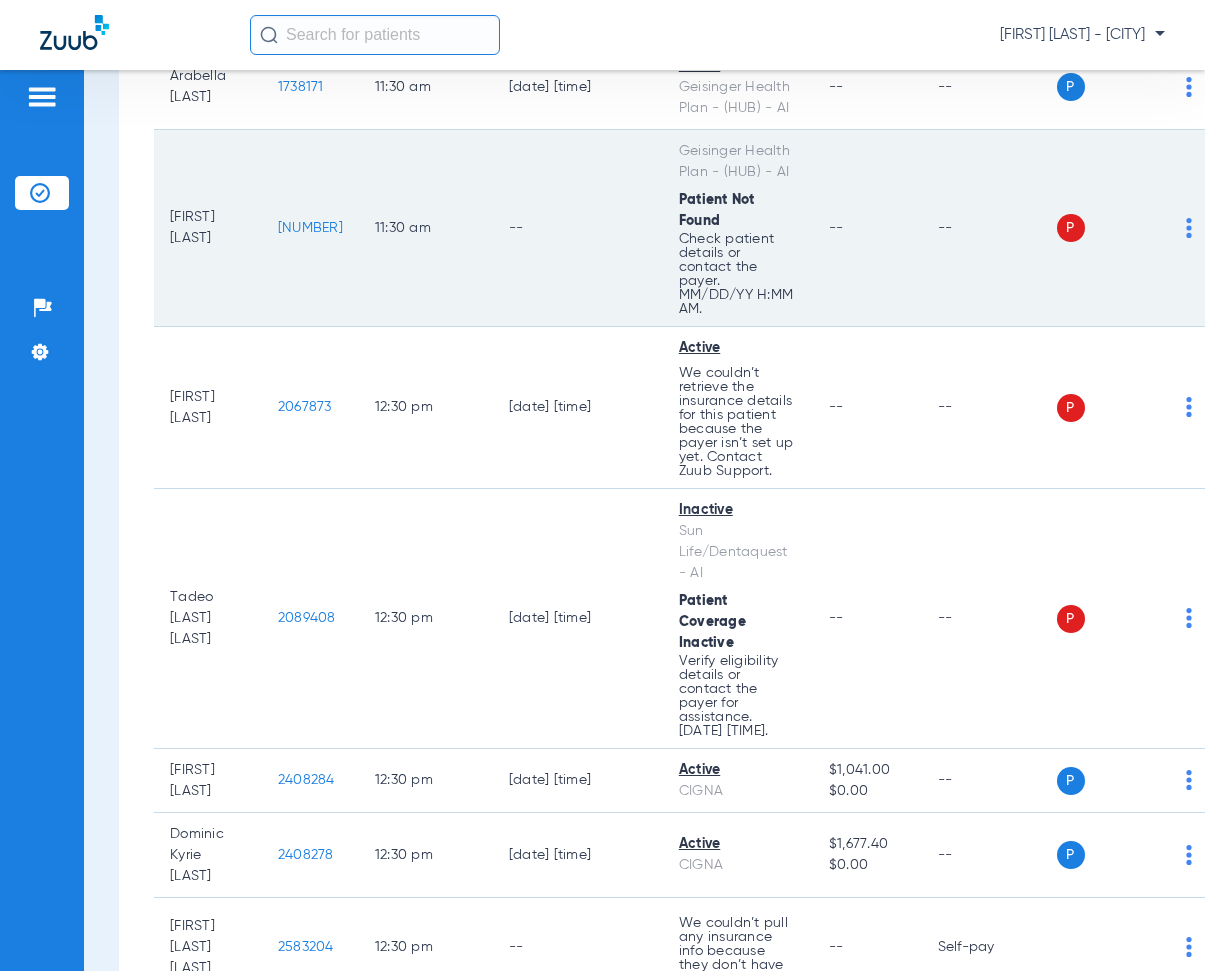 click on "--" 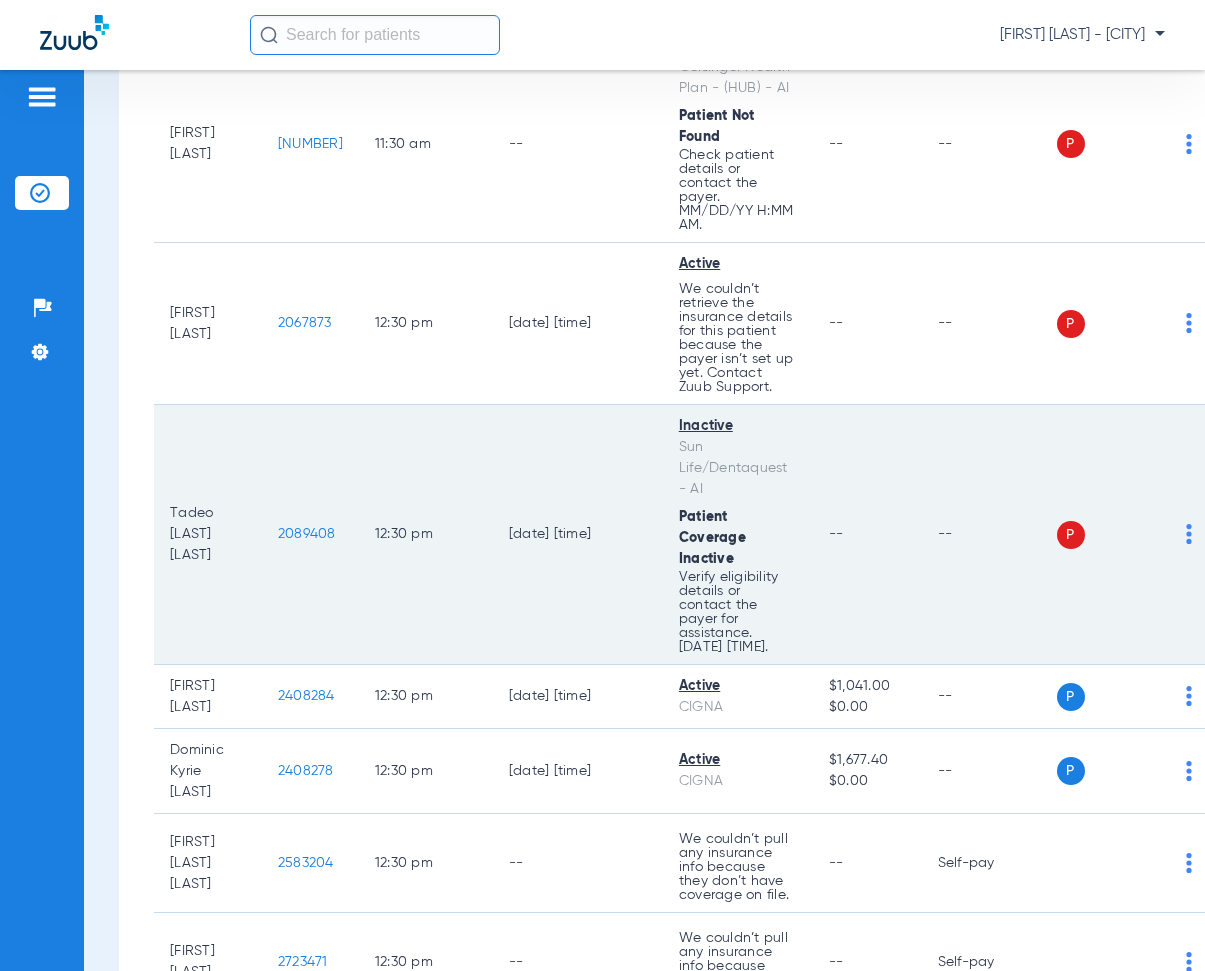 scroll, scrollTop: 15400, scrollLeft: 0, axis: vertical 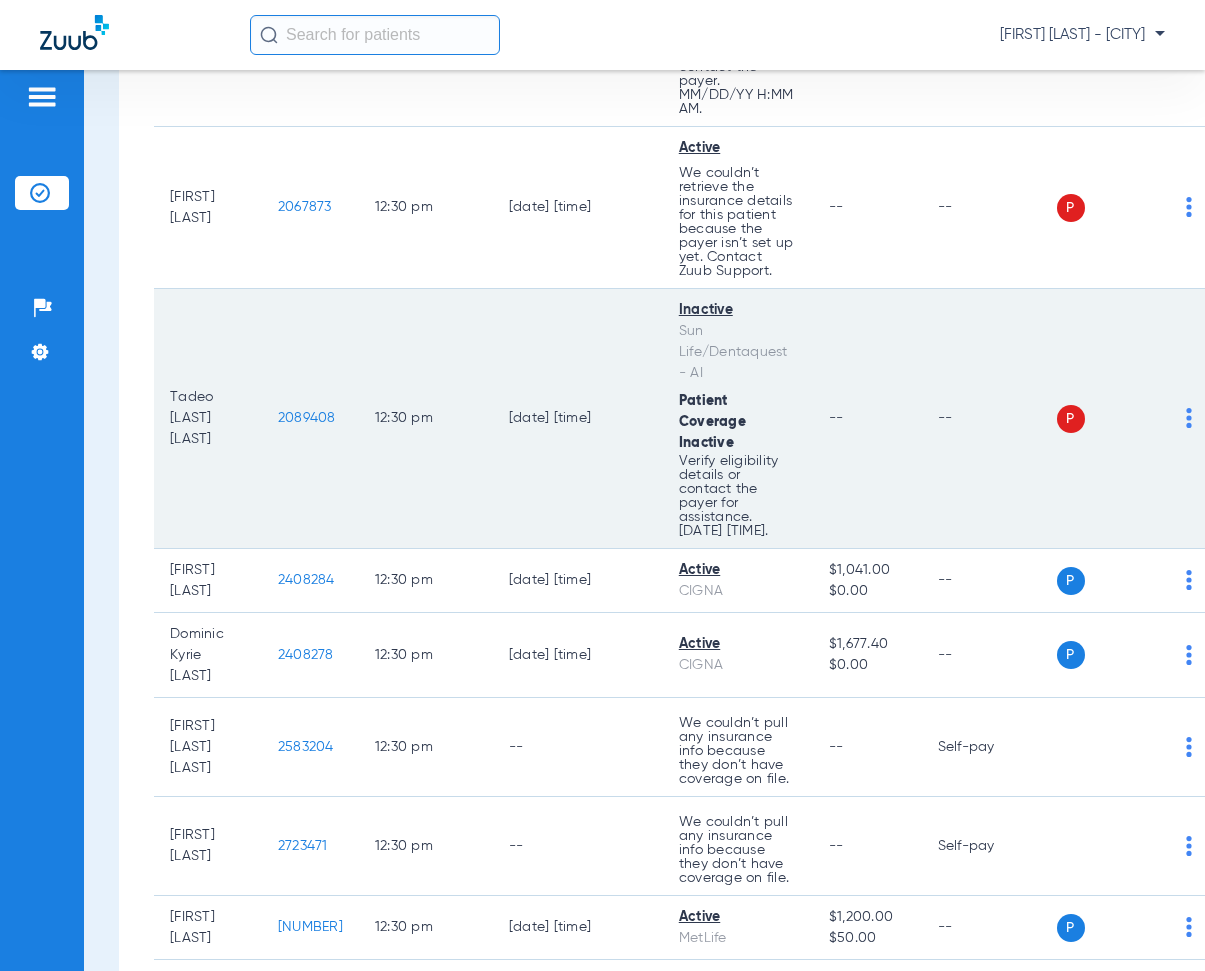 drag, startPoint x: 283, startPoint y: 374, endPoint x: 379, endPoint y: 386, distance: 96.74709 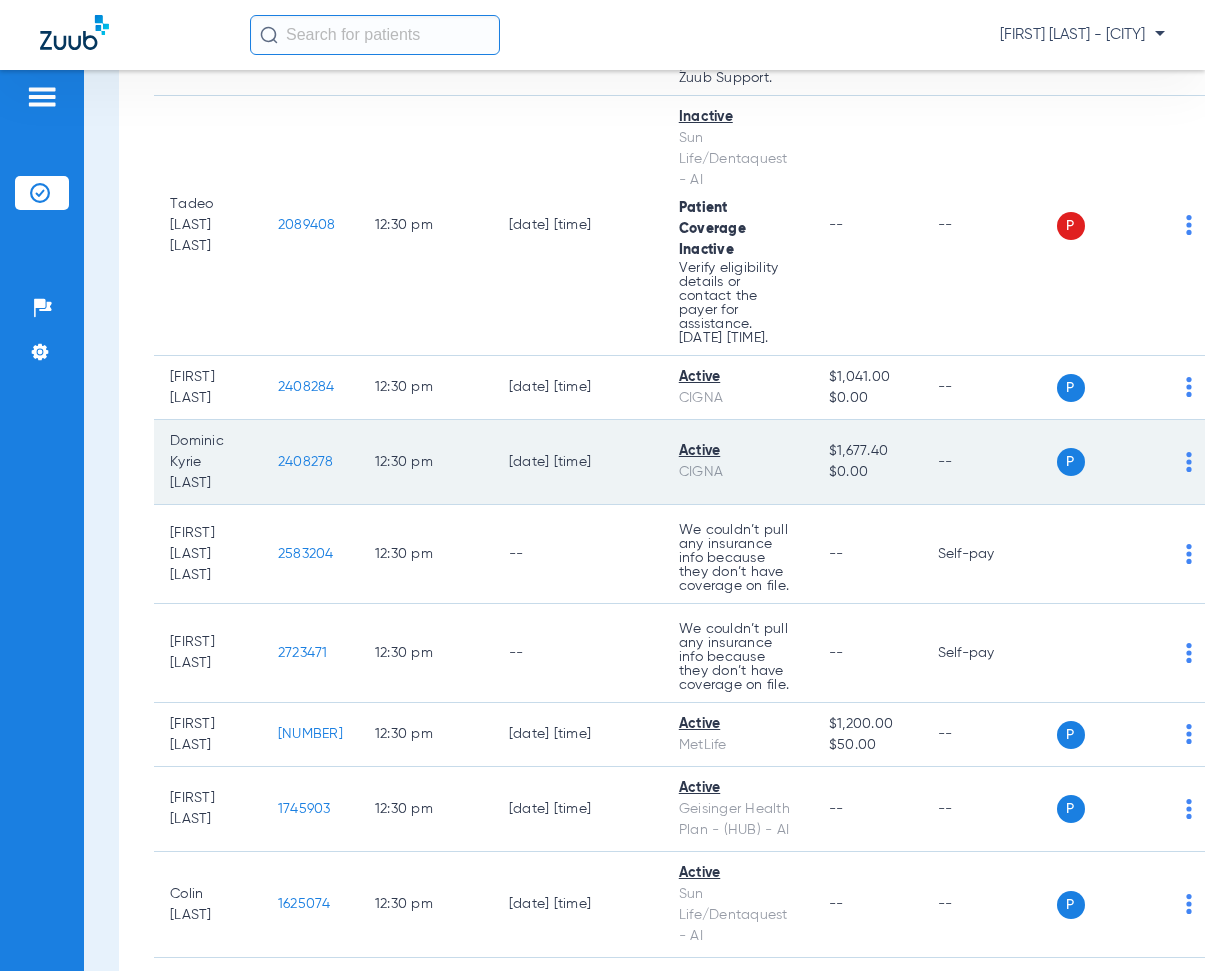 scroll, scrollTop: 15700, scrollLeft: 0, axis: vertical 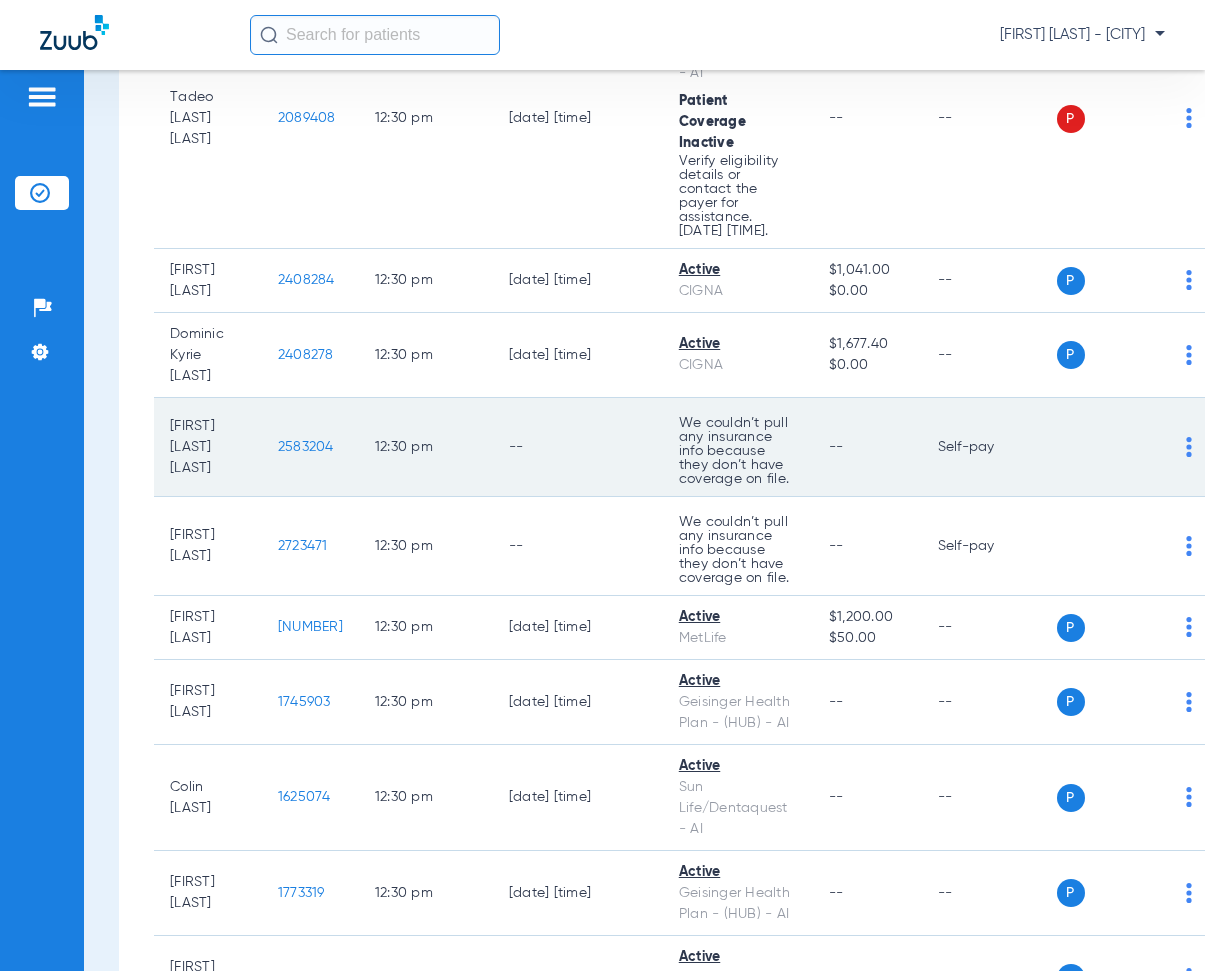 drag, startPoint x: 291, startPoint y: 374, endPoint x: 359, endPoint y: 384, distance: 68.73136 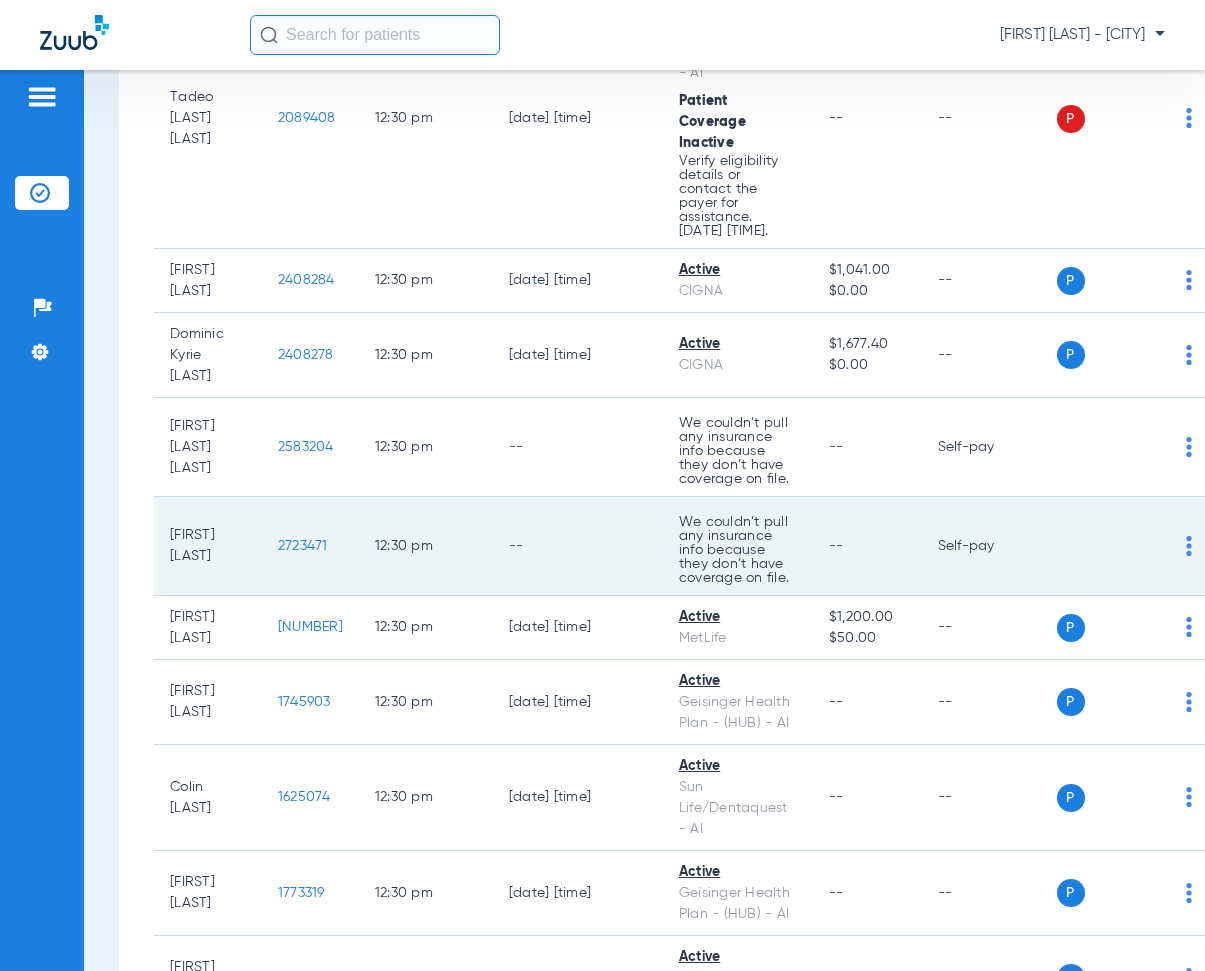 drag, startPoint x: 291, startPoint y: 474, endPoint x: 349, endPoint y: 488, distance: 59.665737 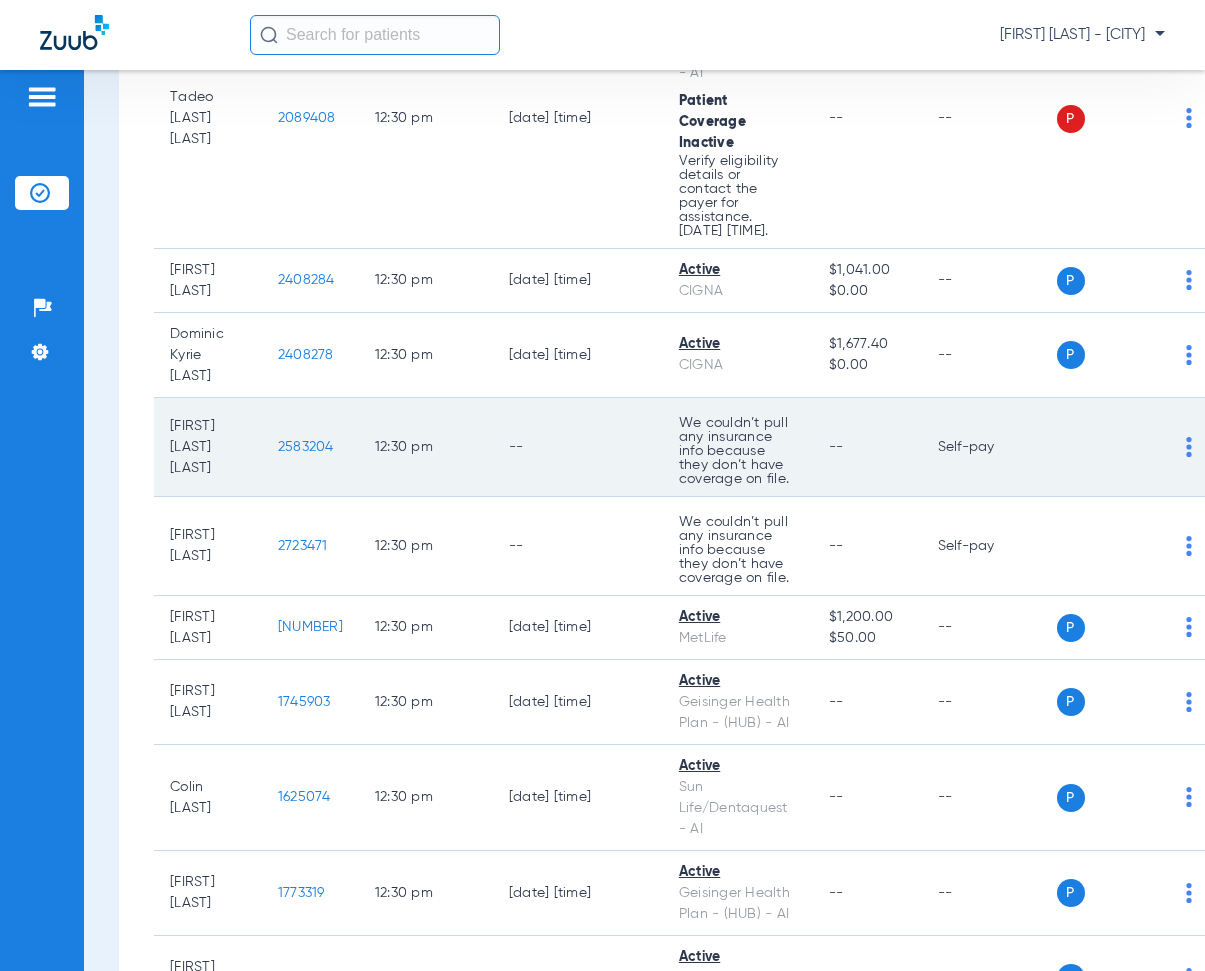 click on "12:30 PM" 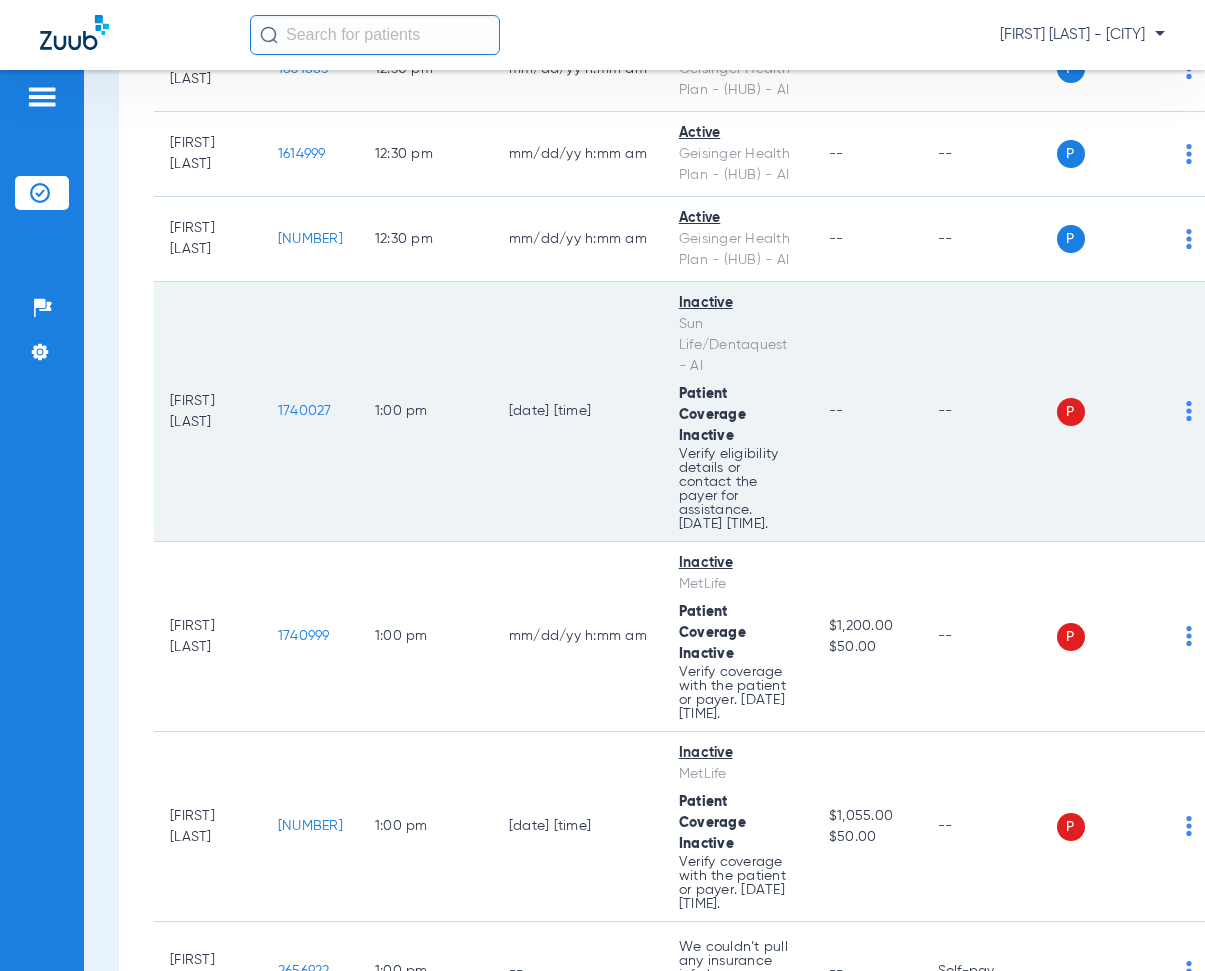 scroll, scrollTop: 16700, scrollLeft: 0, axis: vertical 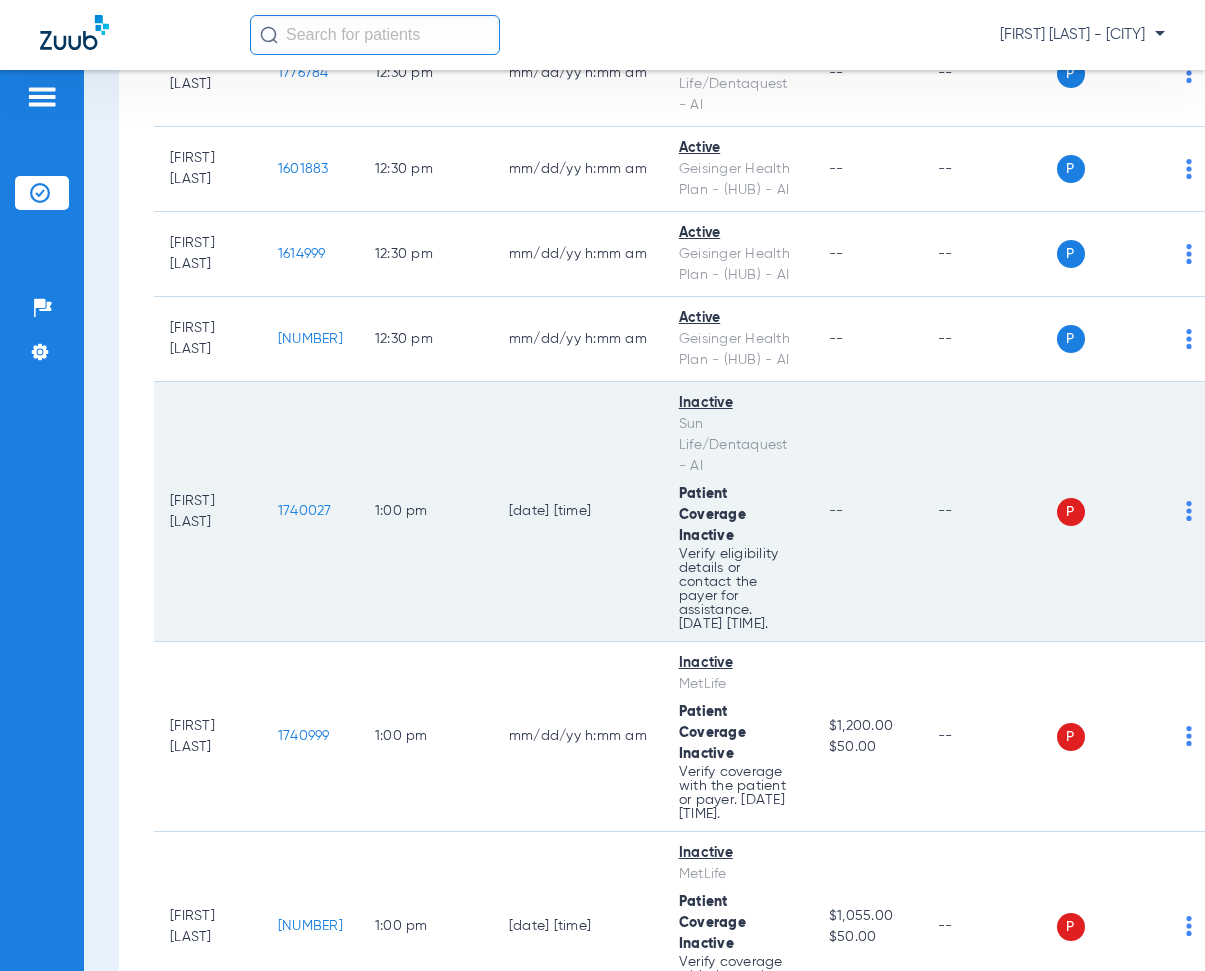 drag, startPoint x: 283, startPoint y: 426, endPoint x: 351, endPoint y: 449, distance: 71.7844 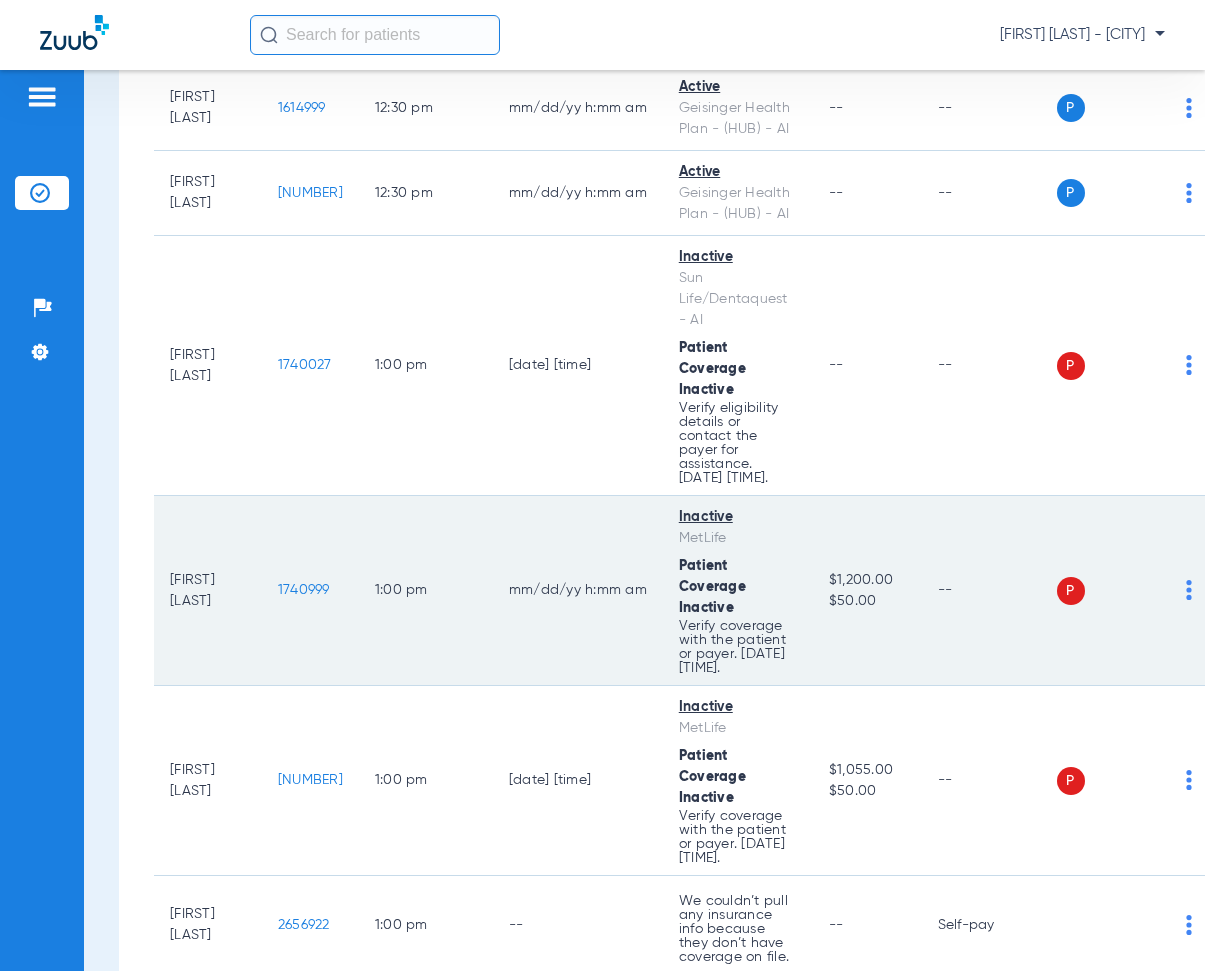 scroll, scrollTop: 16900, scrollLeft: 0, axis: vertical 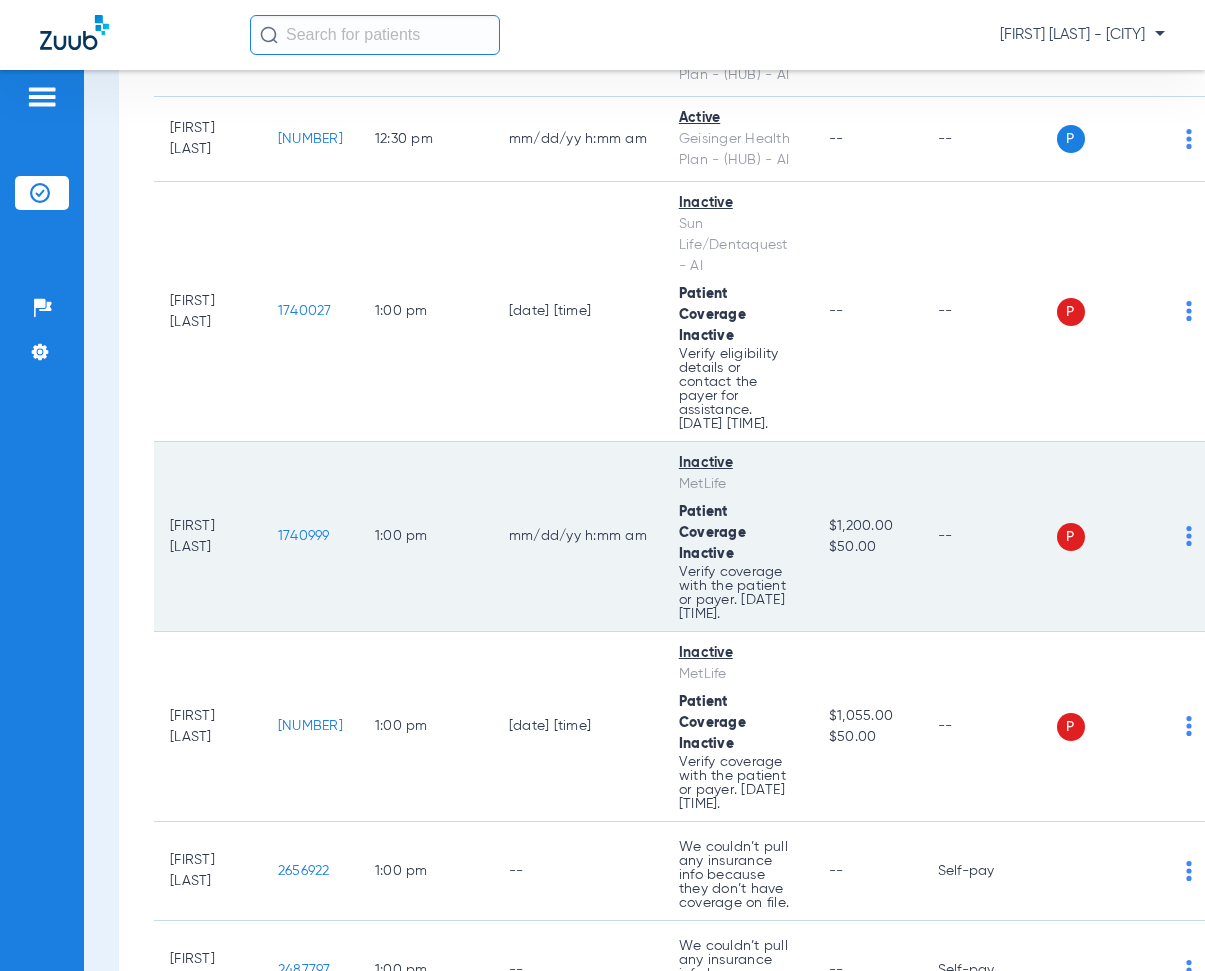 drag, startPoint x: 288, startPoint y: 457, endPoint x: 365, endPoint y: 471, distance: 78.26238 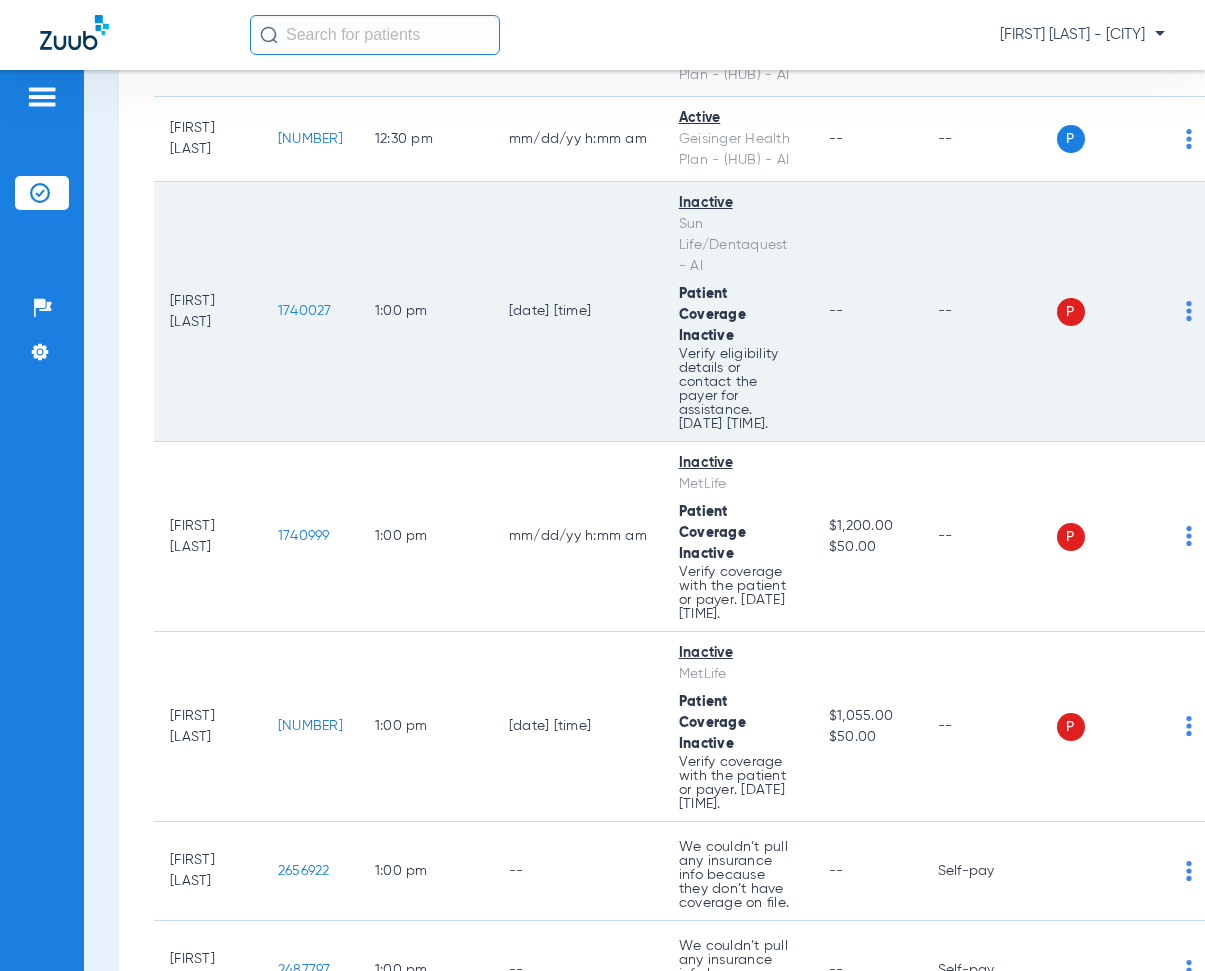 click on "1:00 PM" 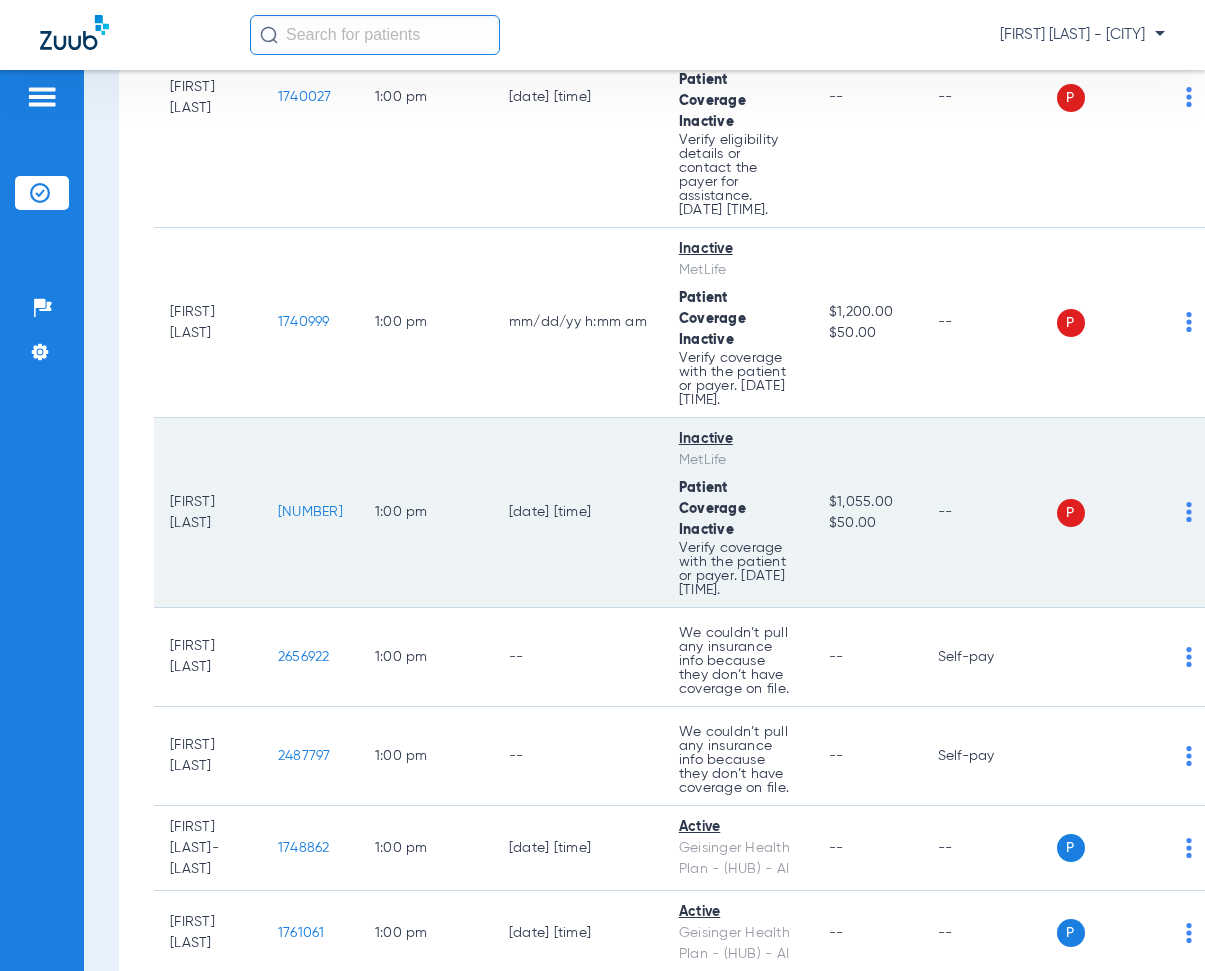 scroll, scrollTop: 17200, scrollLeft: 0, axis: vertical 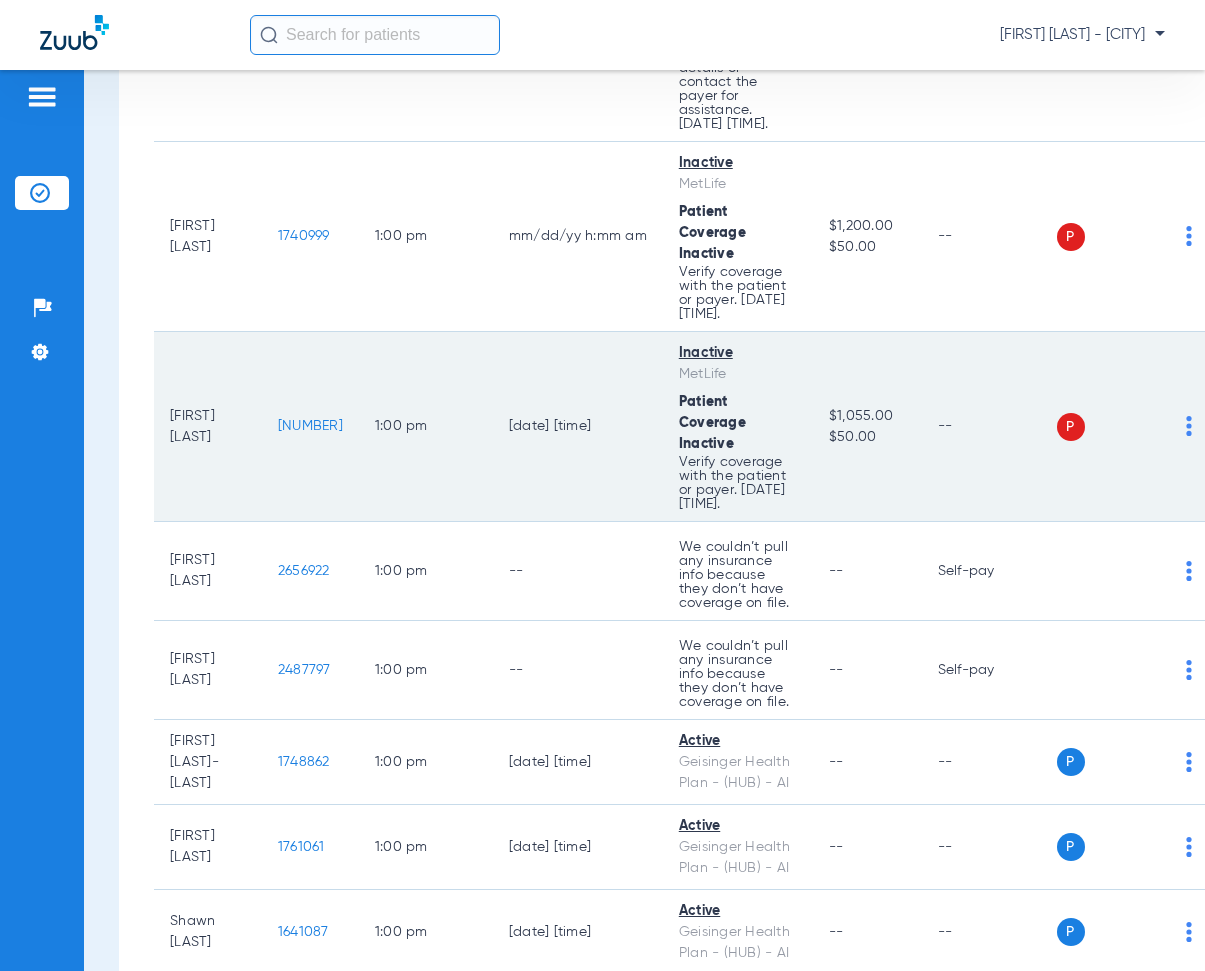 drag, startPoint x: 292, startPoint y: 364, endPoint x: 346, endPoint y: 370, distance: 54.33231 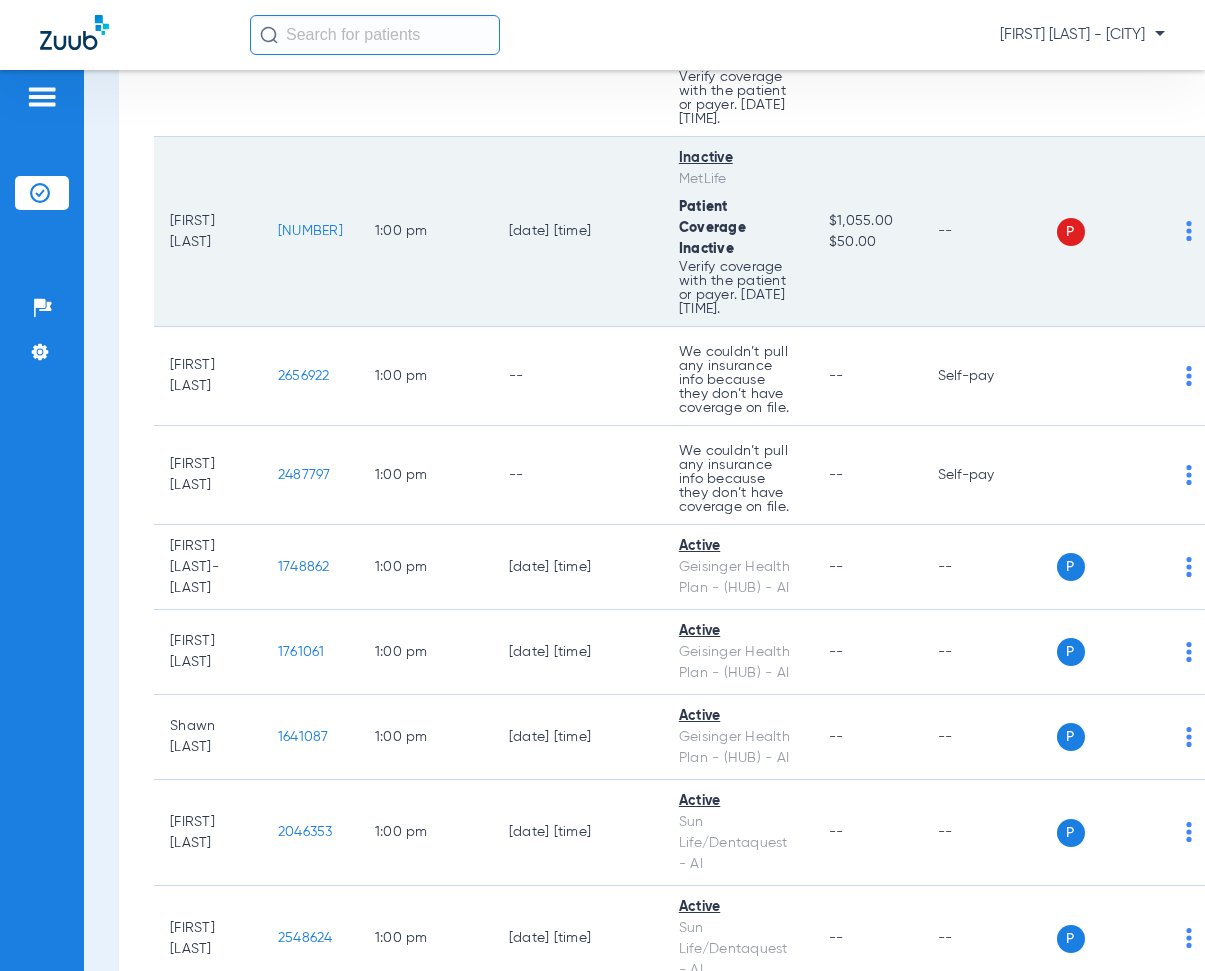 scroll, scrollTop: 17400, scrollLeft: 0, axis: vertical 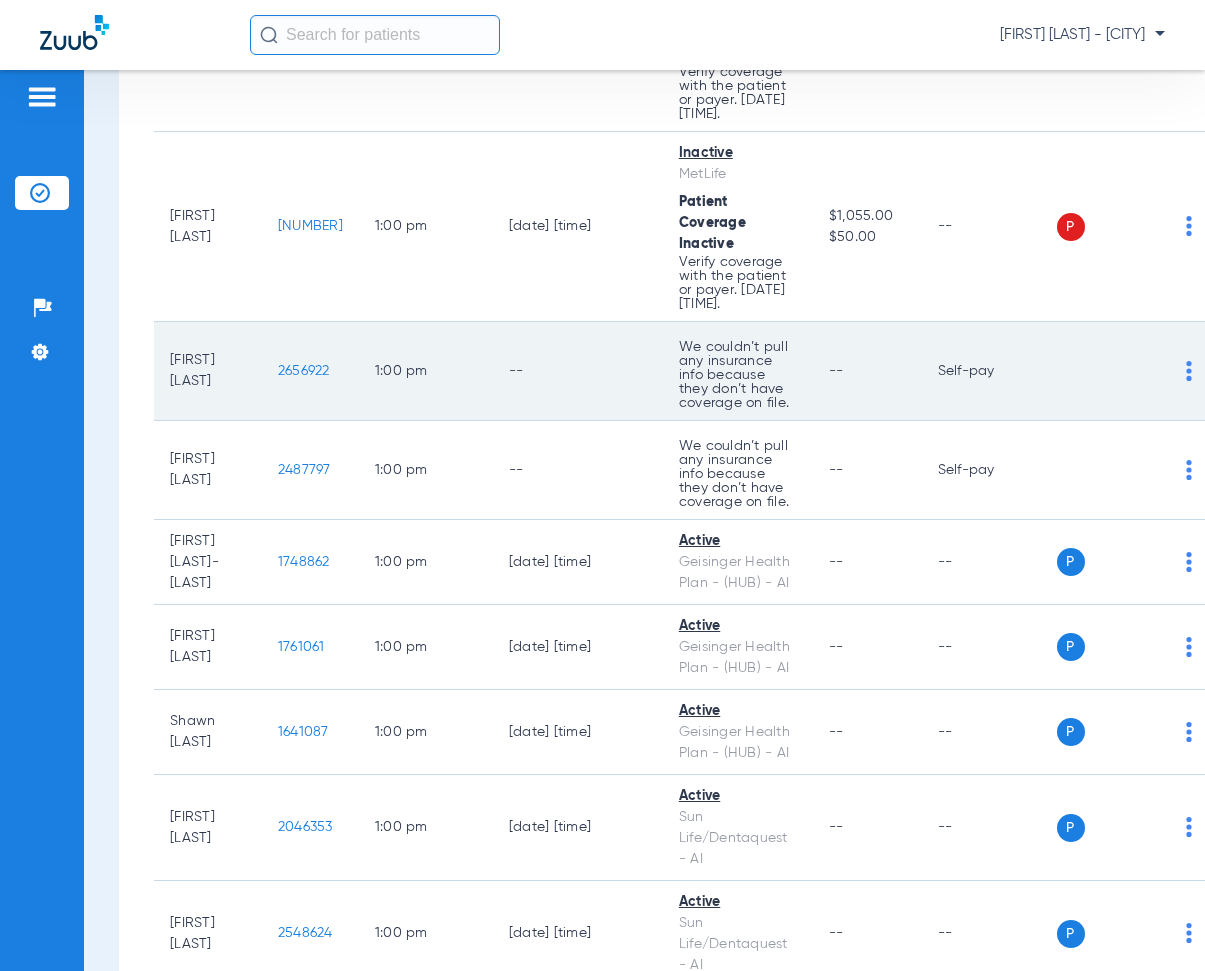 drag, startPoint x: 292, startPoint y: 317, endPoint x: 365, endPoint y: 320, distance: 73.061615 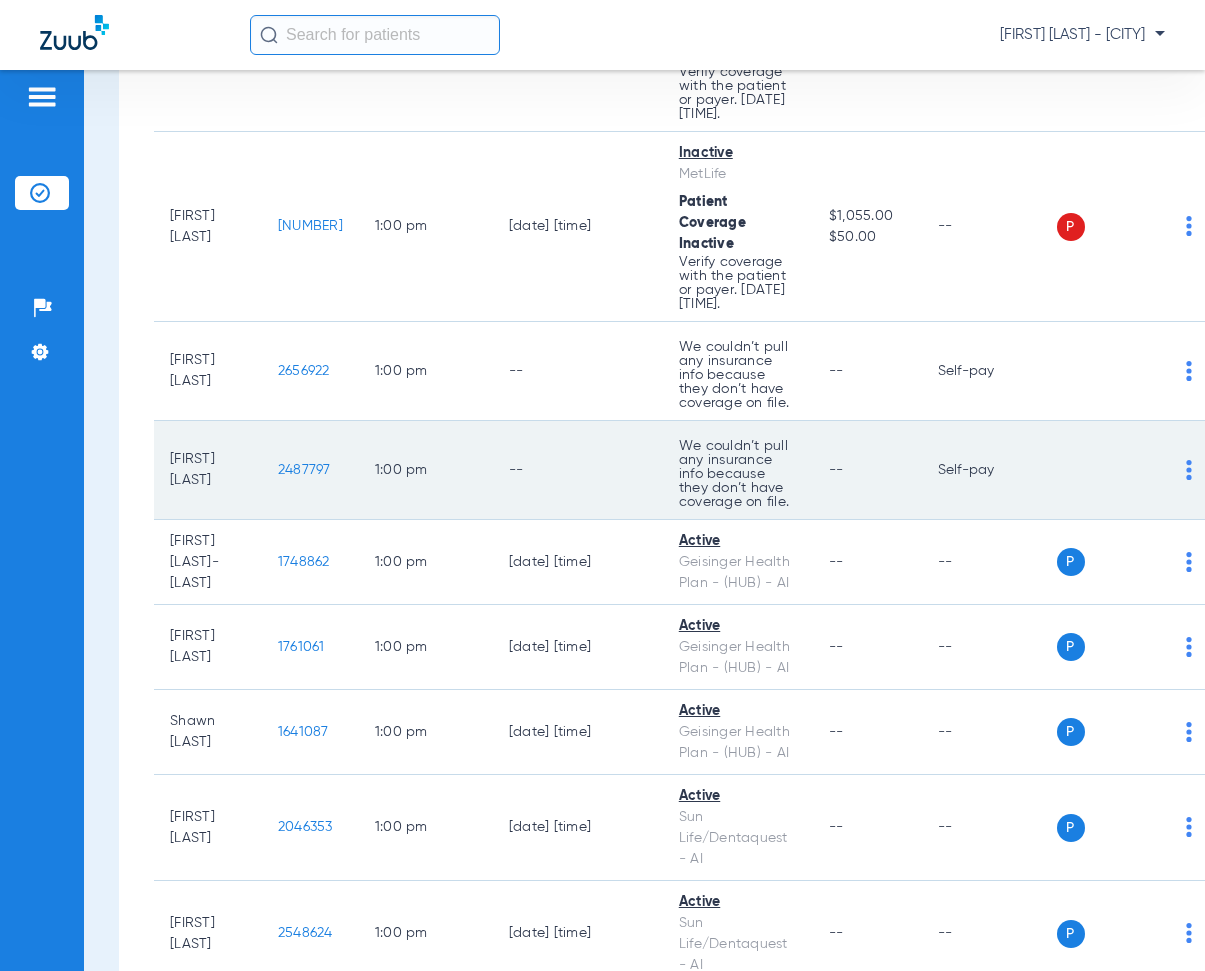 drag, startPoint x: 293, startPoint y: 418, endPoint x: 360, endPoint y: 423, distance: 67.18631 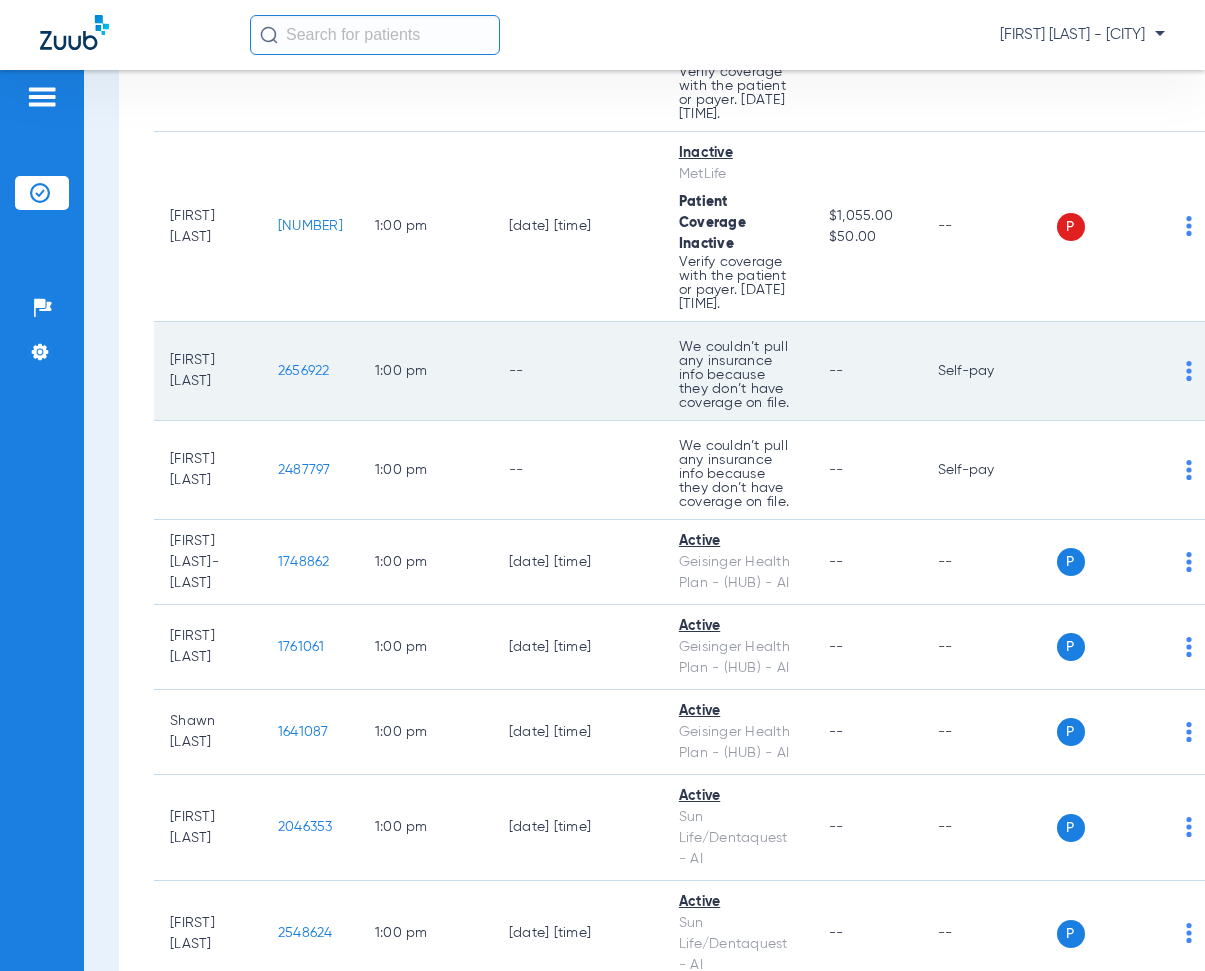 click on "1:00 PM" 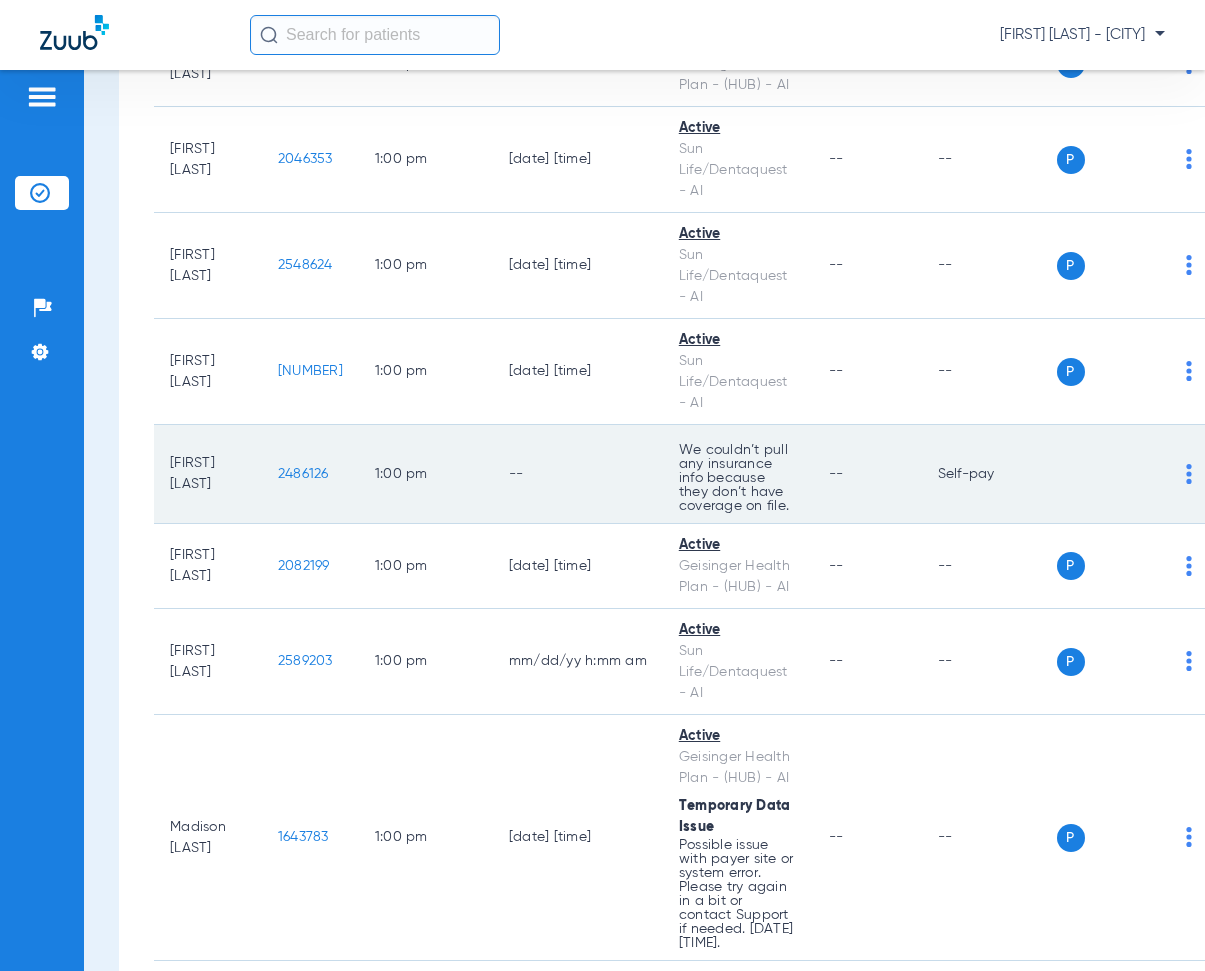 scroll, scrollTop: 18100, scrollLeft: 0, axis: vertical 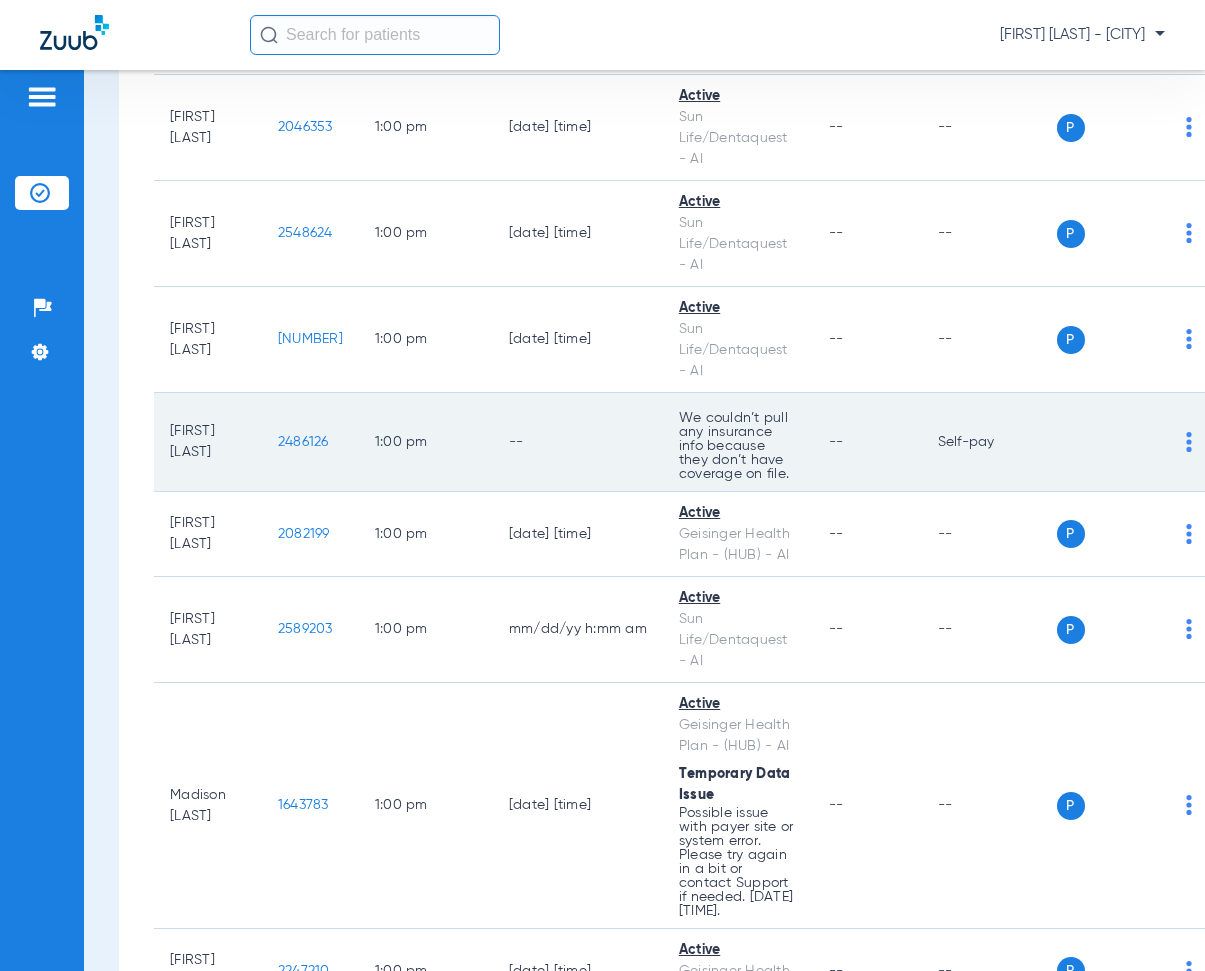 drag, startPoint x: 290, startPoint y: 393, endPoint x: 358, endPoint y: 388, distance: 68.18358 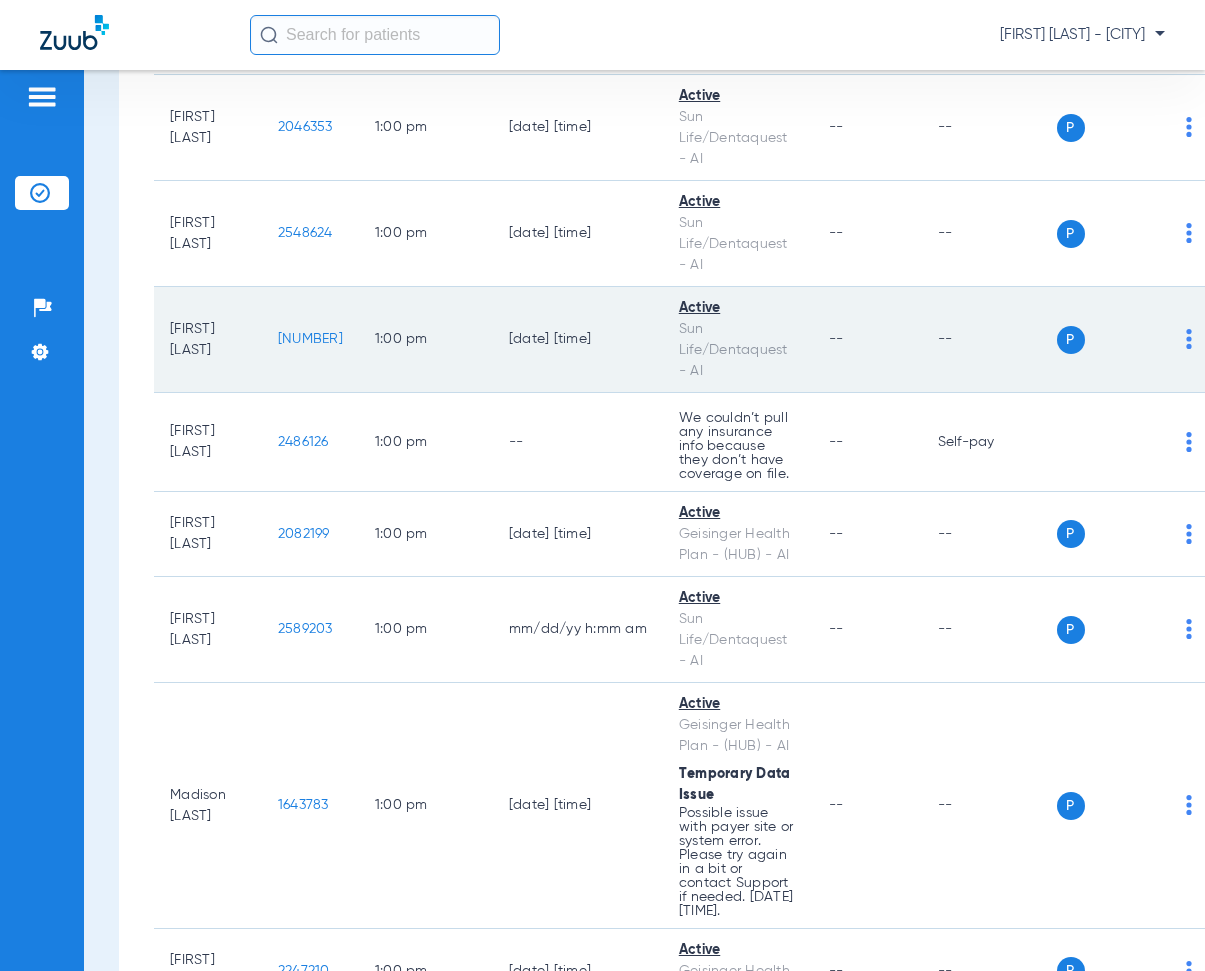 drag, startPoint x: 538, startPoint y: 277, endPoint x: 578, endPoint y: 267, distance: 41.231056 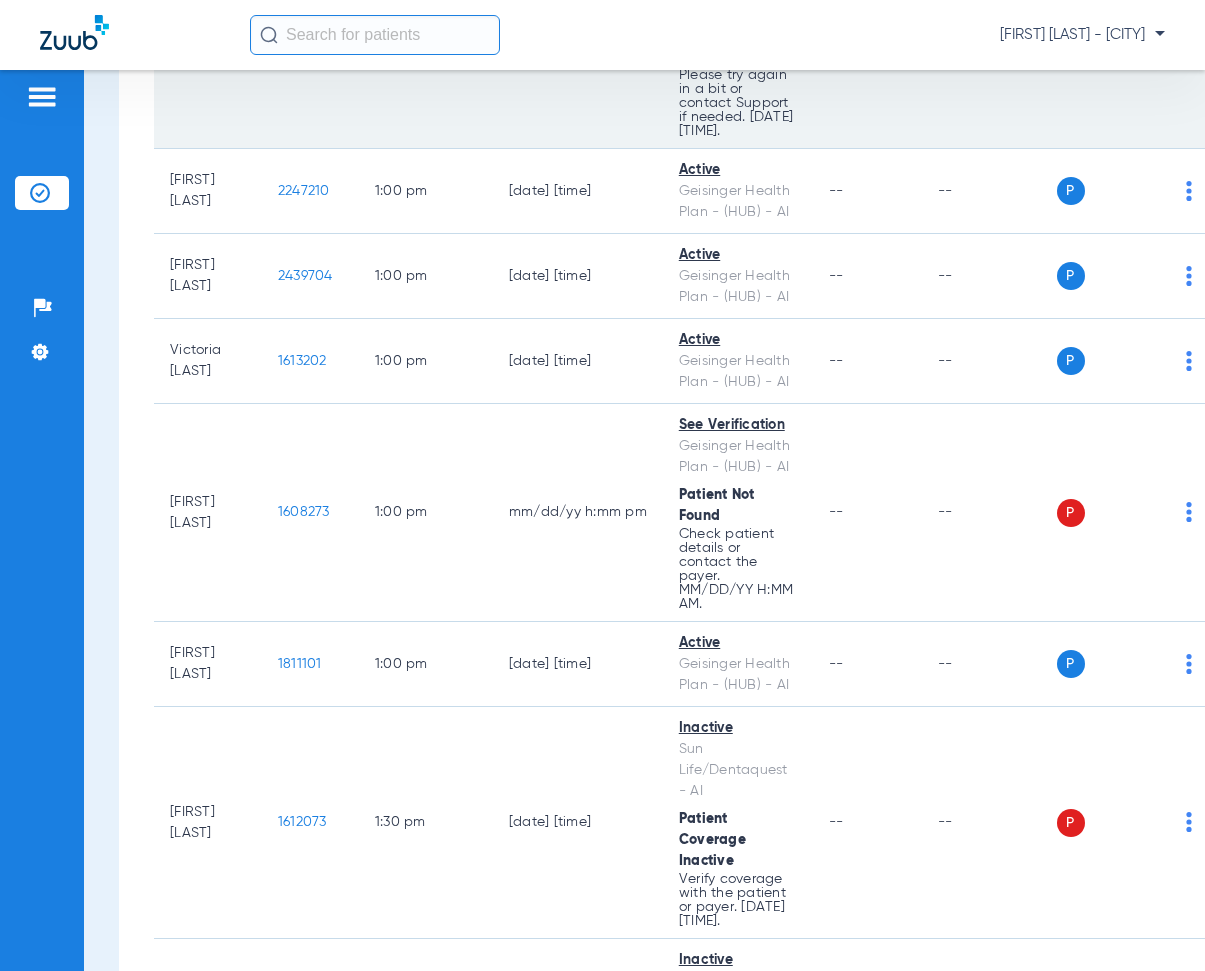 scroll, scrollTop: 18900, scrollLeft: 0, axis: vertical 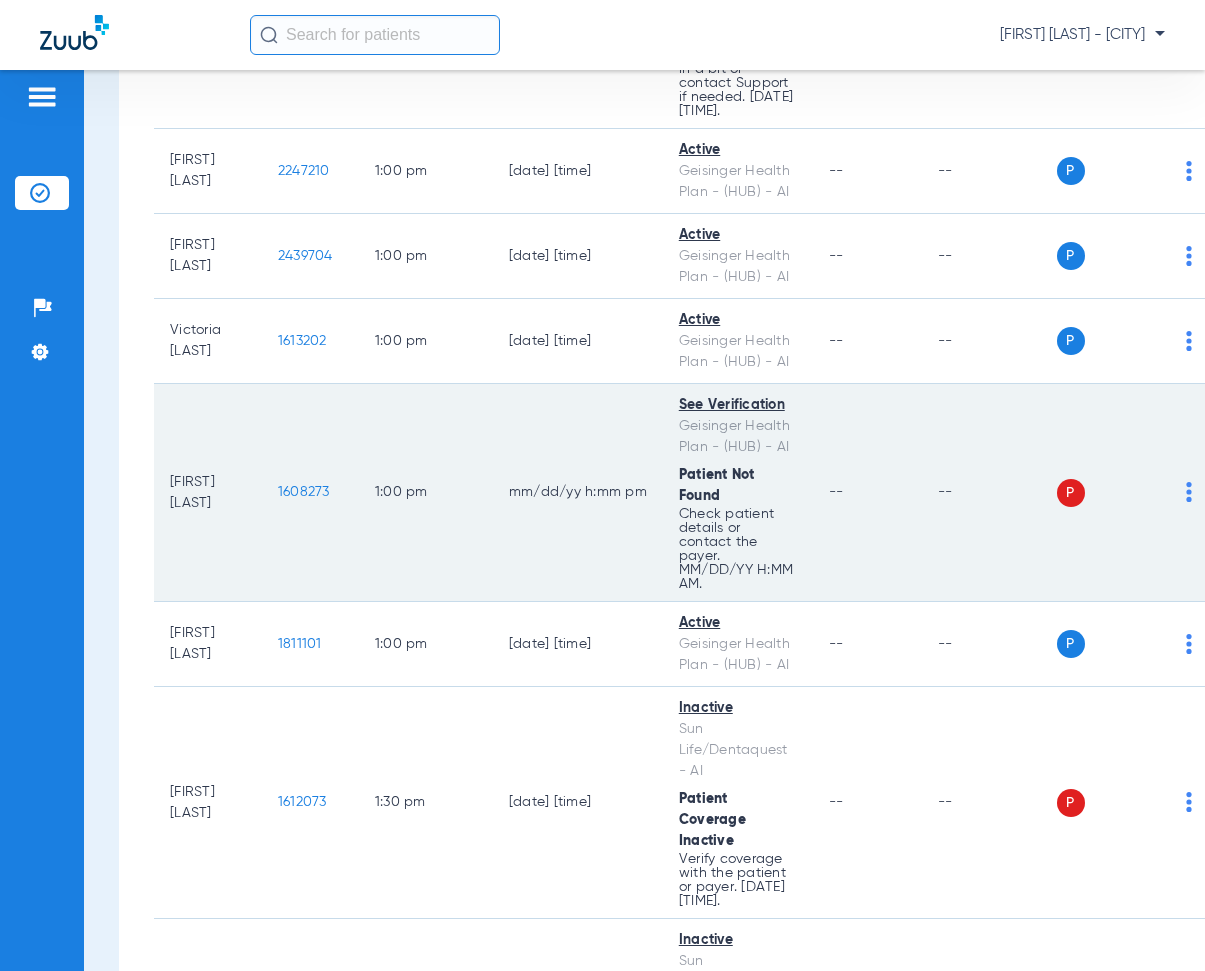 drag, startPoint x: 292, startPoint y: 439, endPoint x: 370, endPoint y: 451, distance: 78.91768 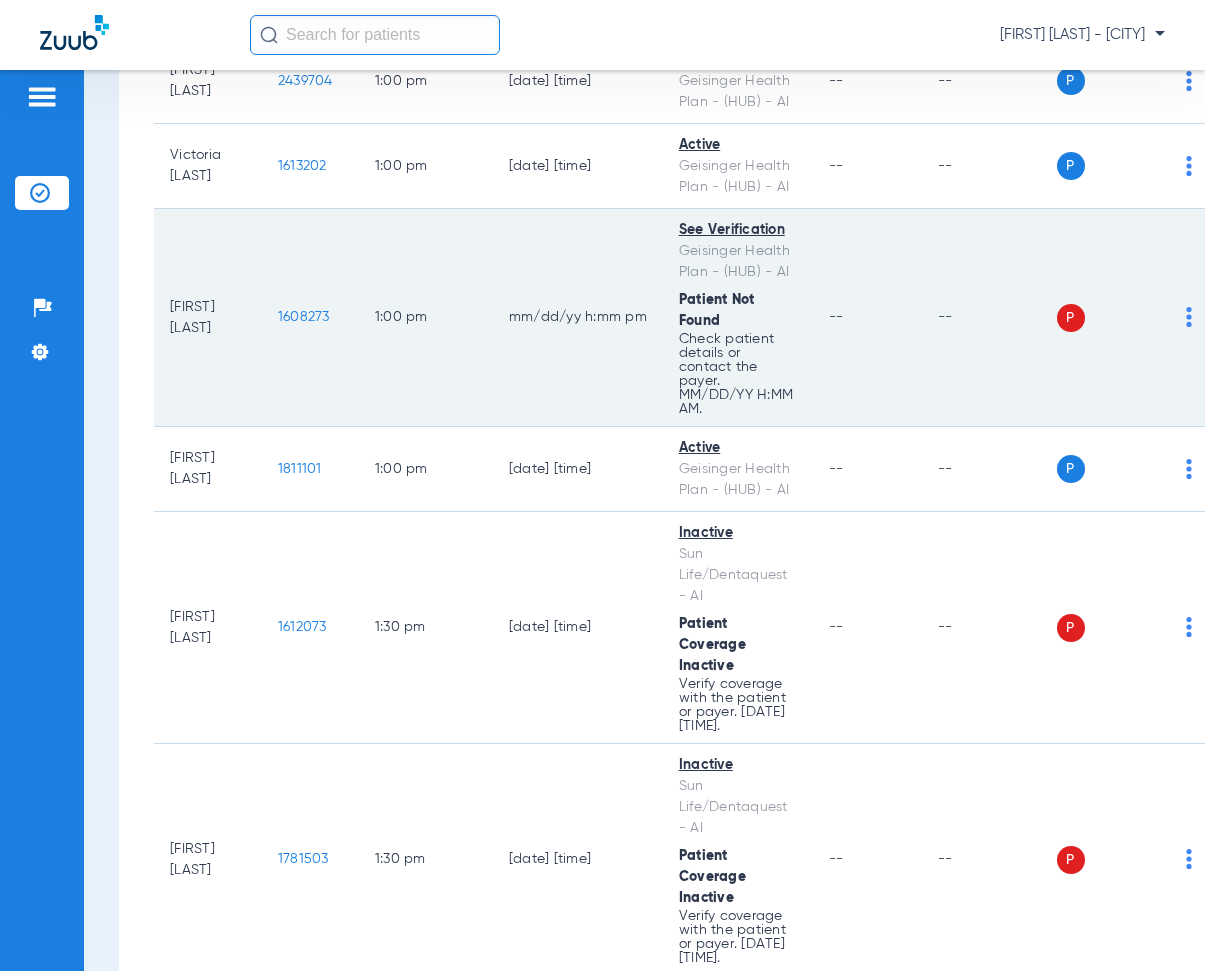scroll, scrollTop: 19100, scrollLeft: 0, axis: vertical 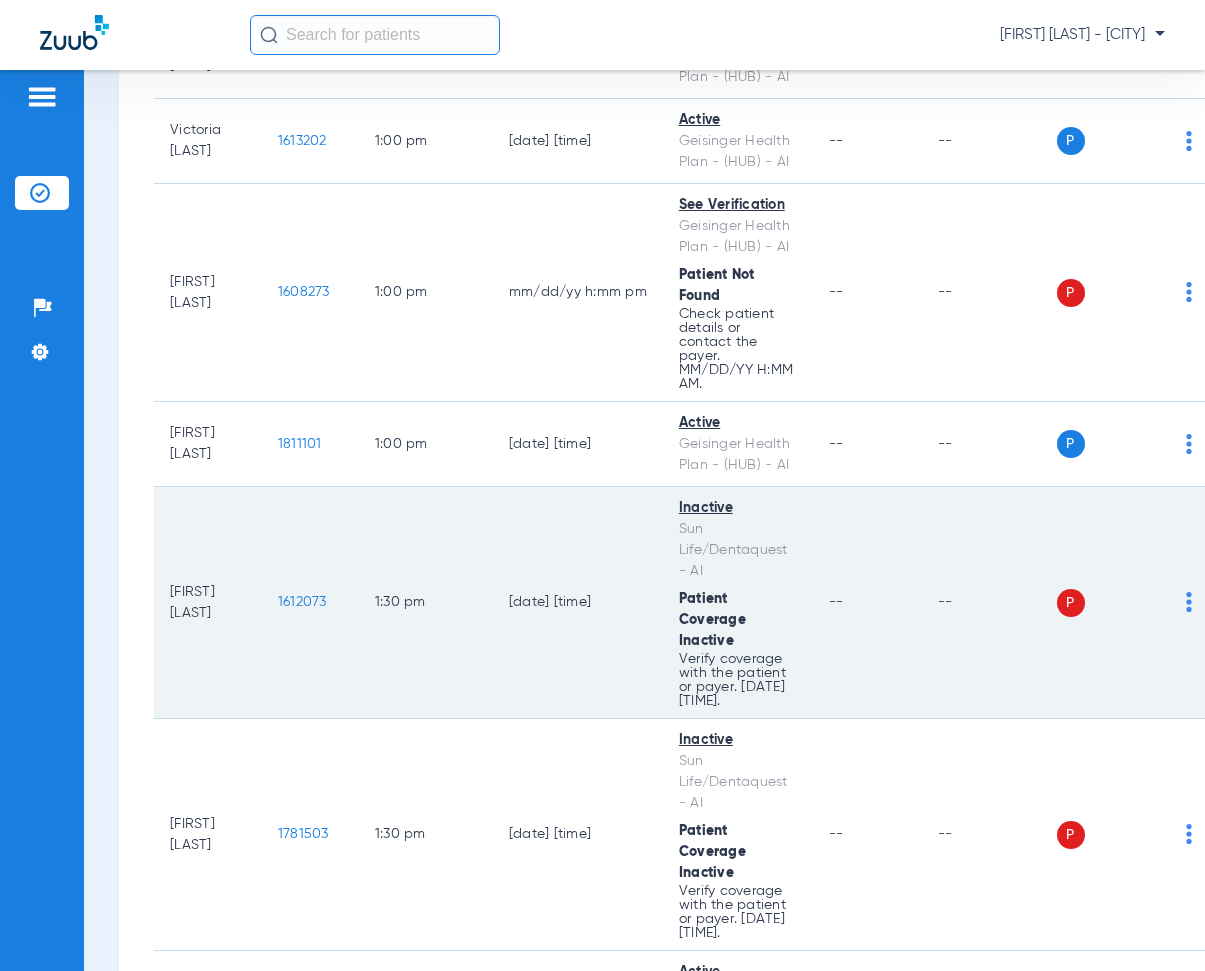 drag, startPoint x: 297, startPoint y: 554, endPoint x: 359, endPoint y: 555, distance: 62.008064 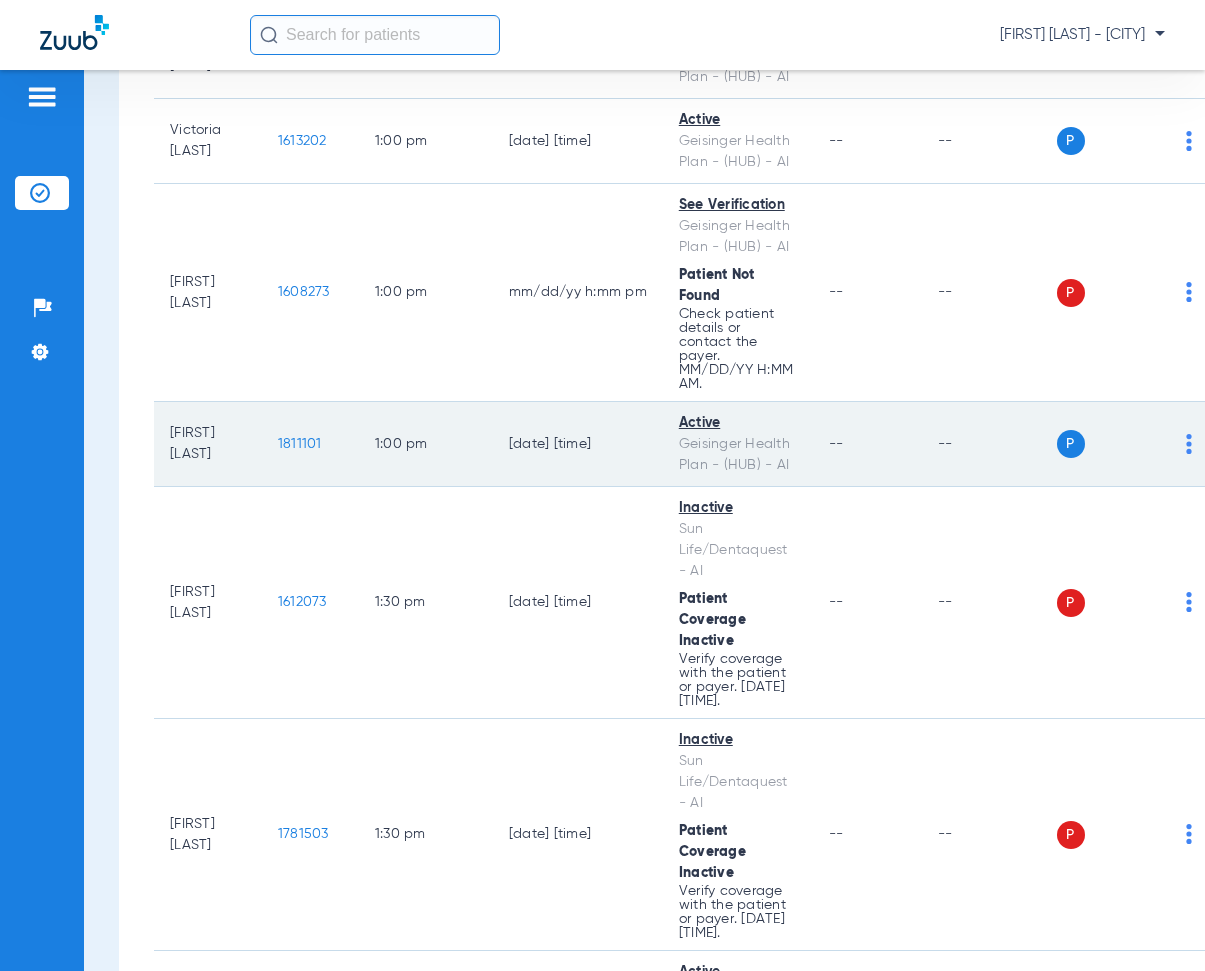 click on "1:00 PM" 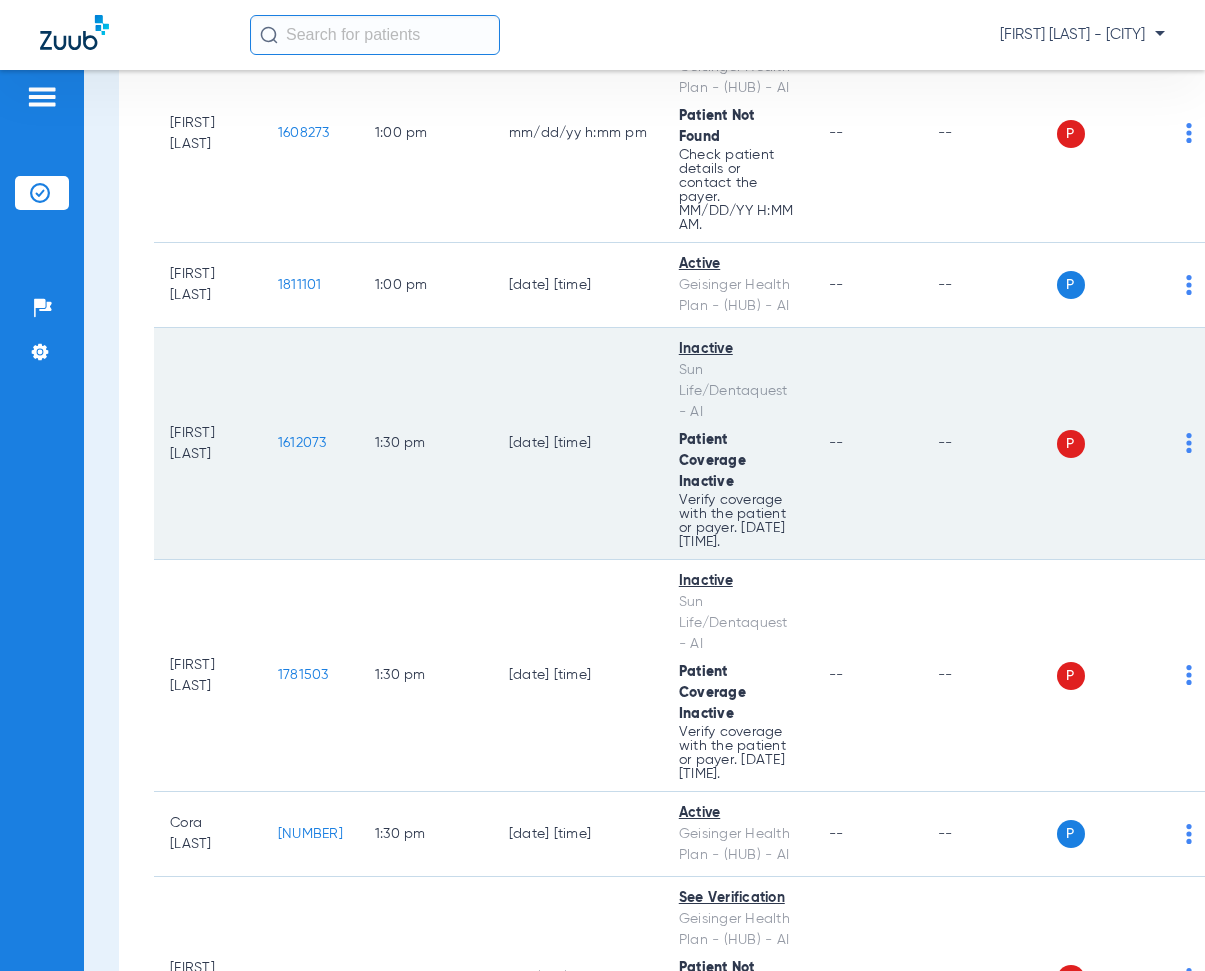 scroll, scrollTop: 19300, scrollLeft: 0, axis: vertical 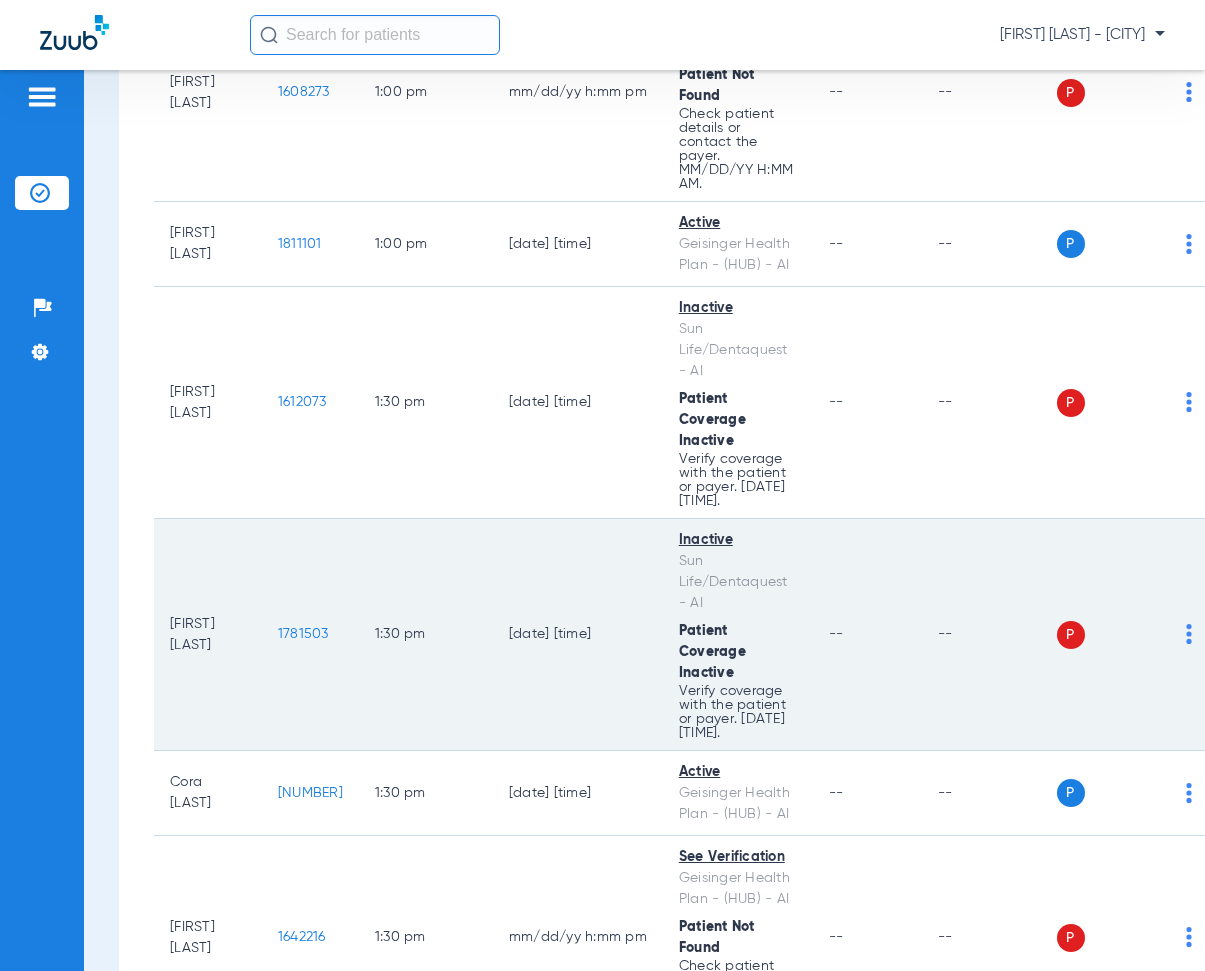 drag, startPoint x: 287, startPoint y: 605, endPoint x: 356, endPoint y: 608, distance: 69.065186 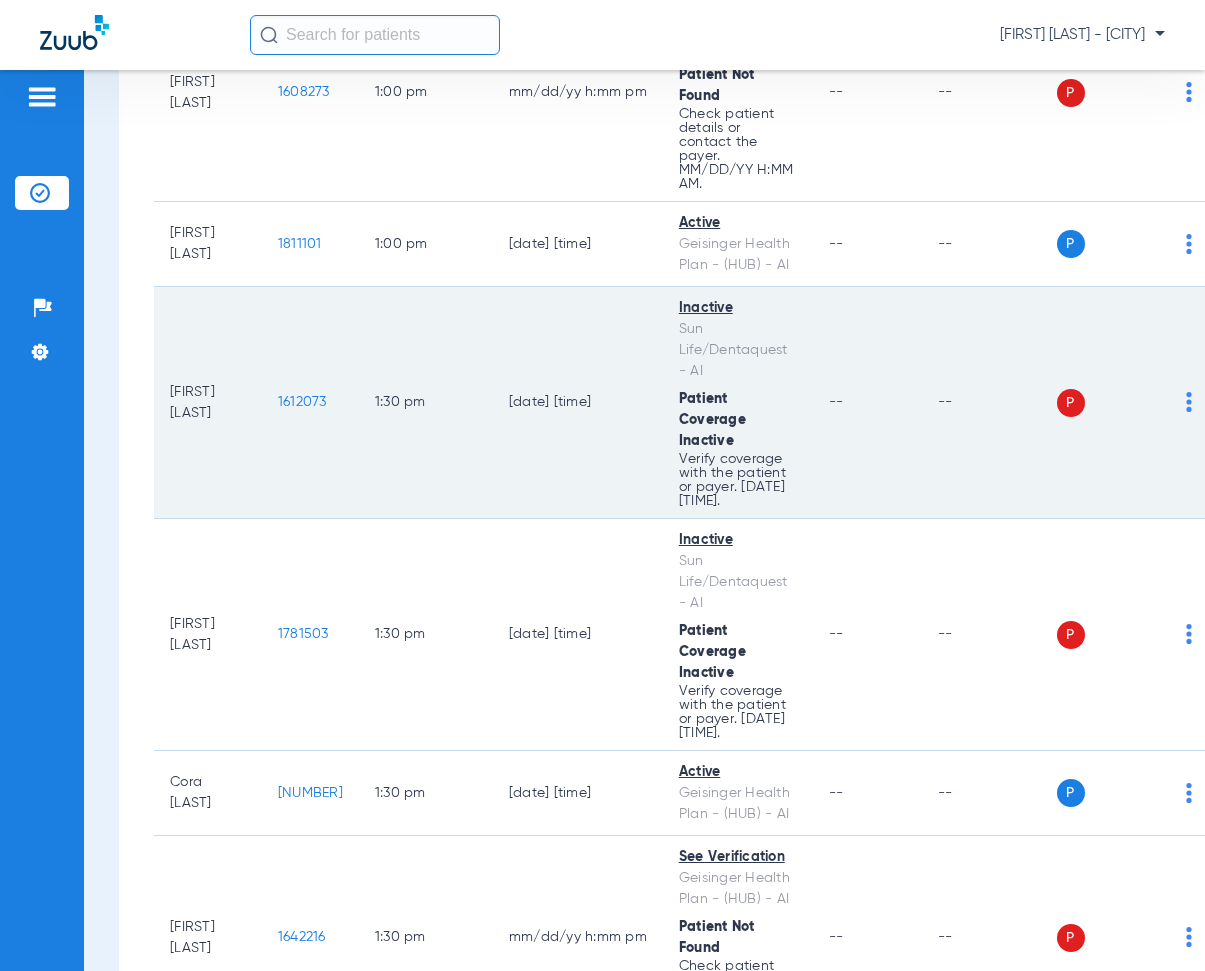 click on "[DATE] [TIME]" 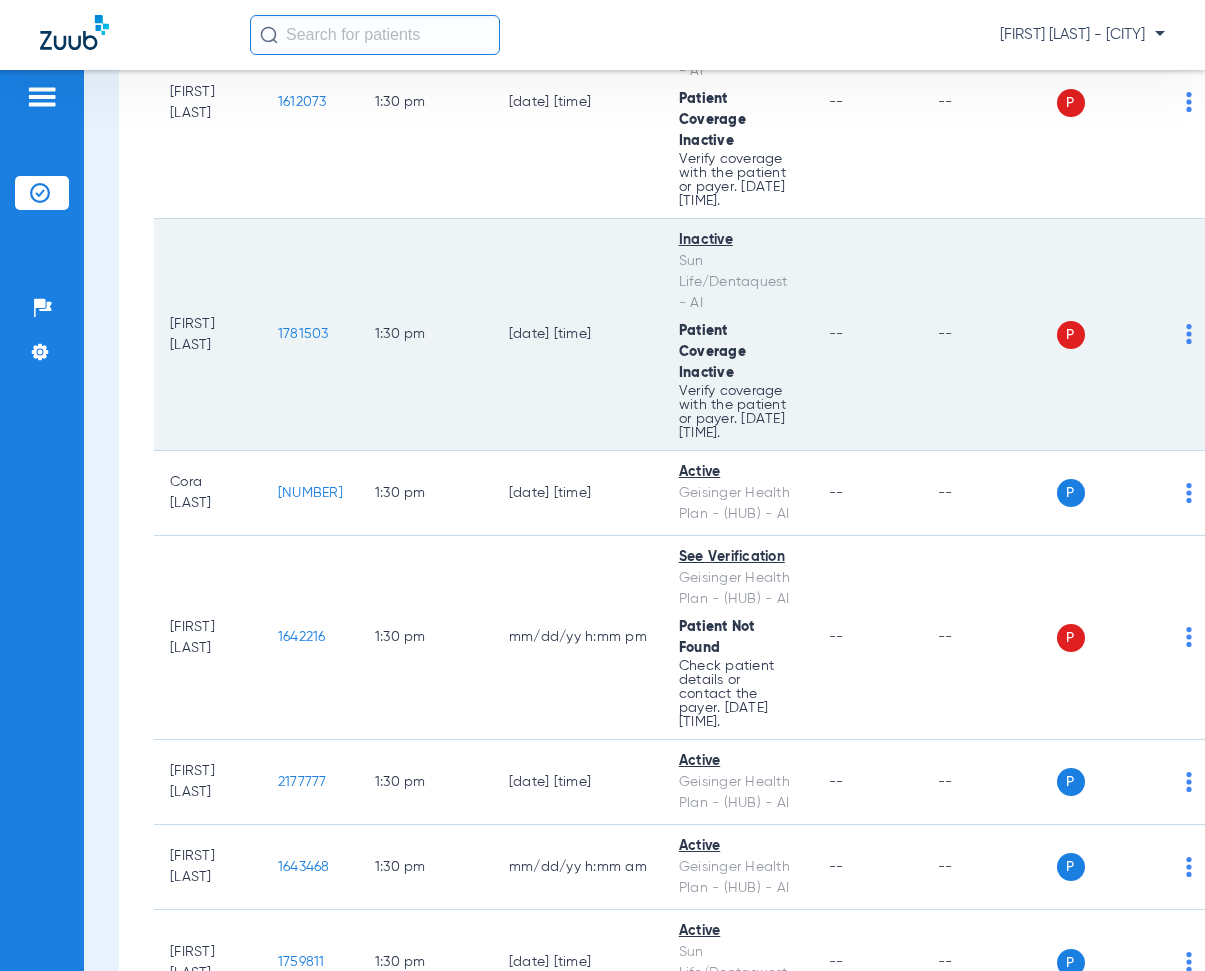 scroll, scrollTop: 19700, scrollLeft: 0, axis: vertical 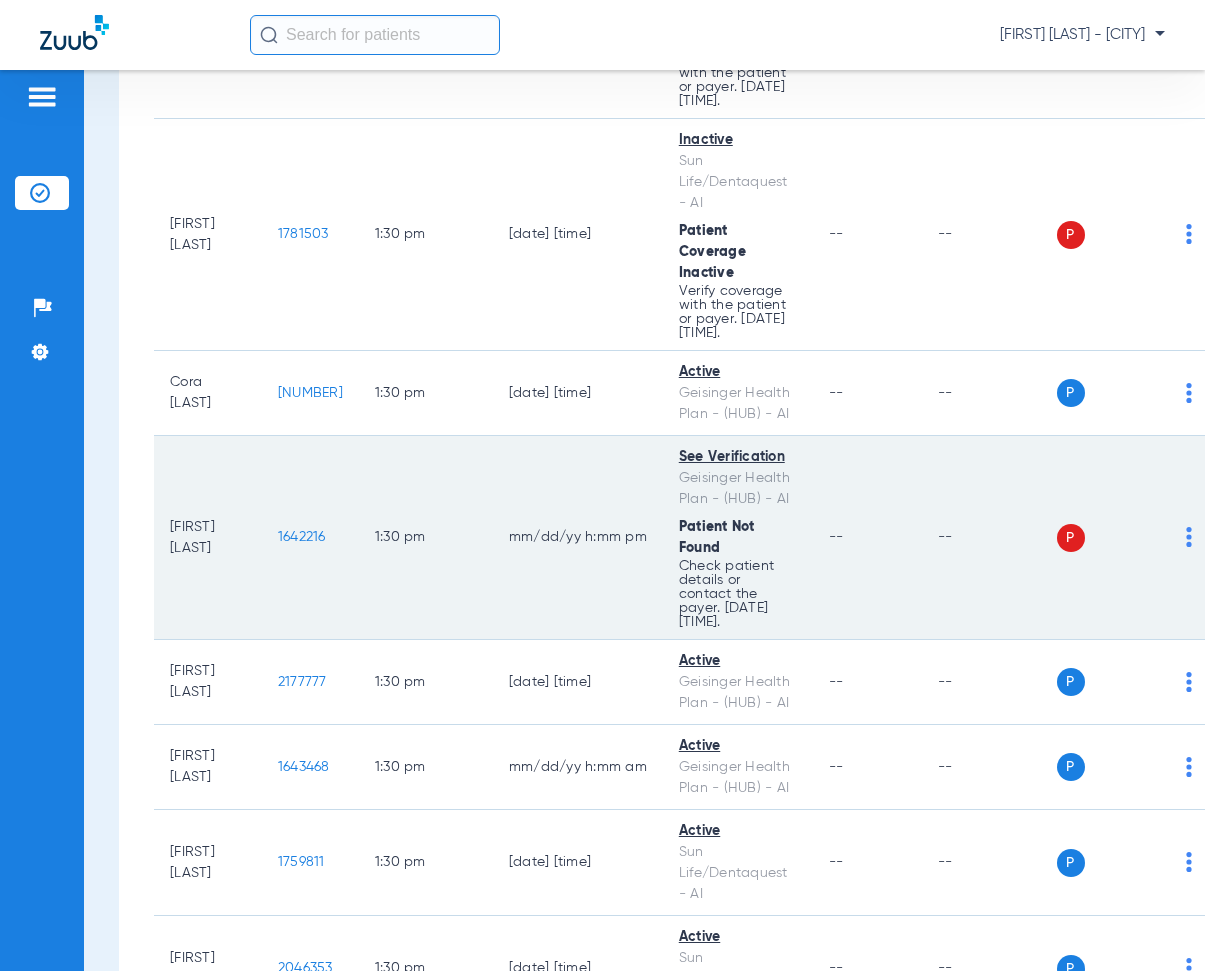 drag, startPoint x: 286, startPoint y: 513, endPoint x: 358, endPoint y: 523, distance: 72.691124 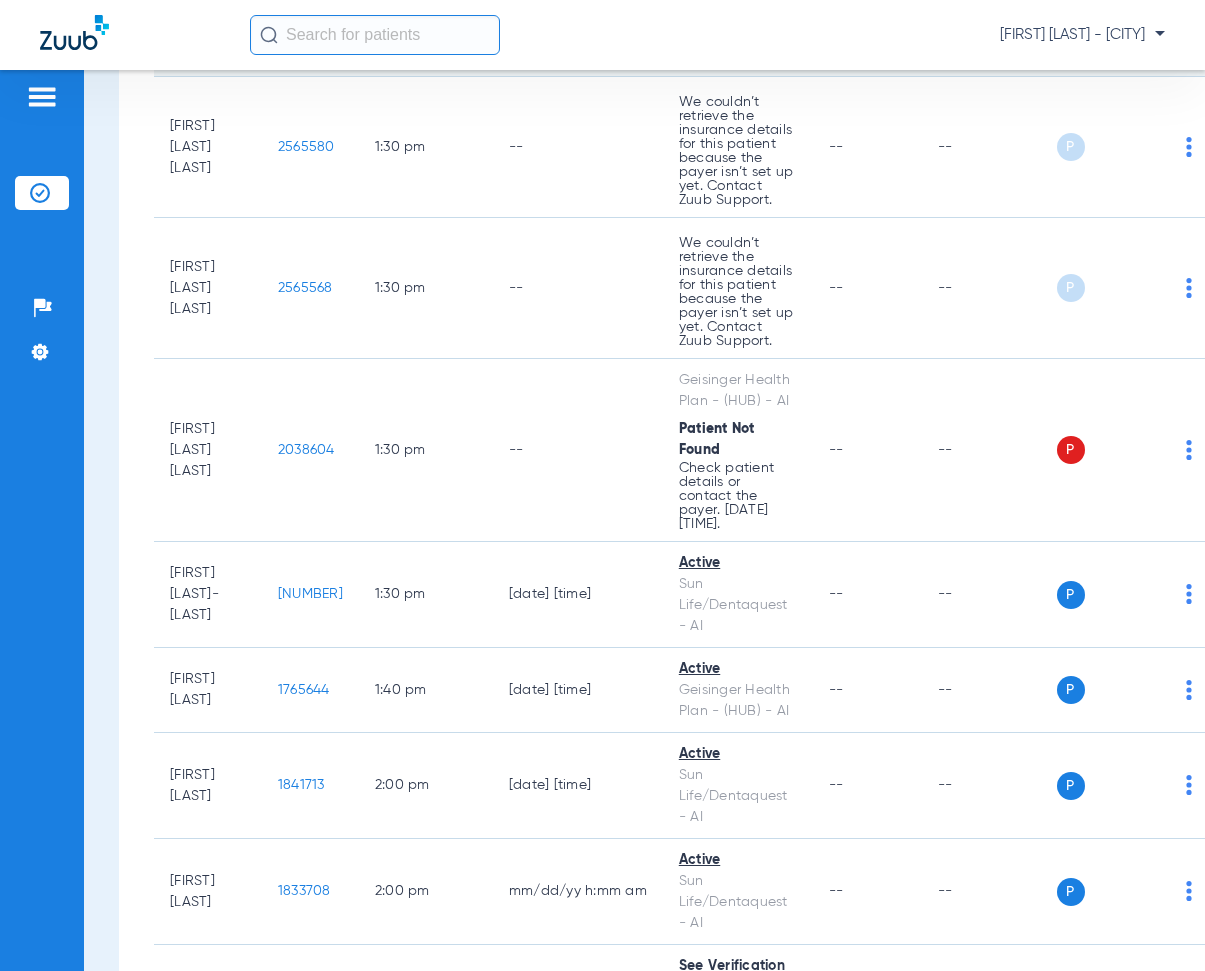 scroll, scrollTop: 20900, scrollLeft: 0, axis: vertical 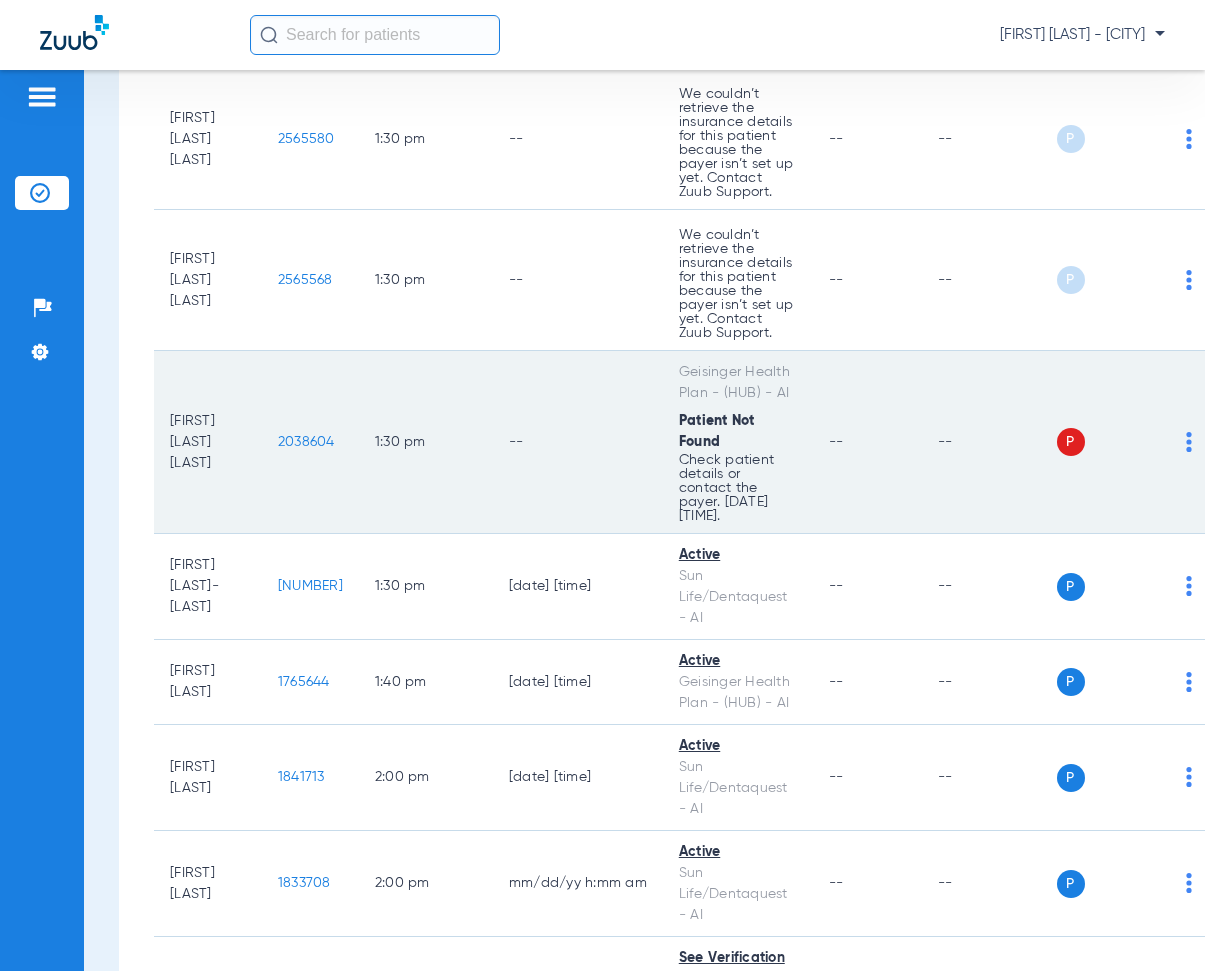 drag, startPoint x: 289, startPoint y: 411, endPoint x: 334, endPoint y: 383, distance: 53 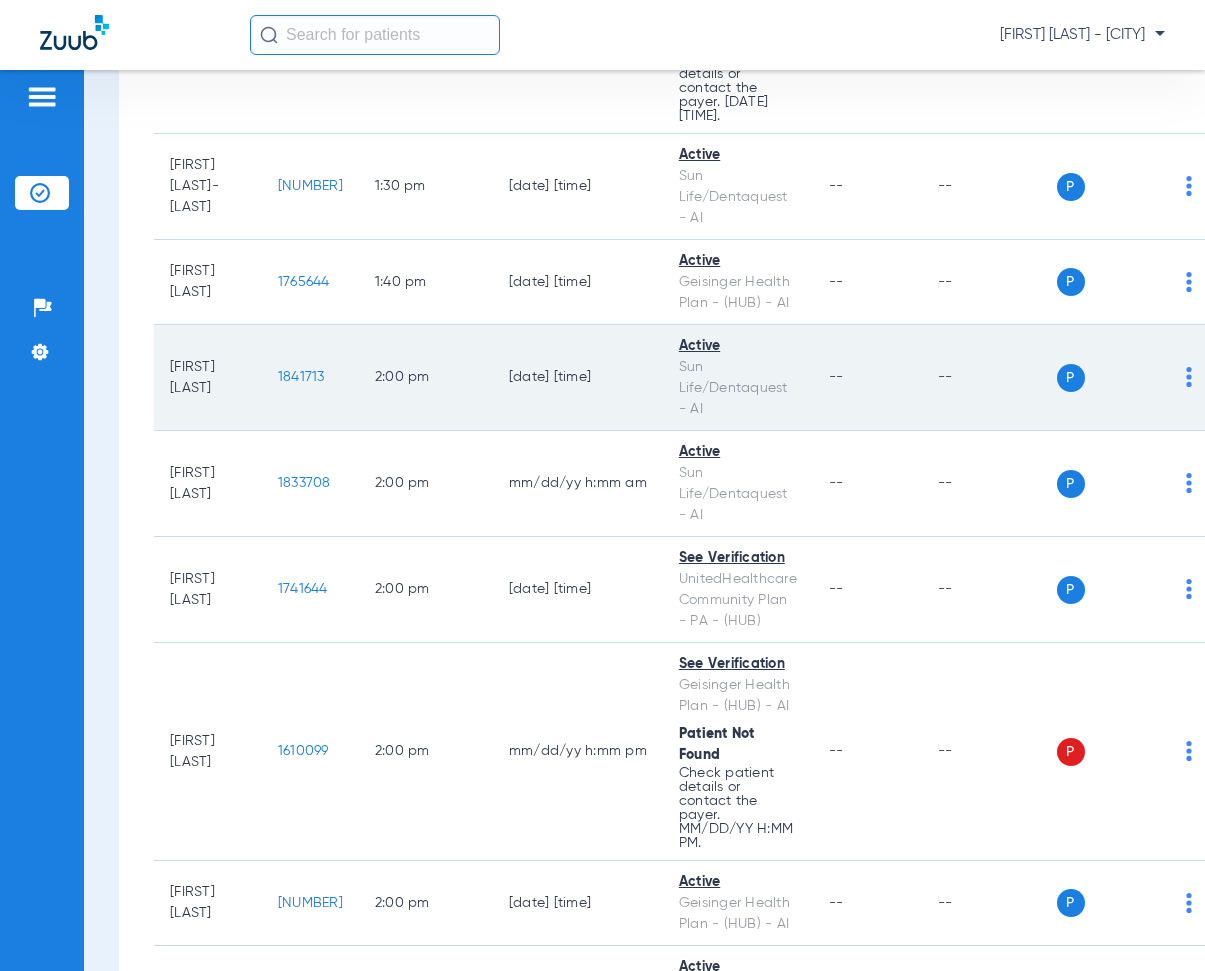 scroll, scrollTop: 21600, scrollLeft: 0, axis: vertical 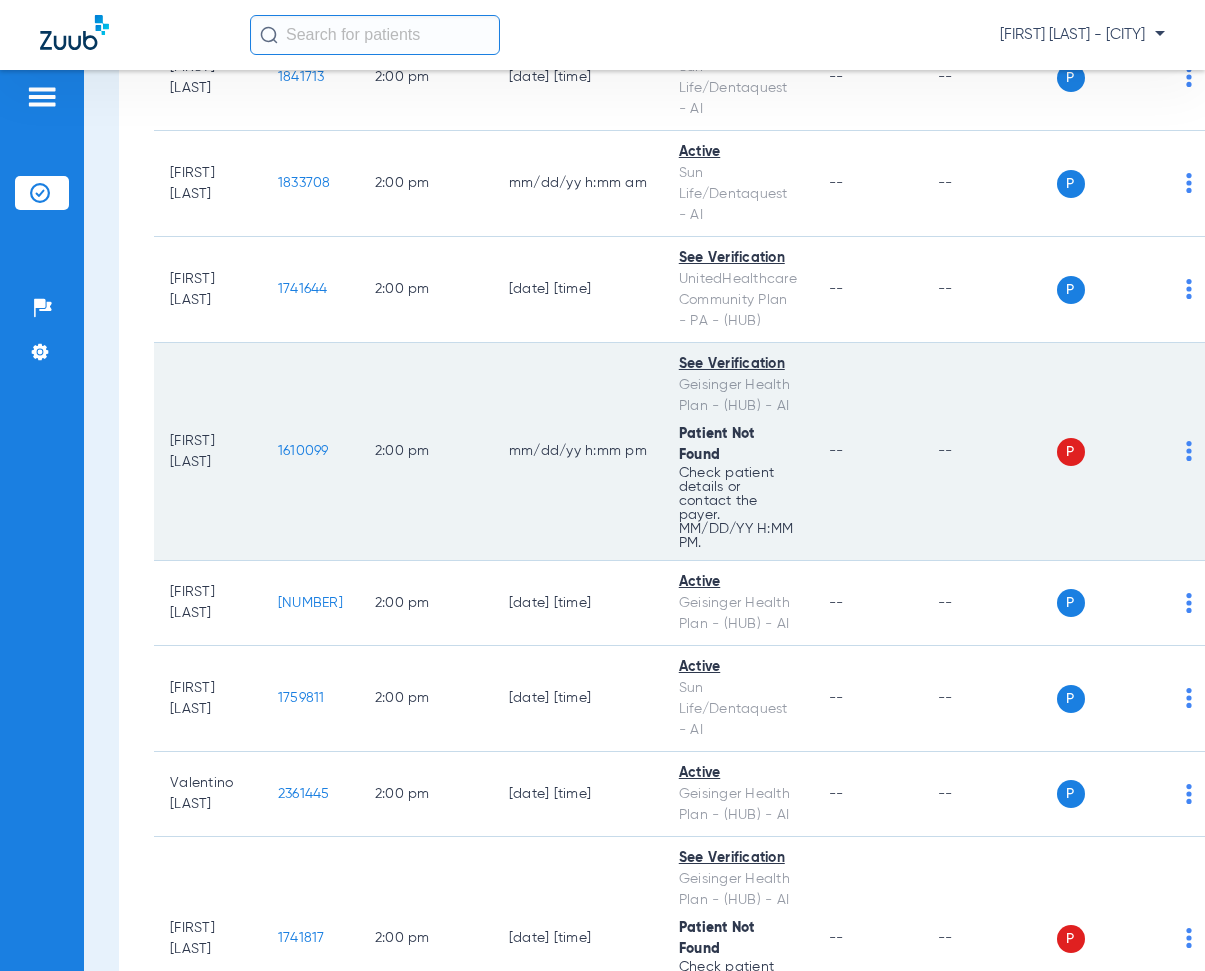 drag, startPoint x: 291, startPoint y: 417, endPoint x: 356, endPoint y: 422, distance: 65.192024 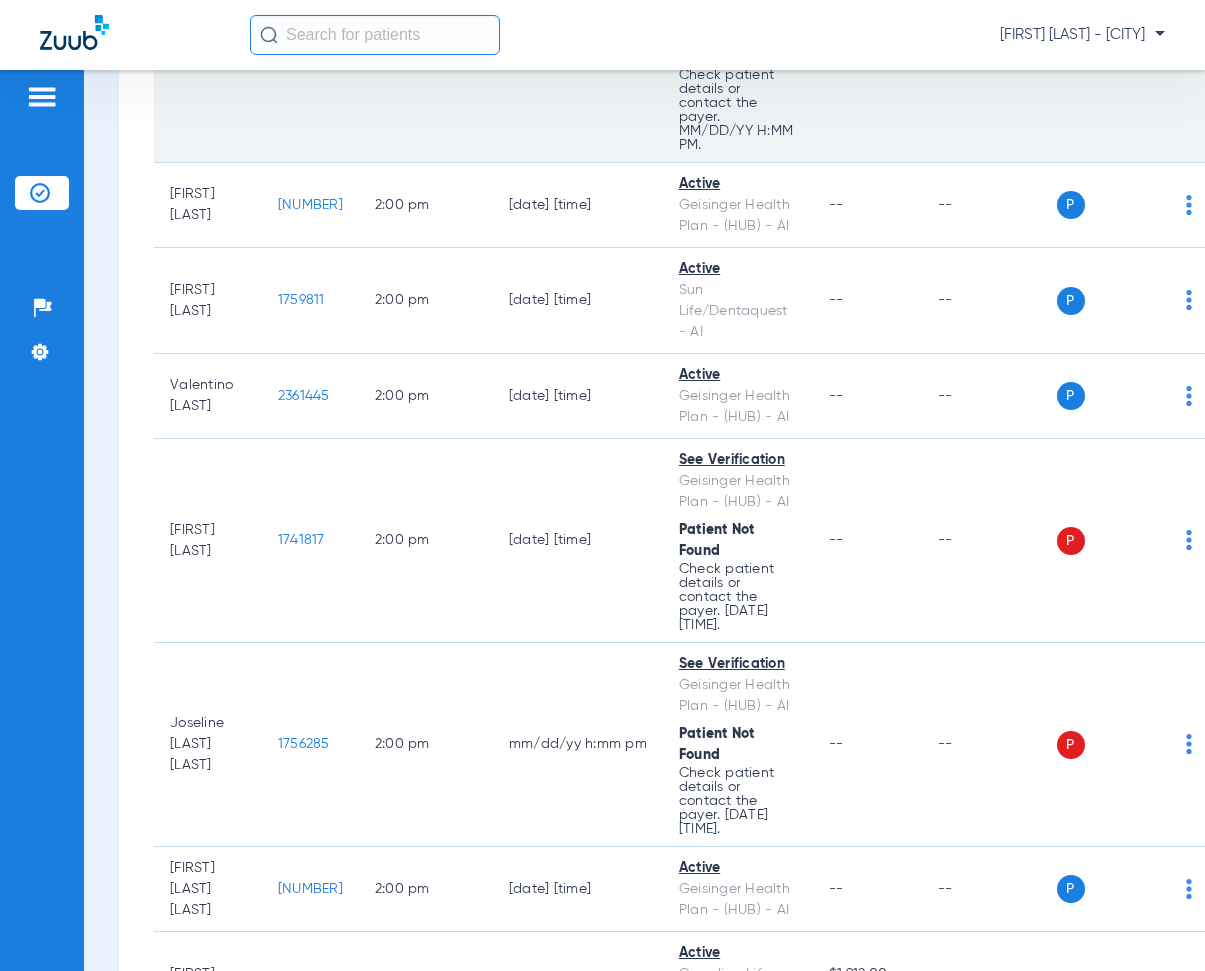 scroll, scrollTop: 22000, scrollLeft: 0, axis: vertical 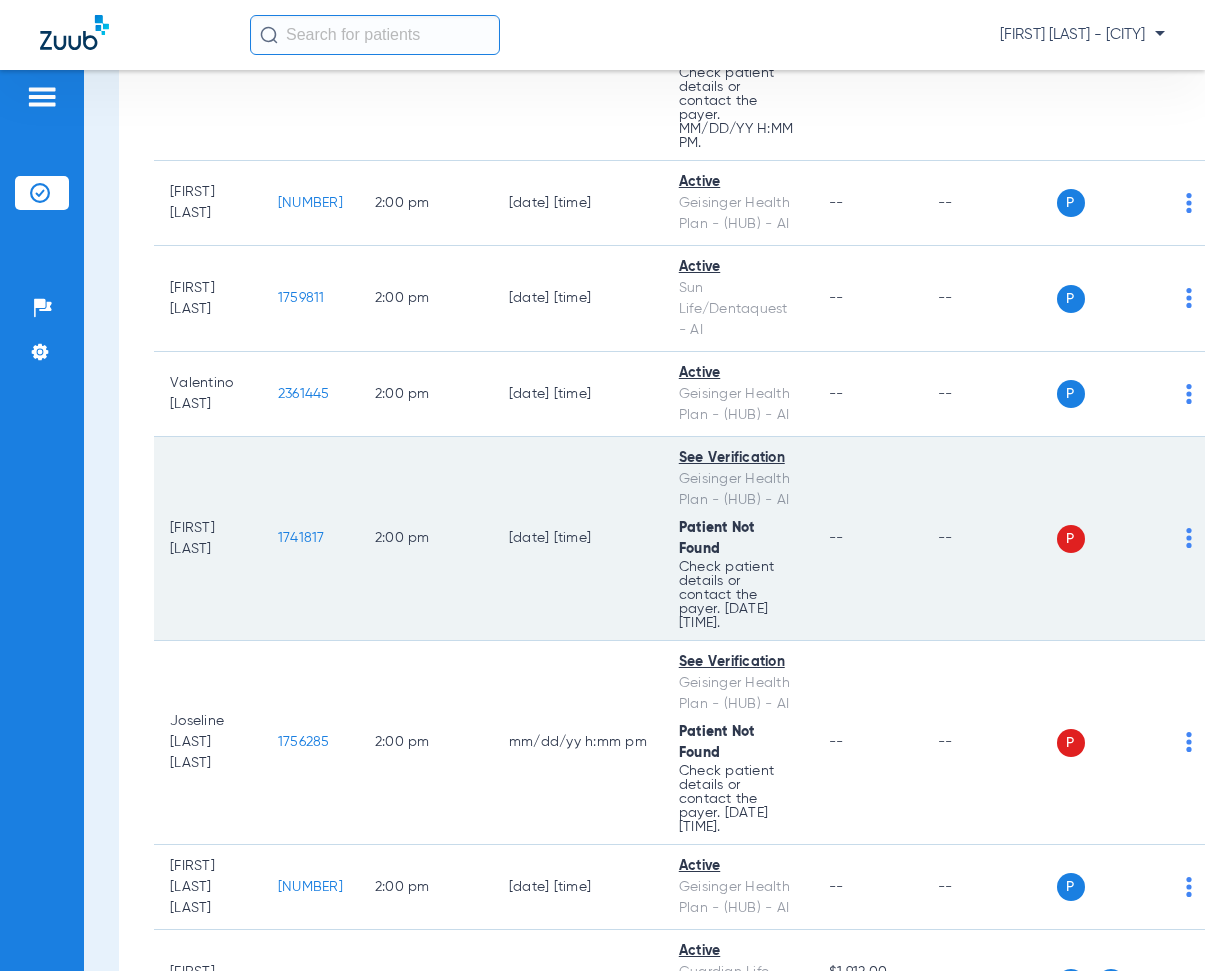 drag, startPoint x: 286, startPoint y: 493, endPoint x: 357, endPoint y: 504, distance: 71.84706 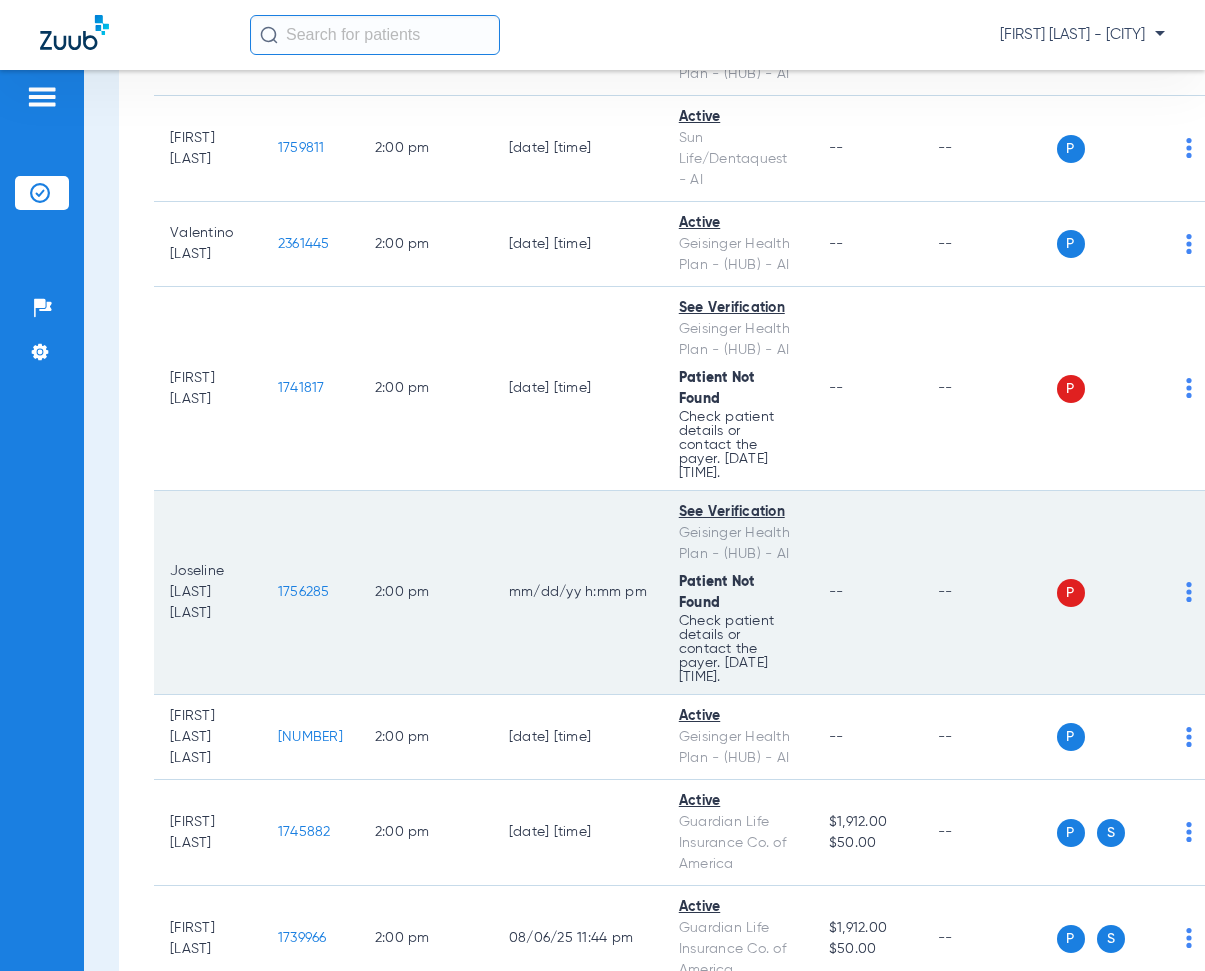 scroll, scrollTop: 22200, scrollLeft: 0, axis: vertical 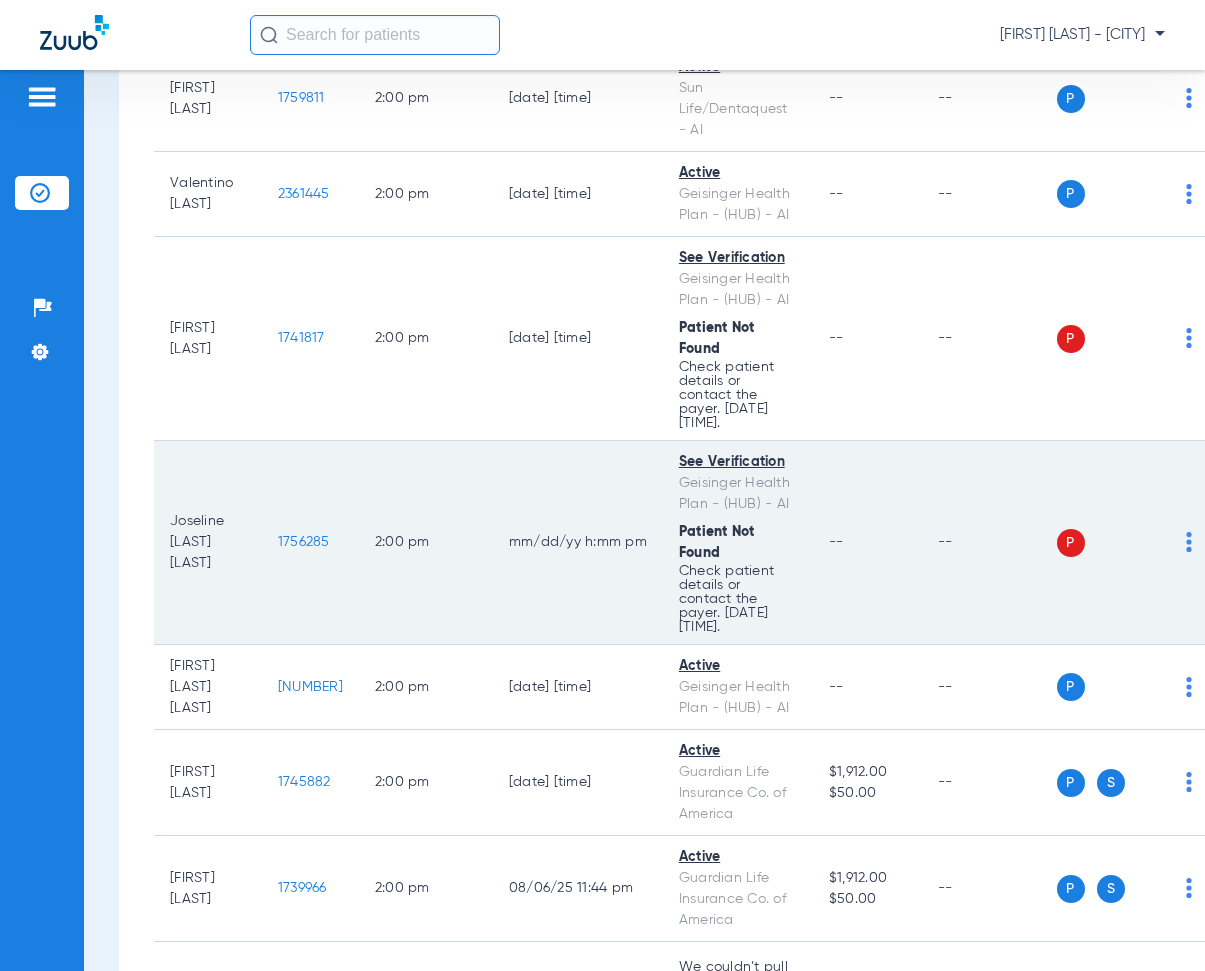 drag, startPoint x: 291, startPoint y: 497, endPoint x: 364, endPoint y: 514, distance: 74.953316 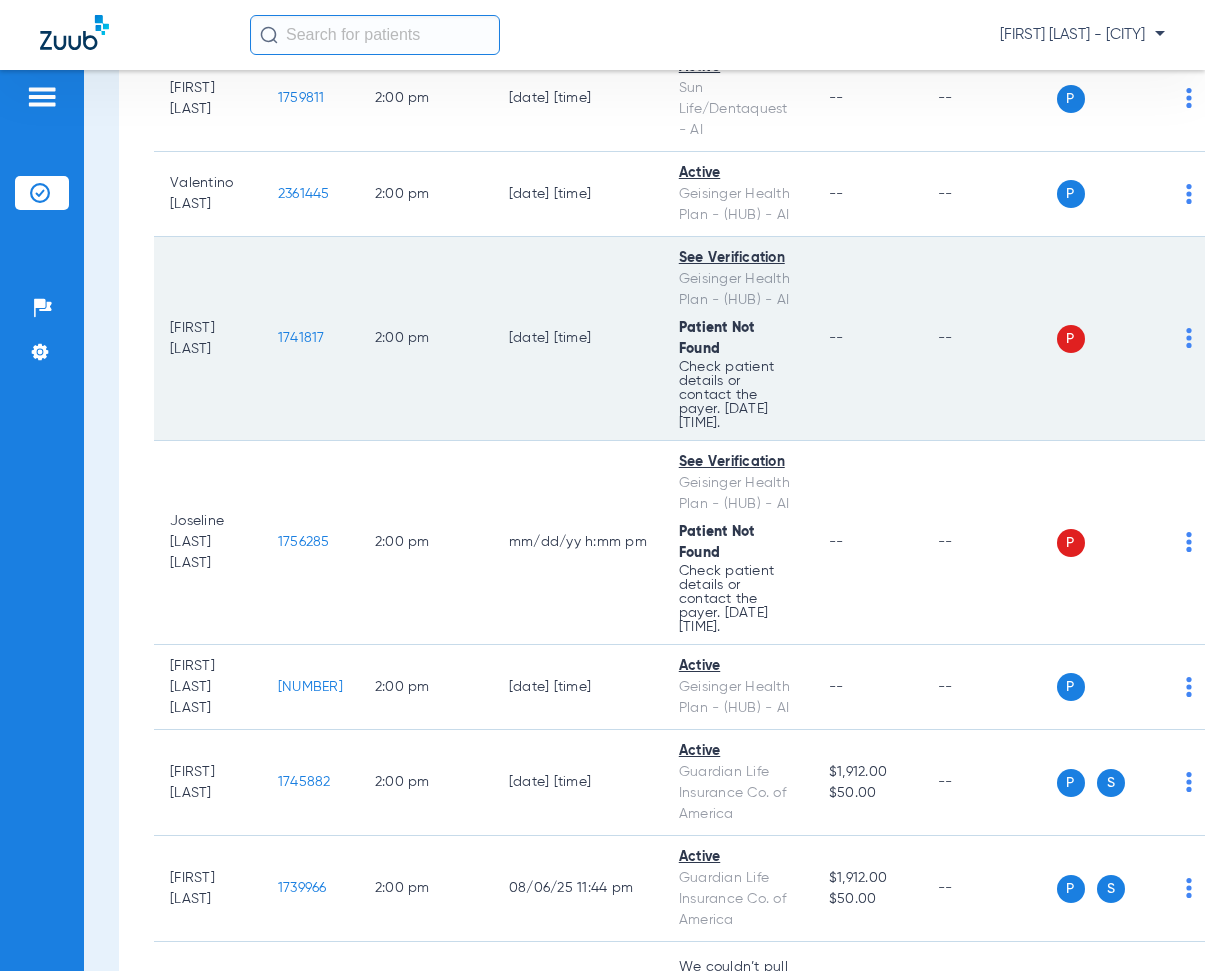 click on "2:00 PM" 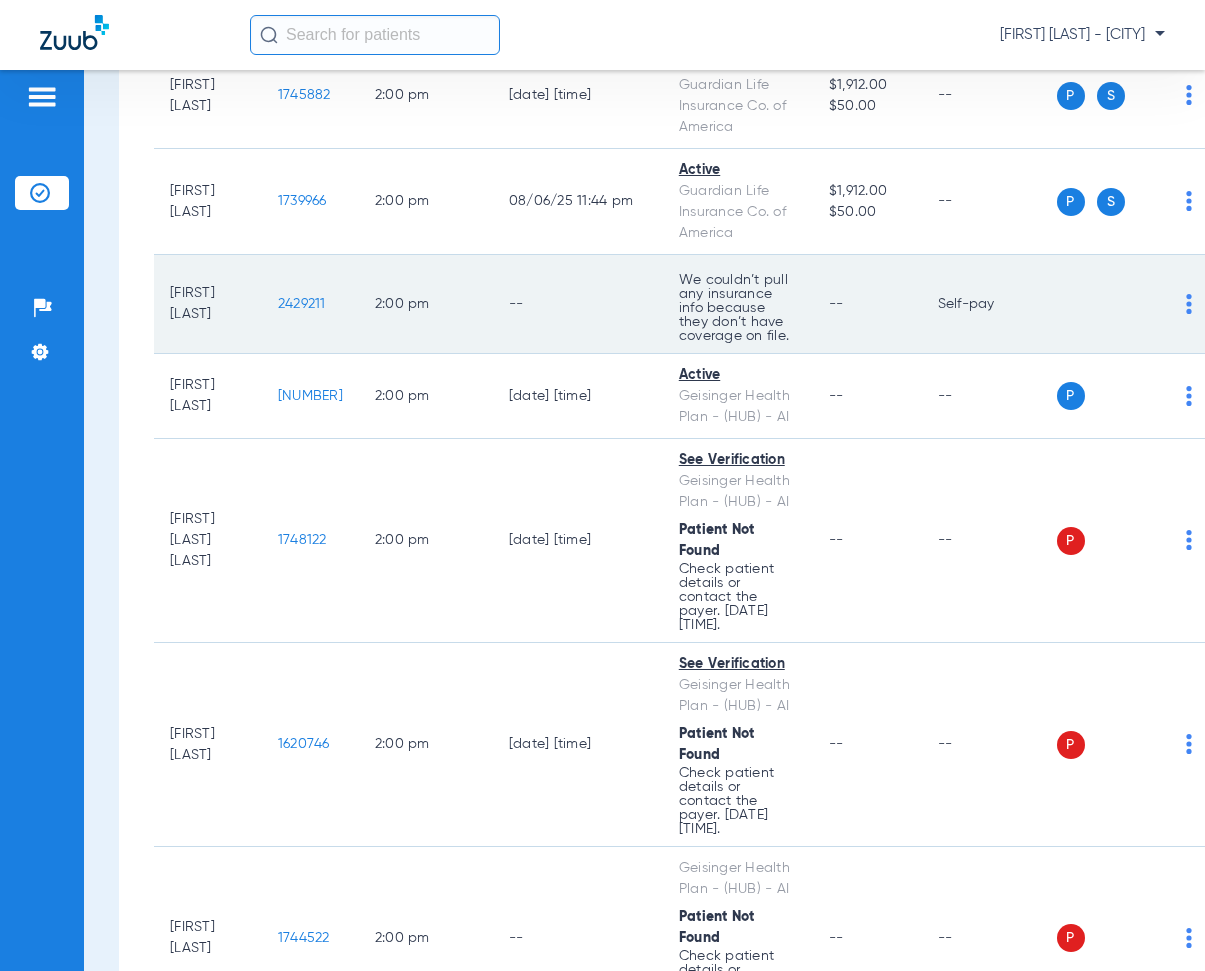 scroll, scrollTop: 22900, scrollLeft: 0, axis: vertical 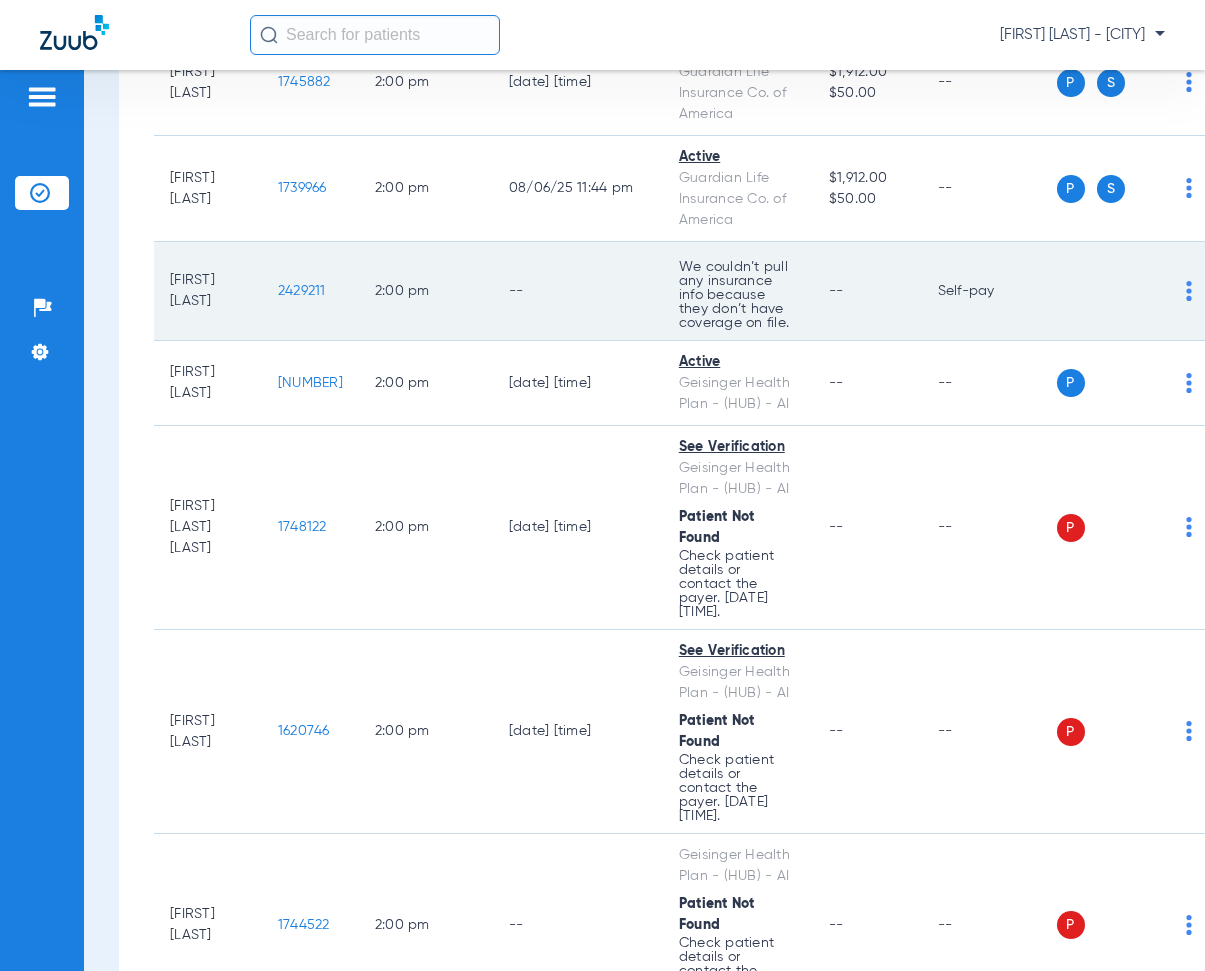 drag, startPoint x: 291, startPoint y: 248, endPoint x: 353, endPoint y: 257, distance: 62.649822 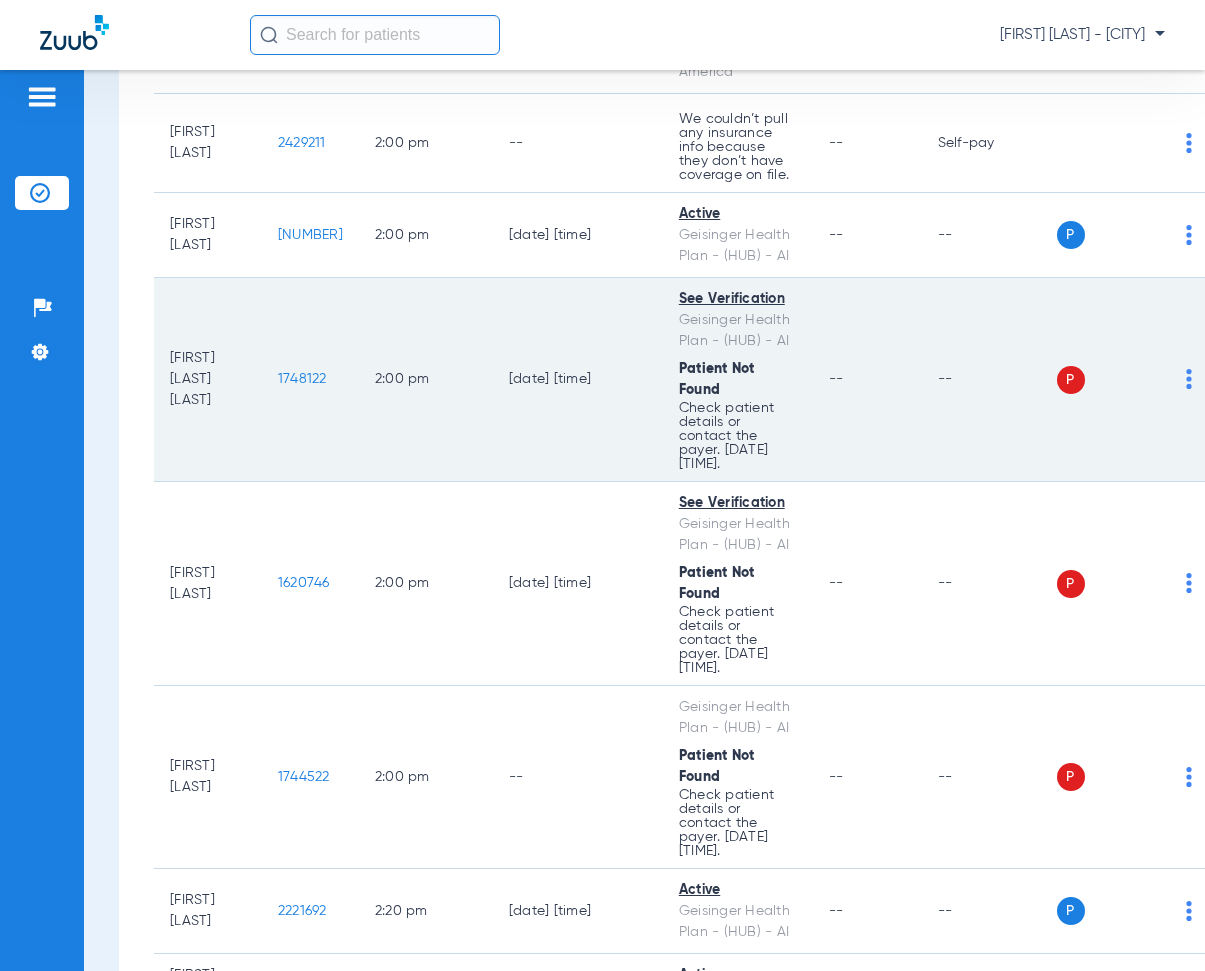 scroll, scrollTop: 23100, scrollLeft: 0, axis: vertical 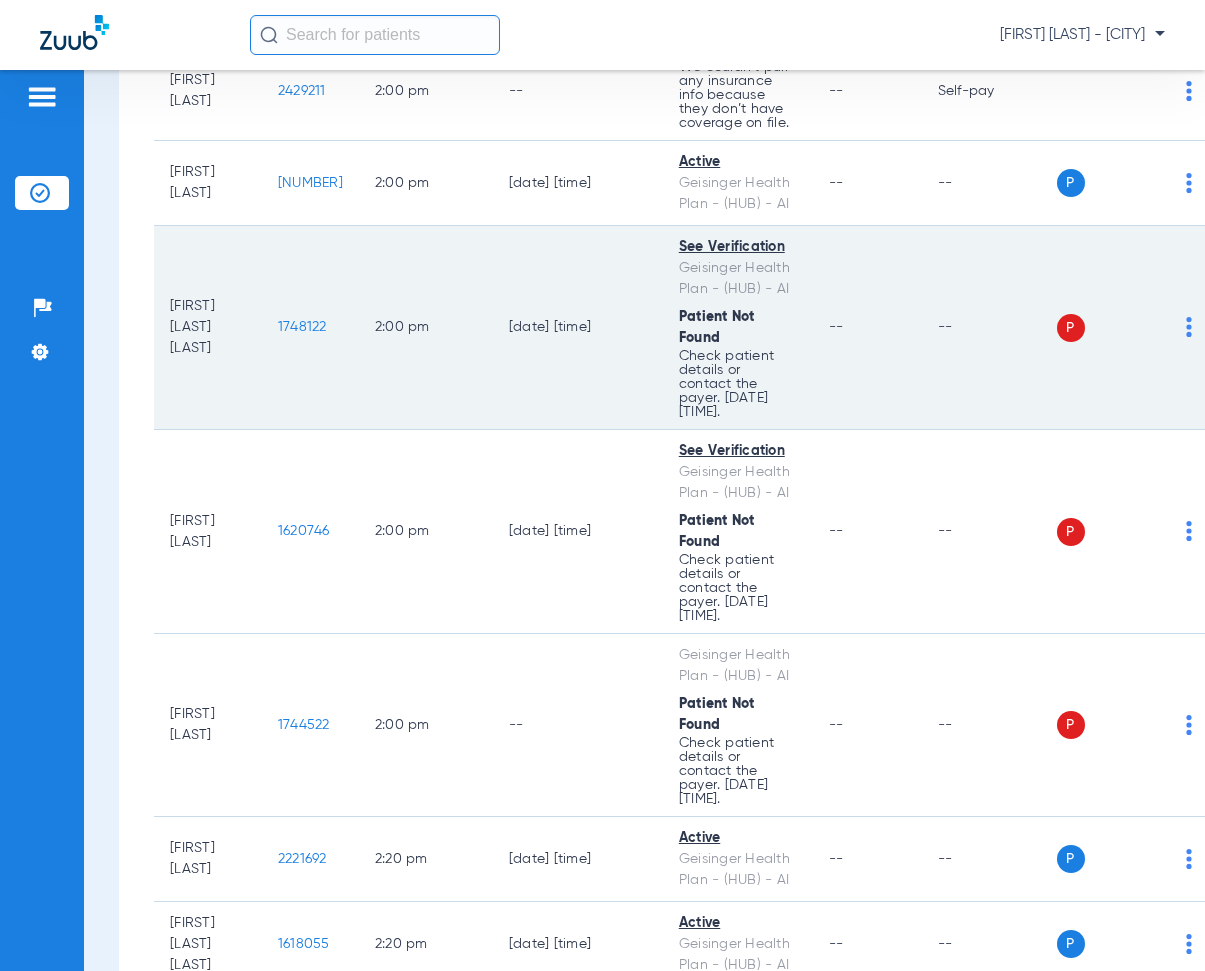 drag, startPoint x: 289, startPoint y: 283, endPoint x: 361, endPoint y: 298, distance: 73.545906 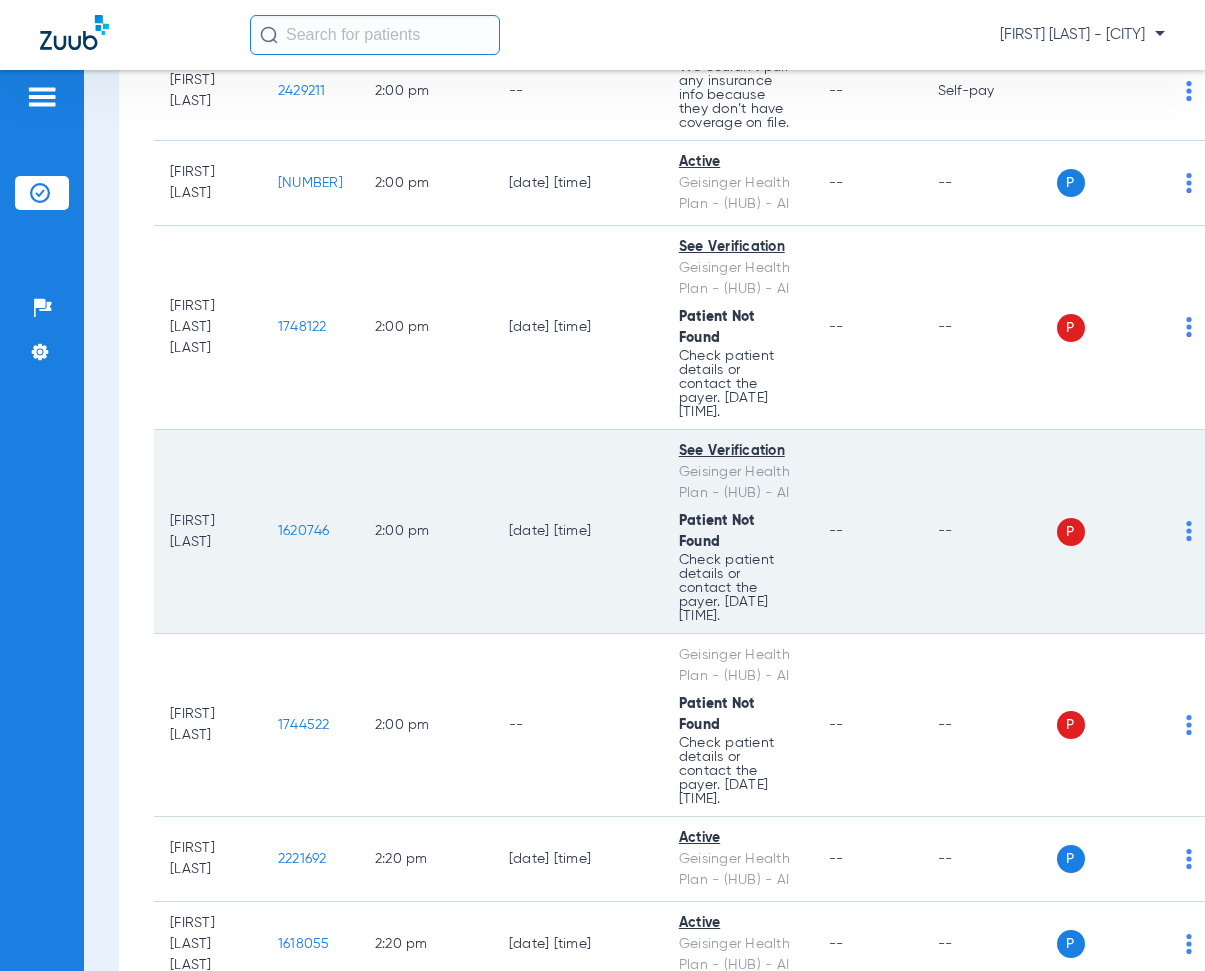 drag, startPoint x: 290, startPoint y: 492, endPoint x: 380, endPoint y: 501, distance: 90.44888 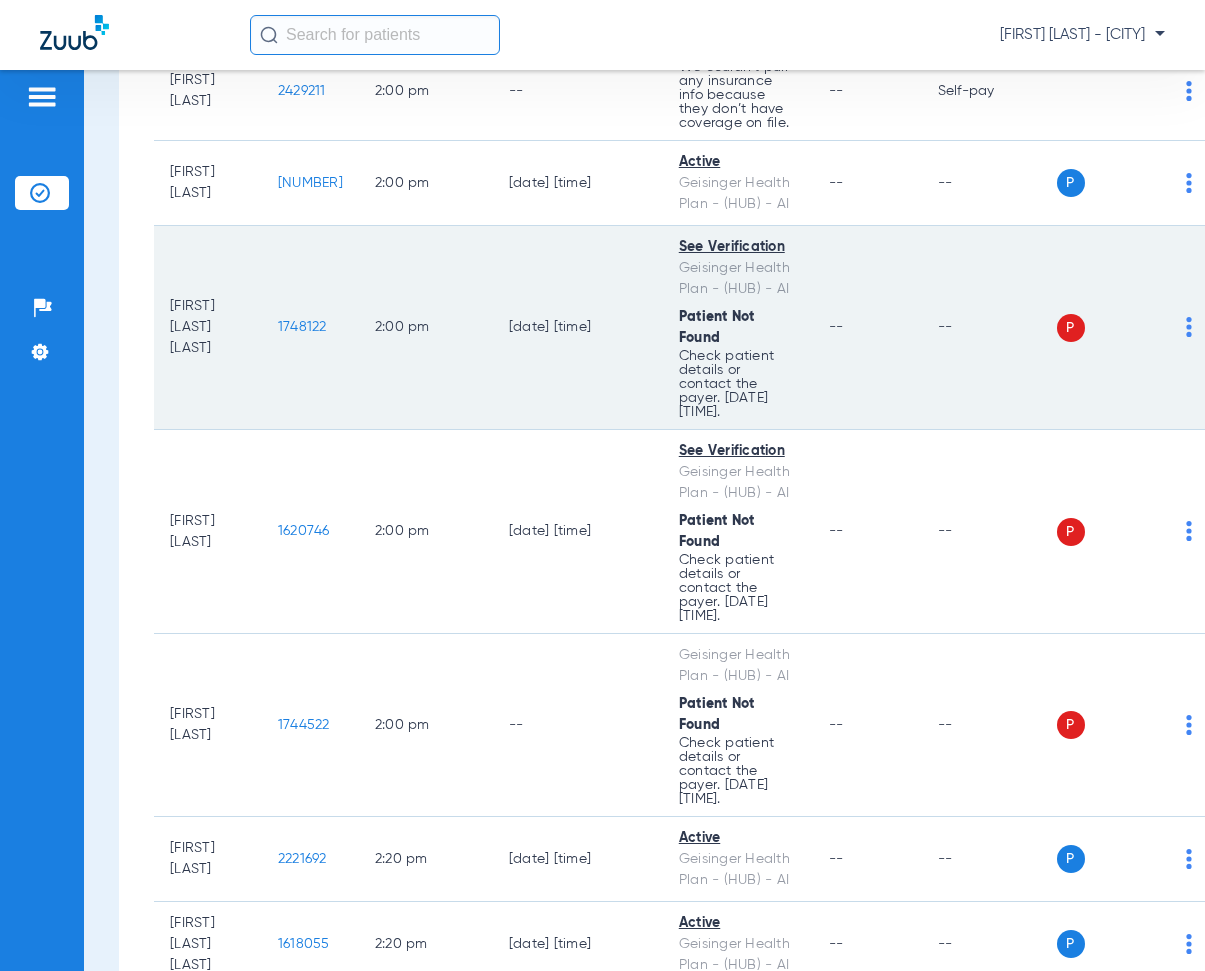 click on "2:00 PM" 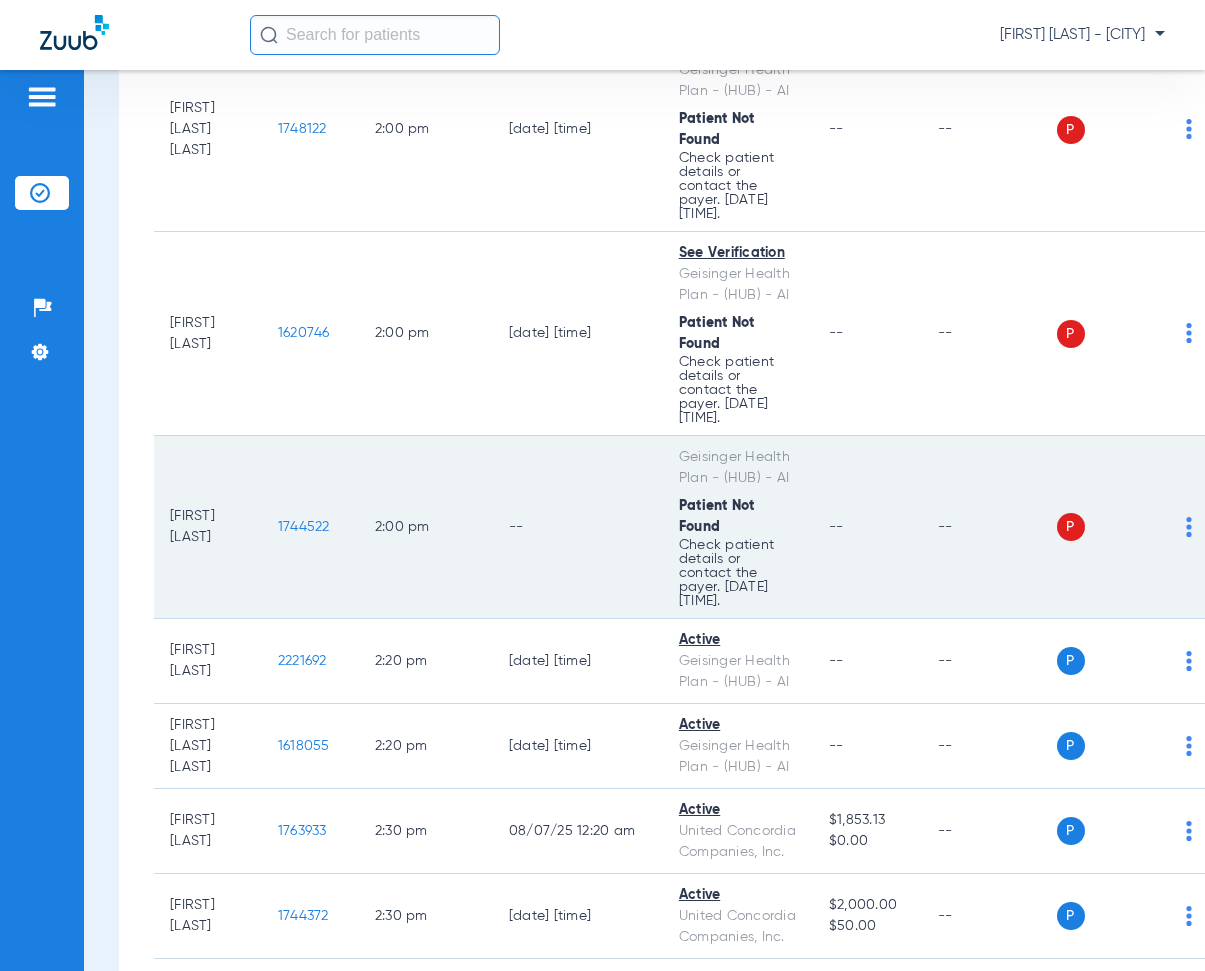 scroll, scrollTop: 23300, scrollLeft: 0, axis: vertical 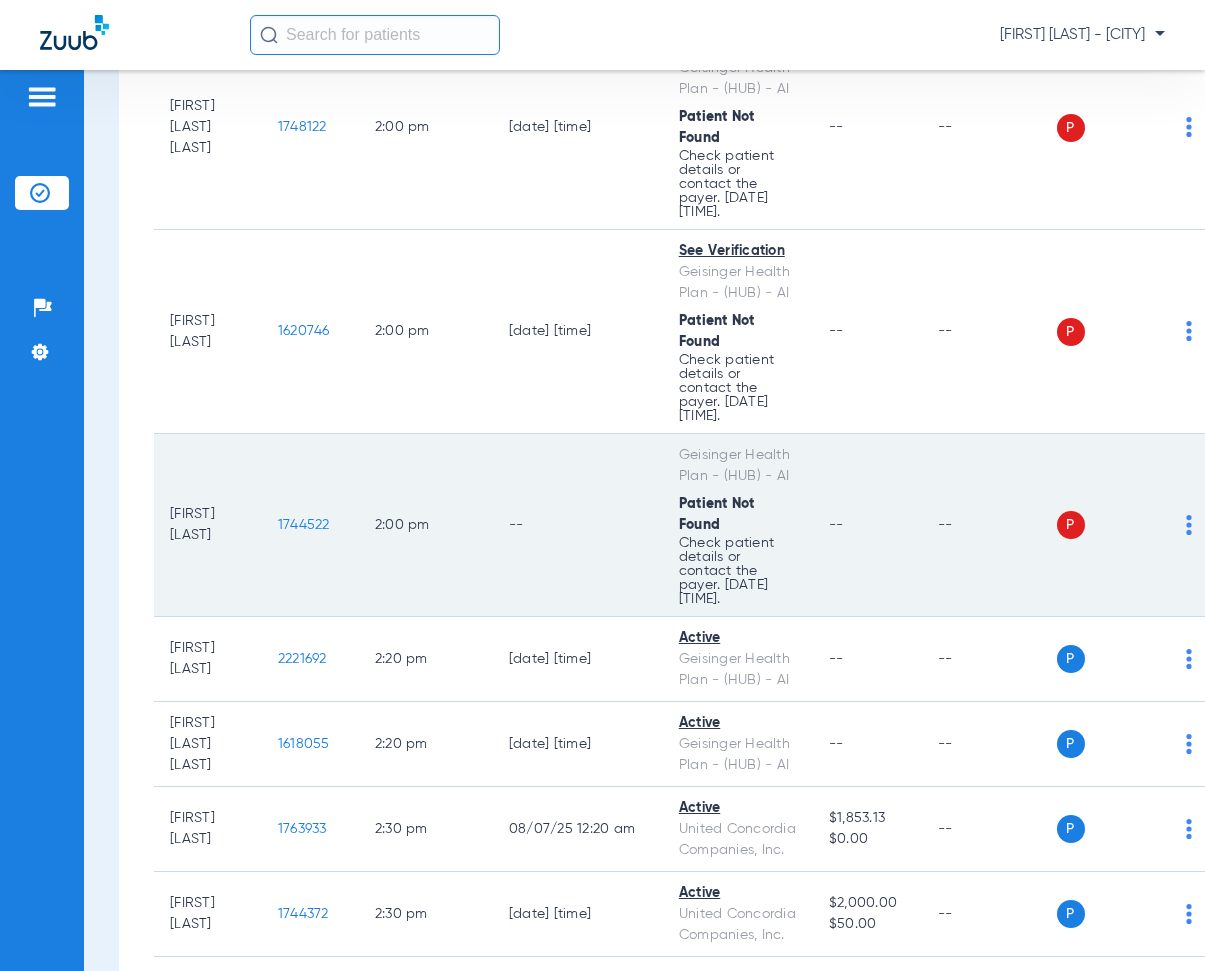 drag, startPoint x: 293, startPoint y: 484, endPoint x: 365, endPoint y: 496, distance: 72.99315 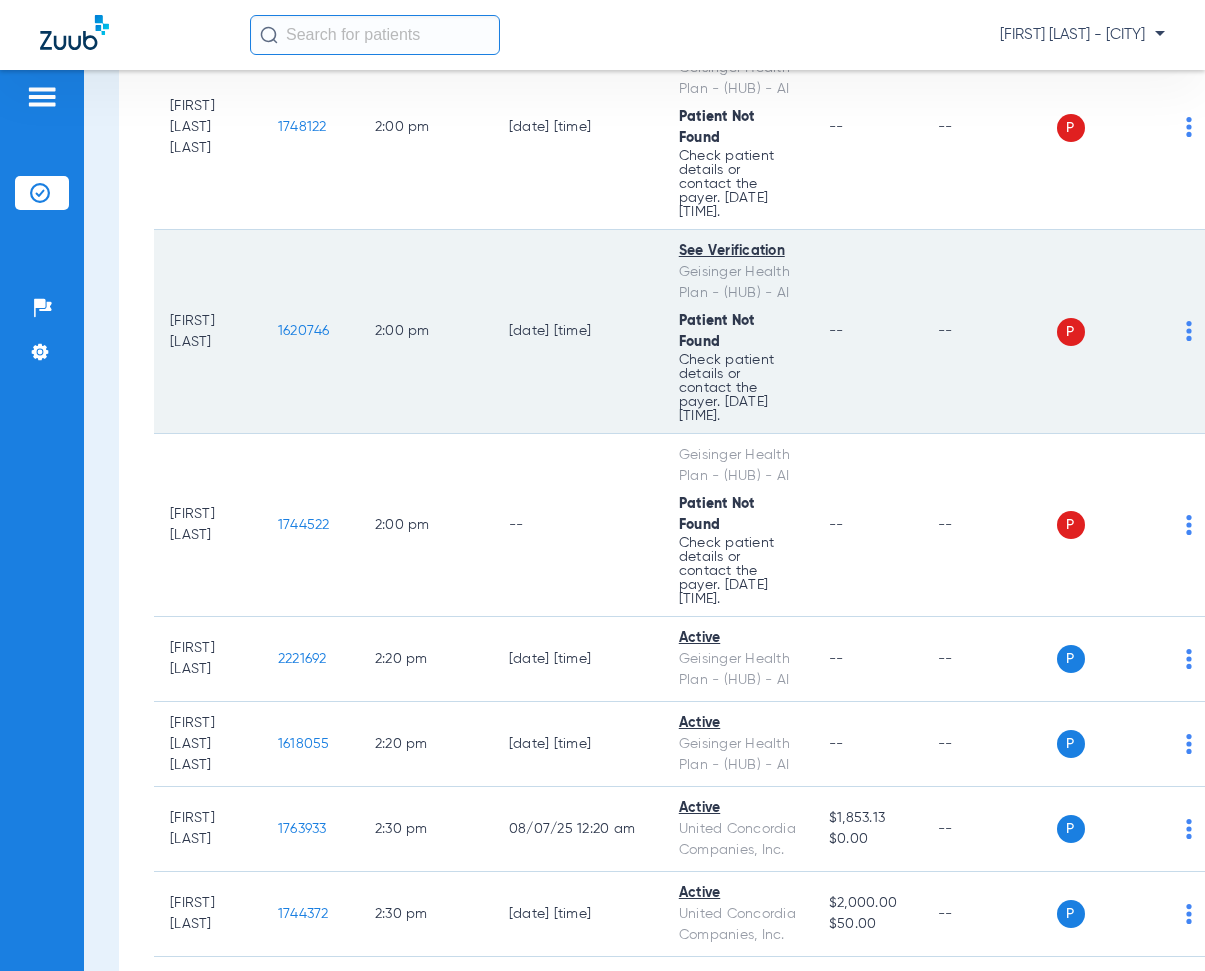 click on "2:00 PM" 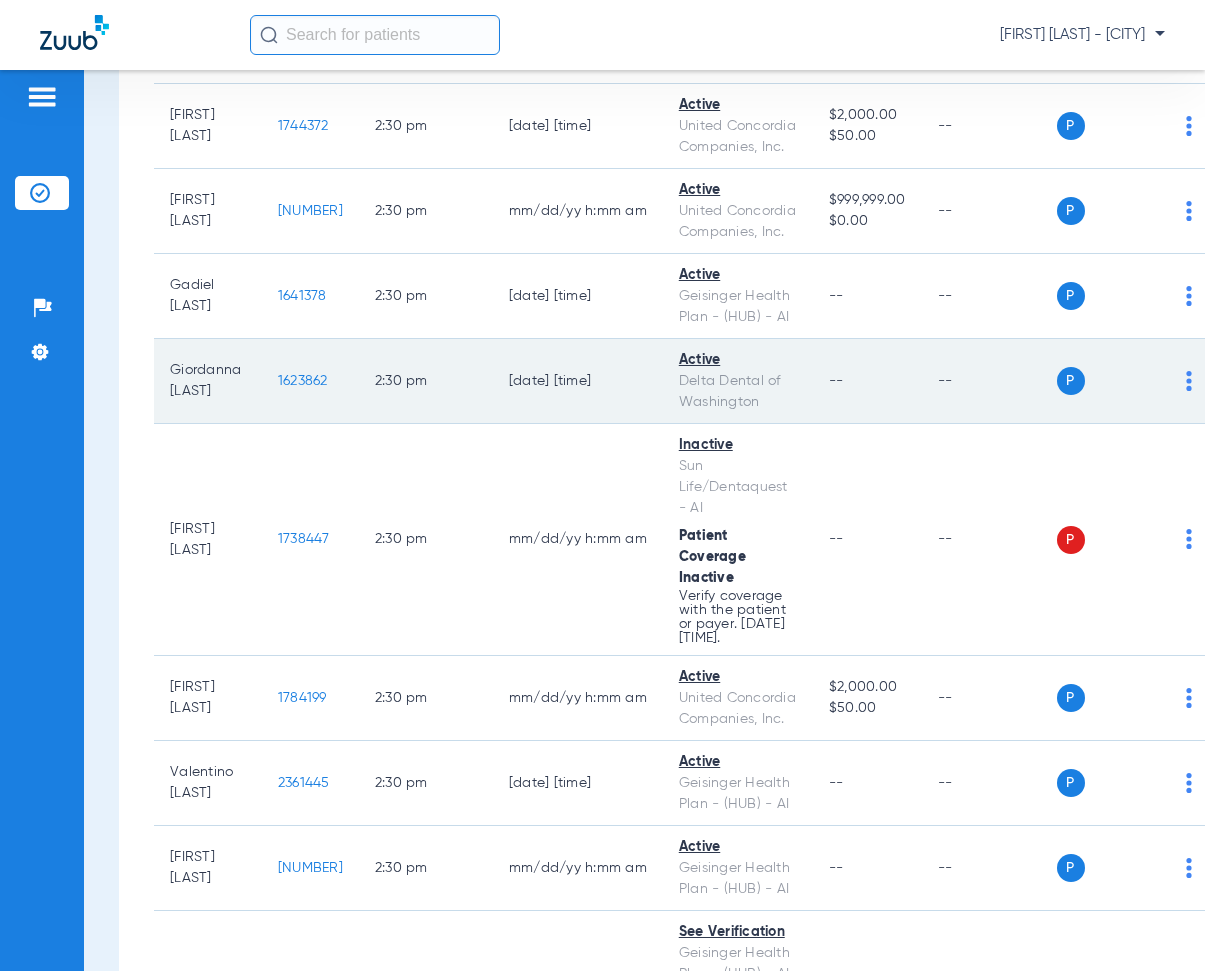scroll, scrollTop: 24100, scrollLeft: 0, axis: vertical 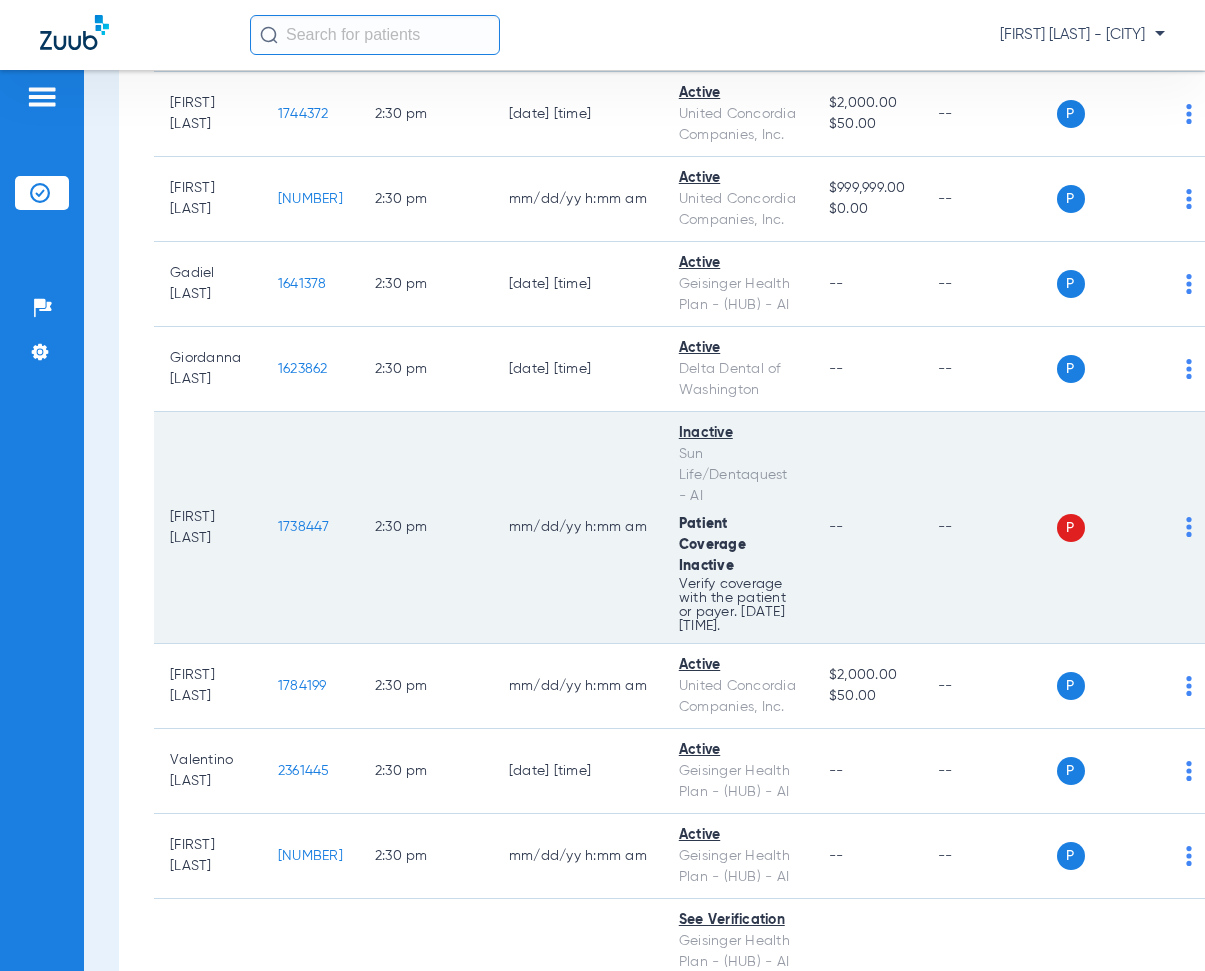 drag, startPoint x: 291, startPoint y: 492, endPoint x: 338, endPoint y: 460, distance: 56.859474 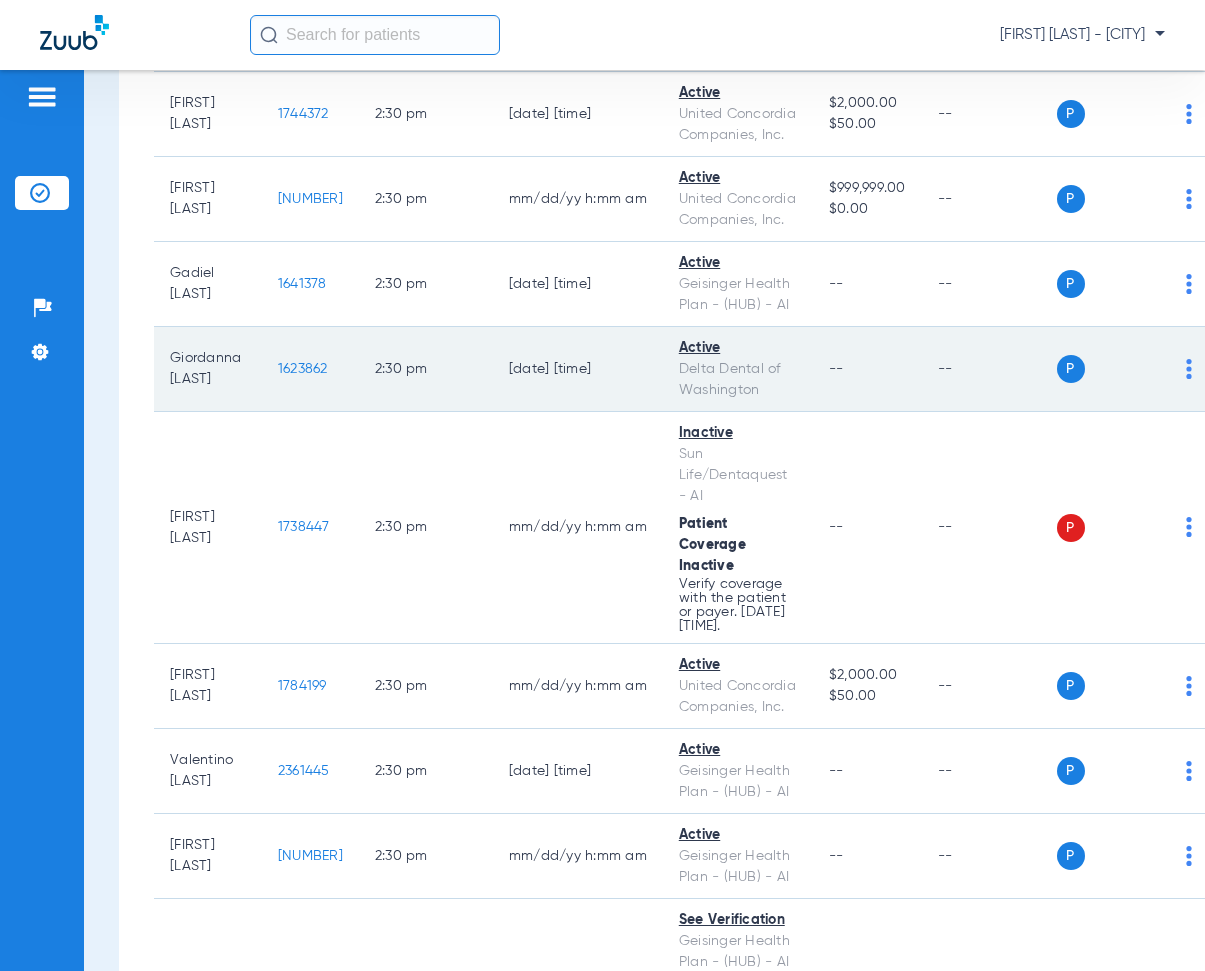 click on "--" 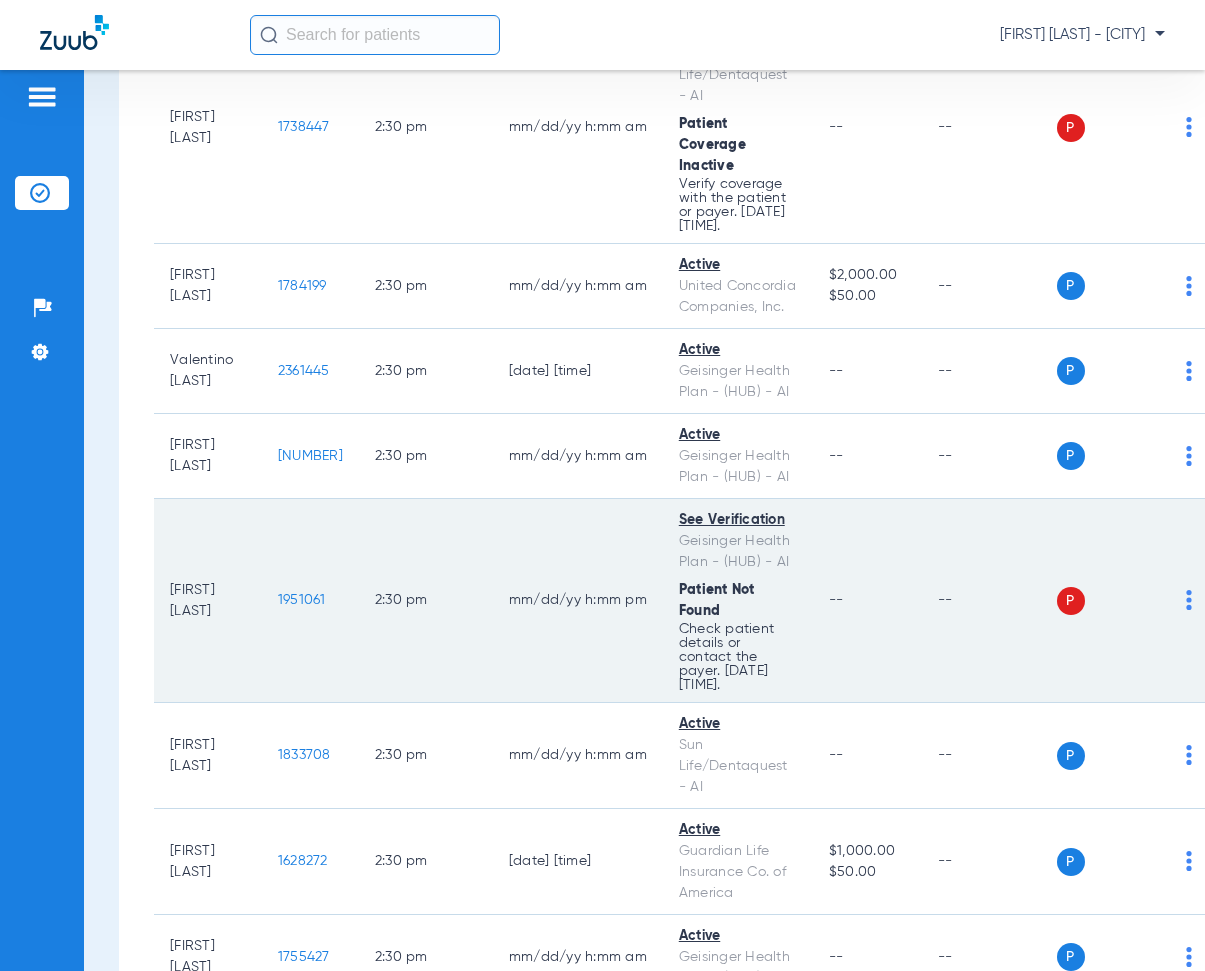 scroll, scrollTop: 24700, scrollLeft: 0, axis: vertical 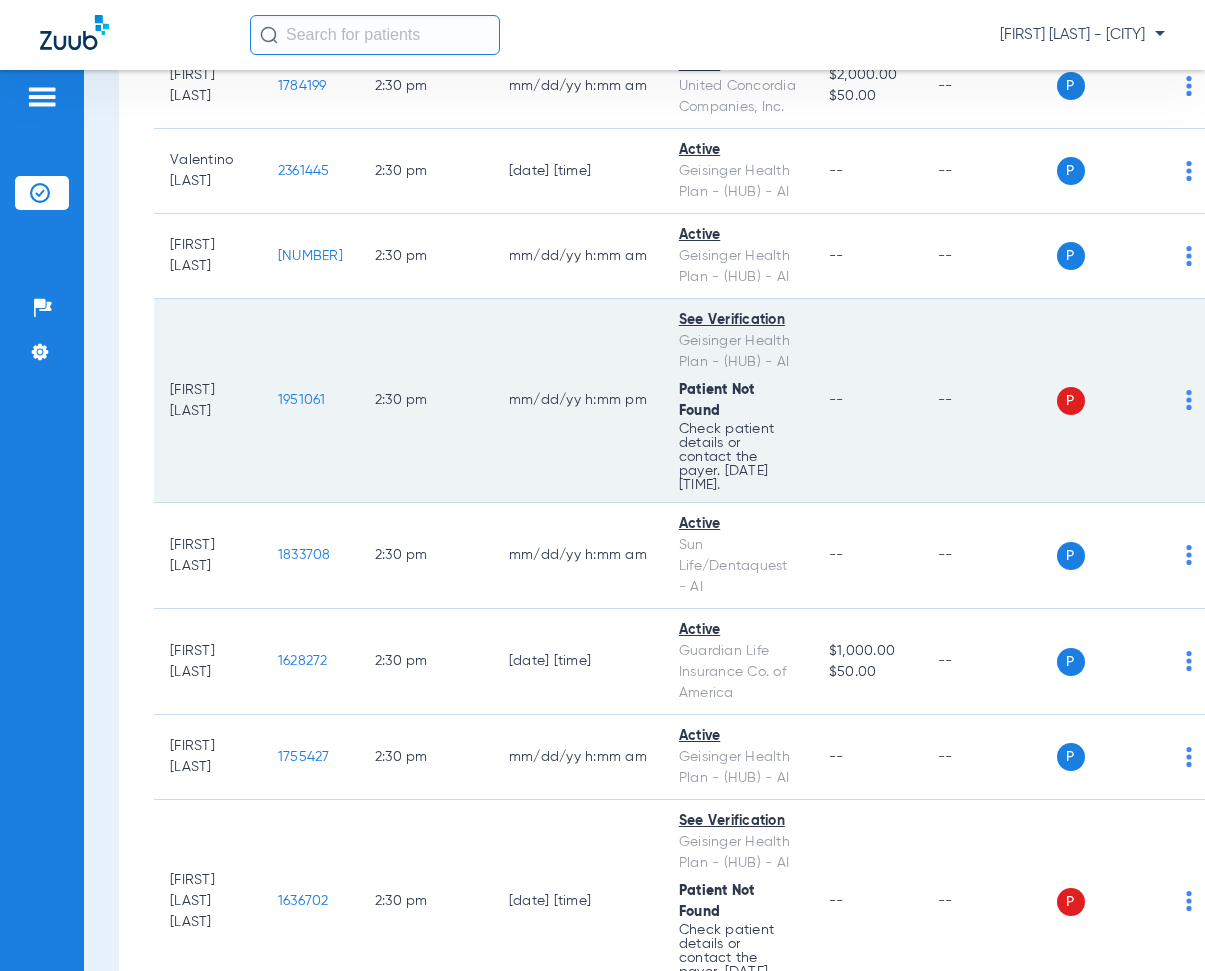 drag, startPoint x: 289, startPoint y: 372, endPoint x: 353, endPoint y: 374, distance: 64.03124 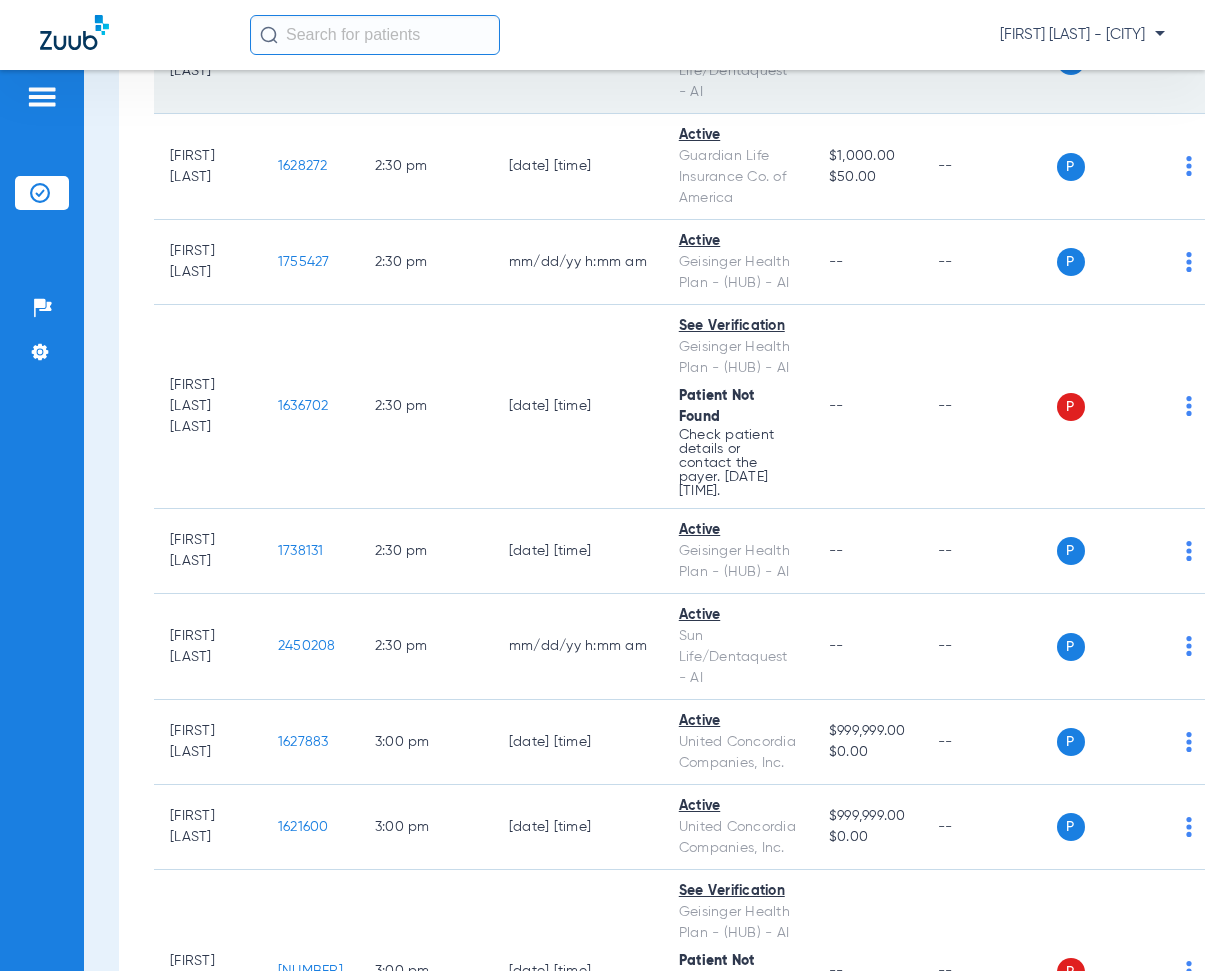 scroll, scrollTop: 25200, scrollLeft: 0, axis: vertical 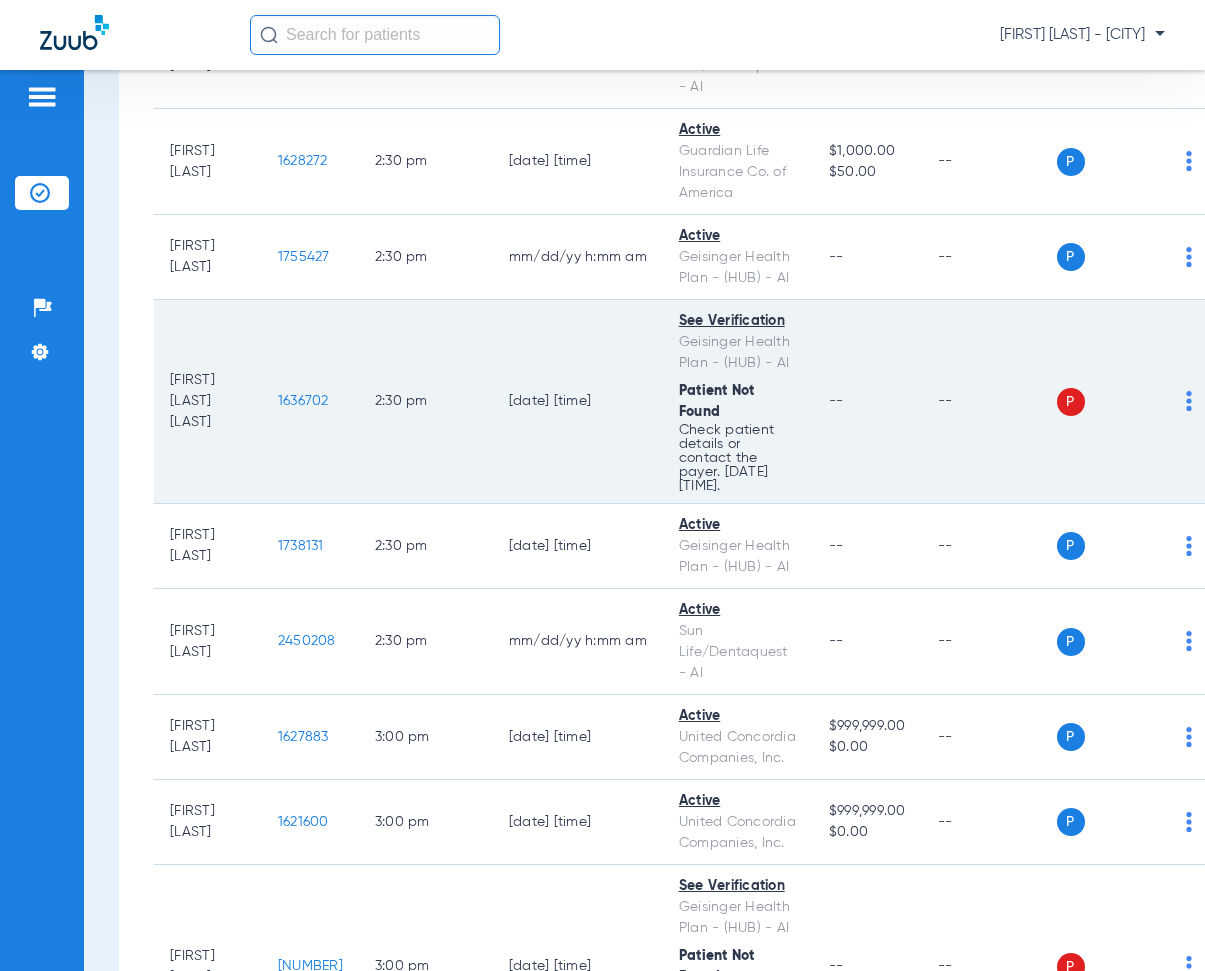 drag, startPoint x: 292, startPoint y: 376, endPoint x: 374, endPoint y: 387, distance: 82.73451 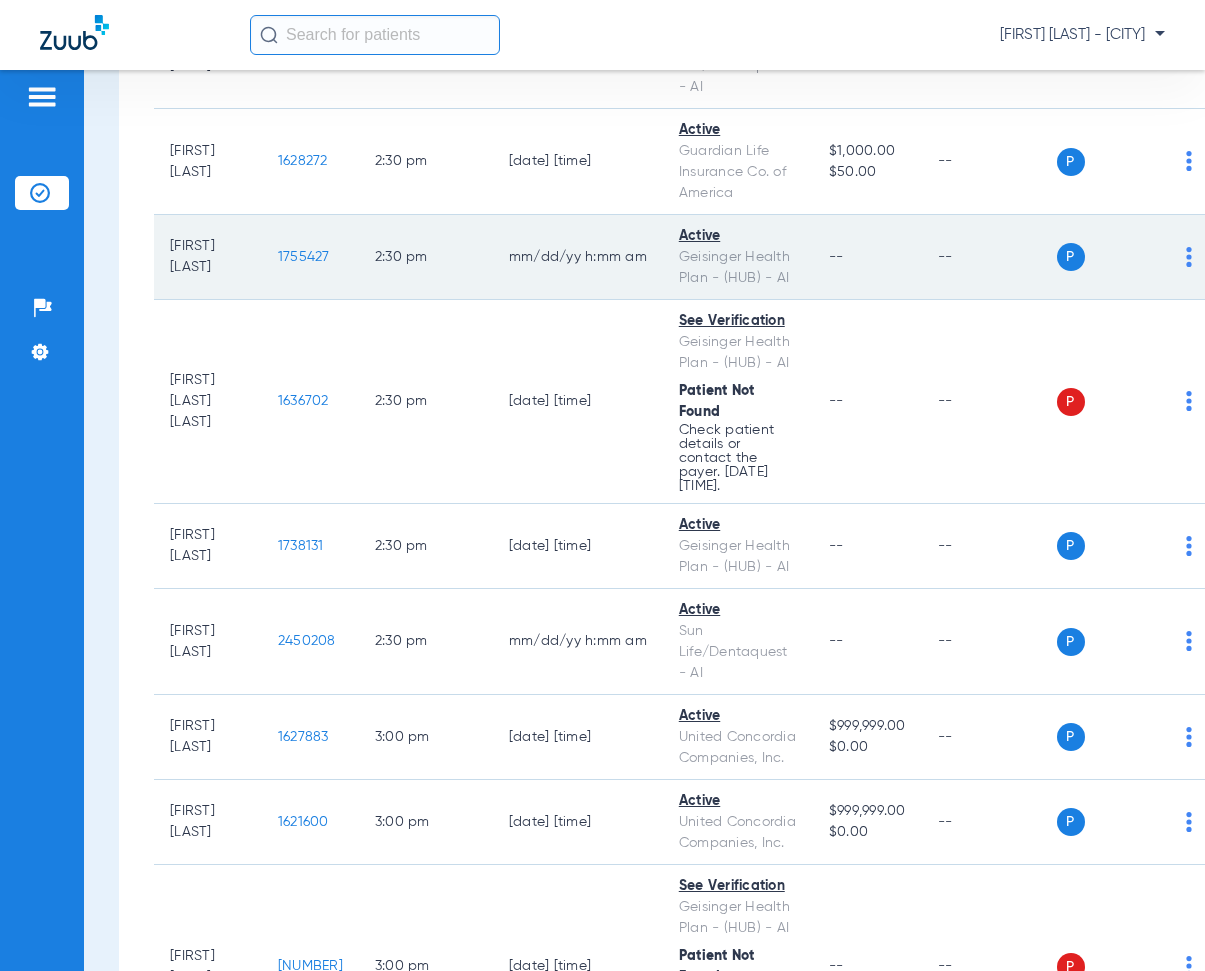 click on "MM/DD/YY H:MM AM" 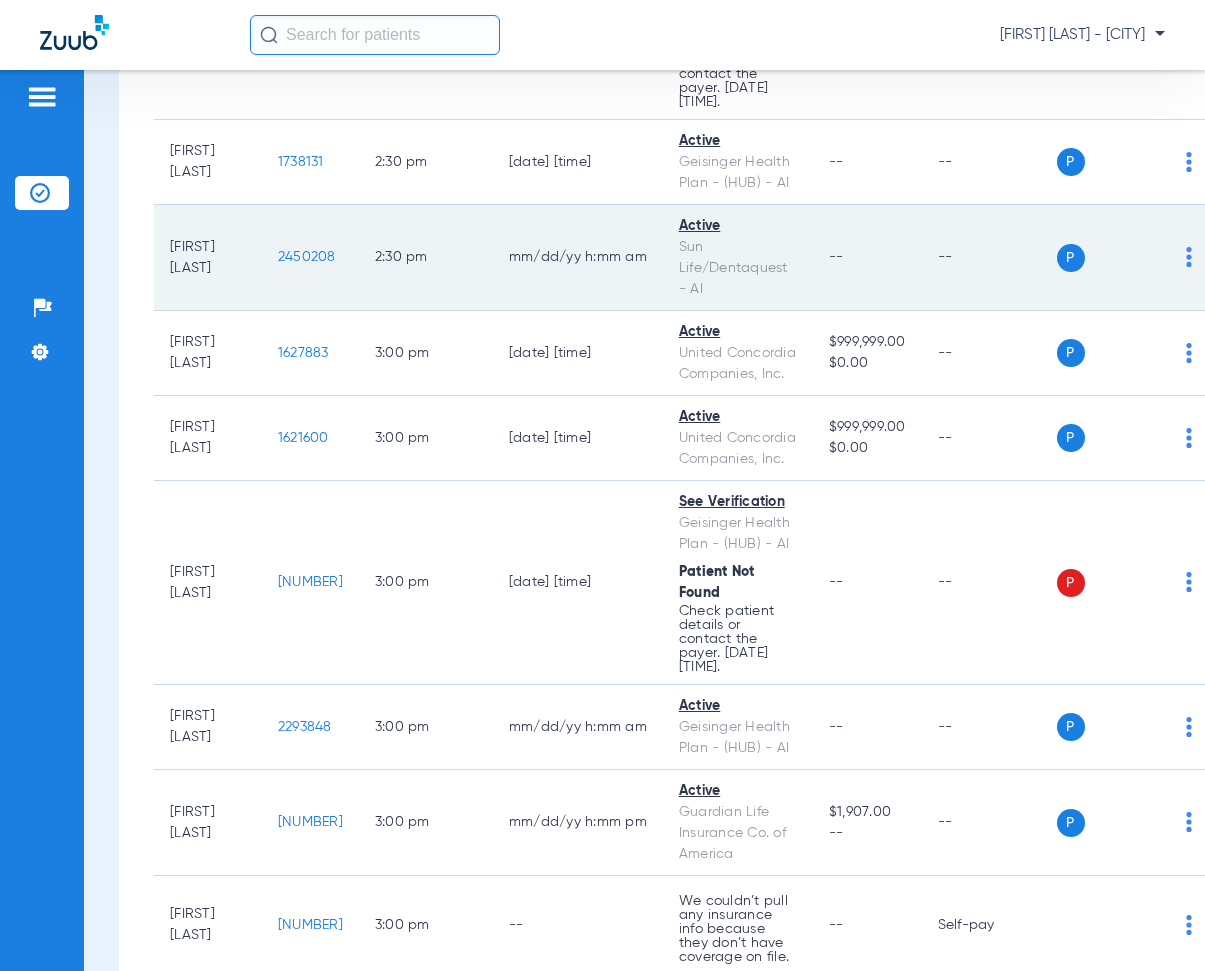 scroll, scrollTop: 25700, scrollLeft: 0, axis: vertical 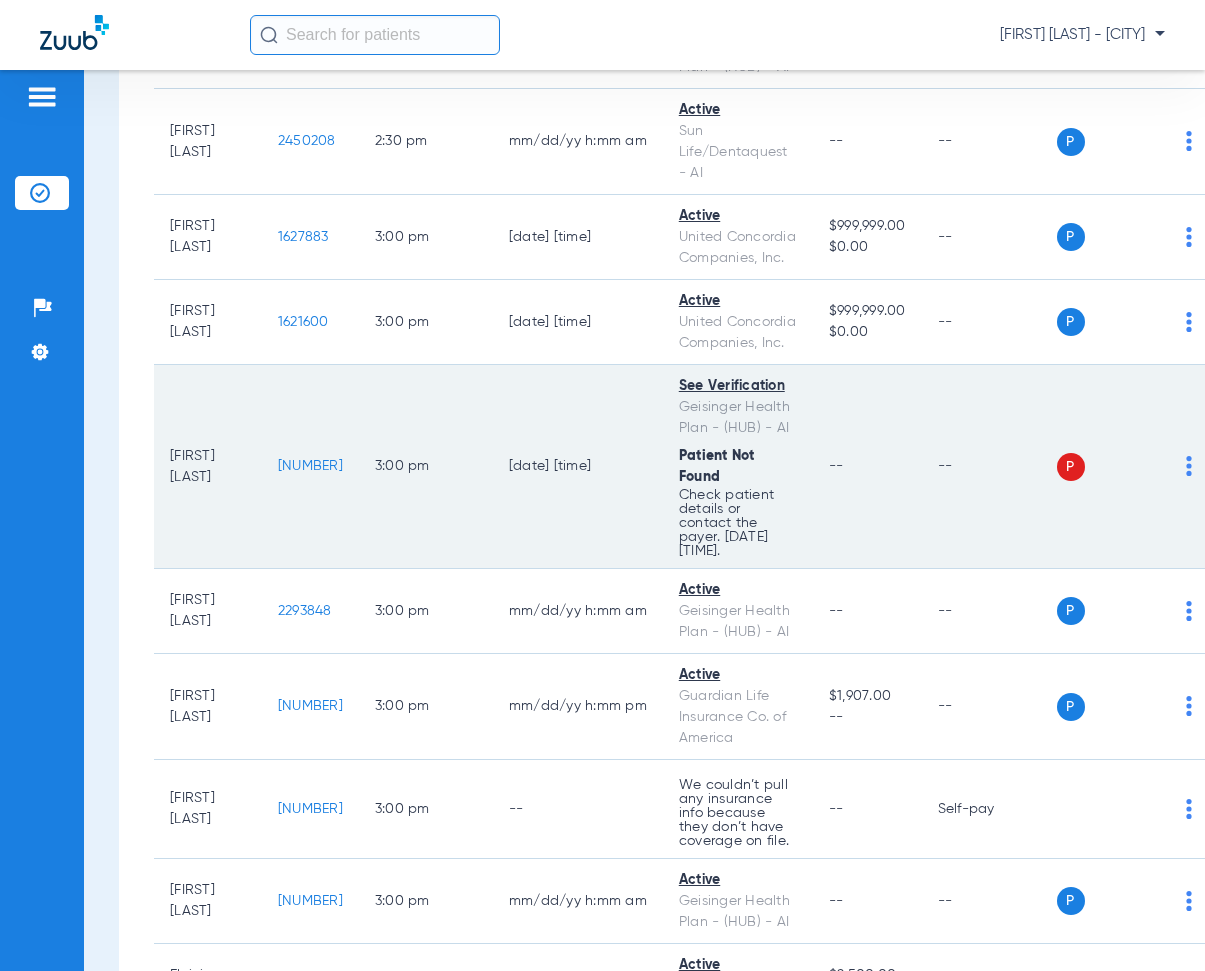 drag, startPoint x: 297, startPoint y: 431, endPoint x: 353, endPoint y: 446, distance: 57.974133 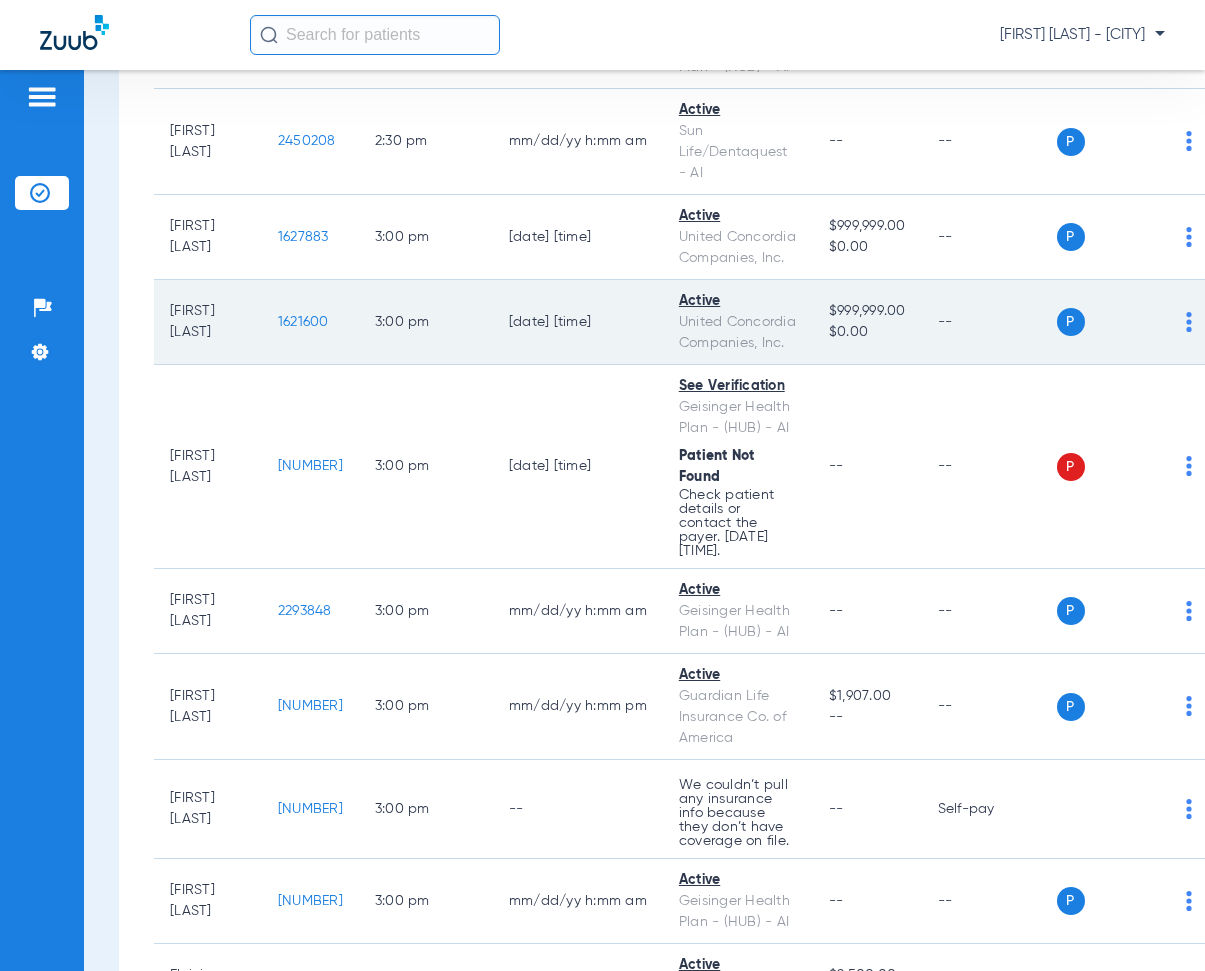 click on "[DATE] [TIME]" 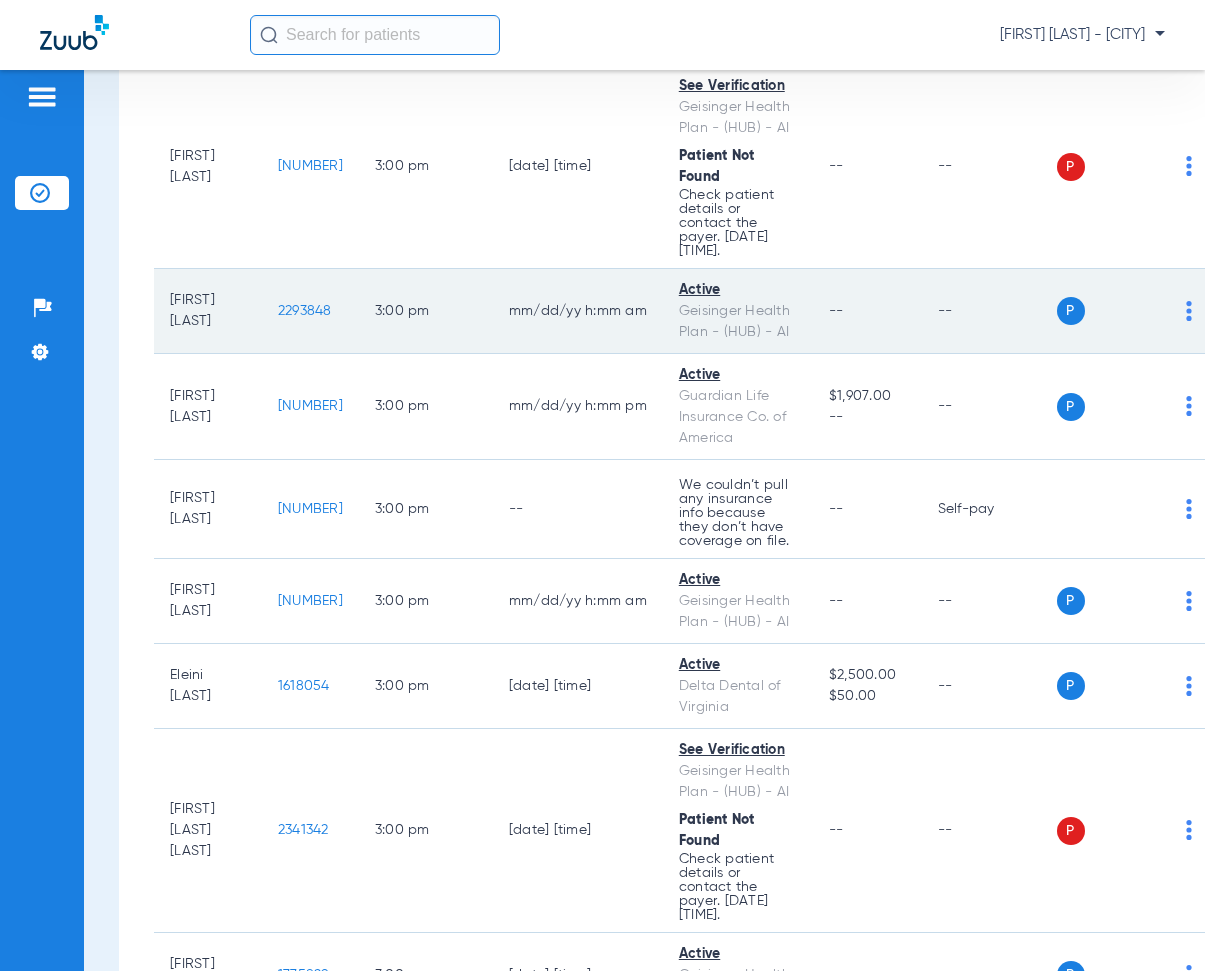 scroll, scrollTop: 26200, scrollLeft: 0, axis: vertical 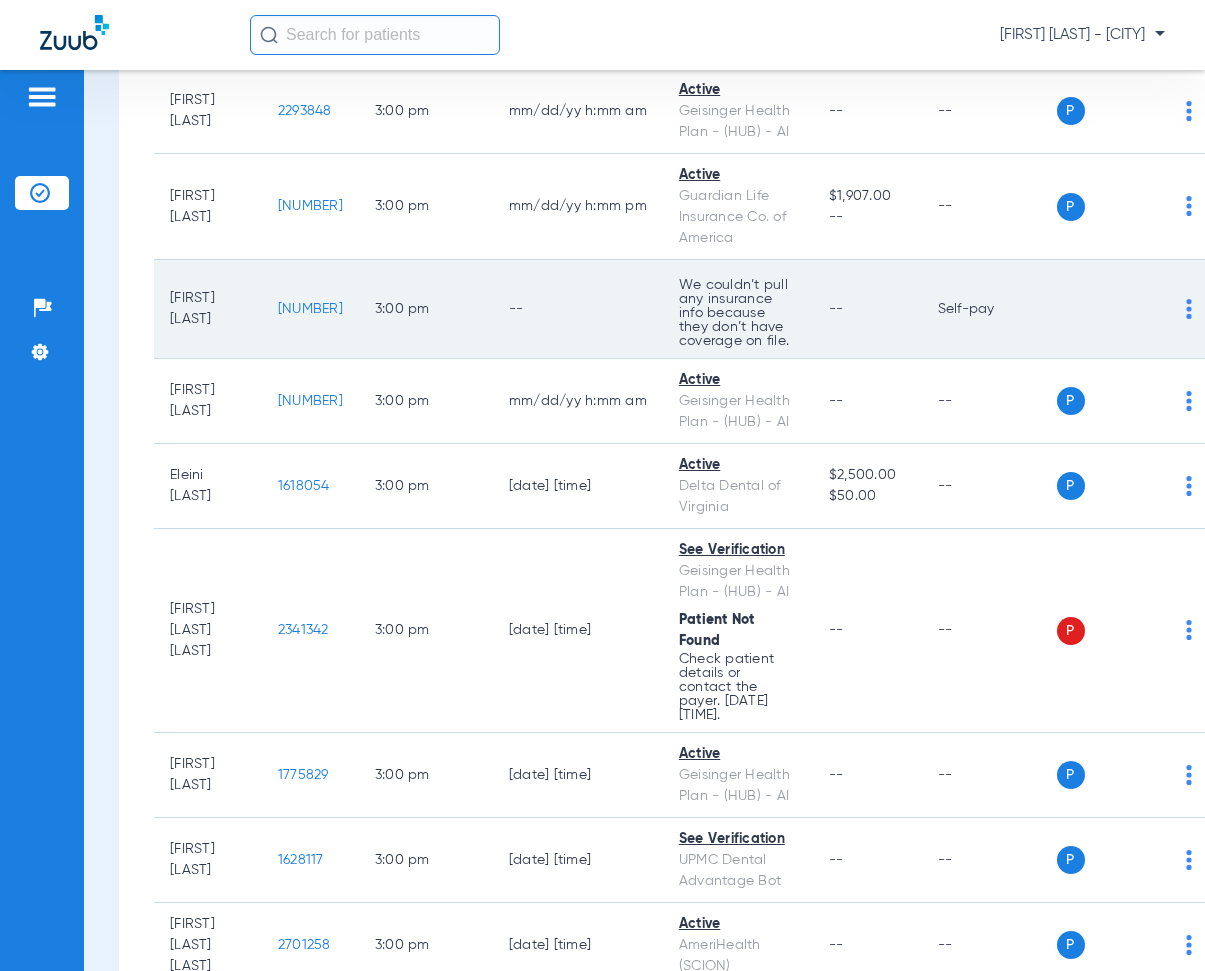 drag, startPoint x: 286, startPoint y: 278, endPoint x: 377, endPoint y: 287, distance: 91.44397 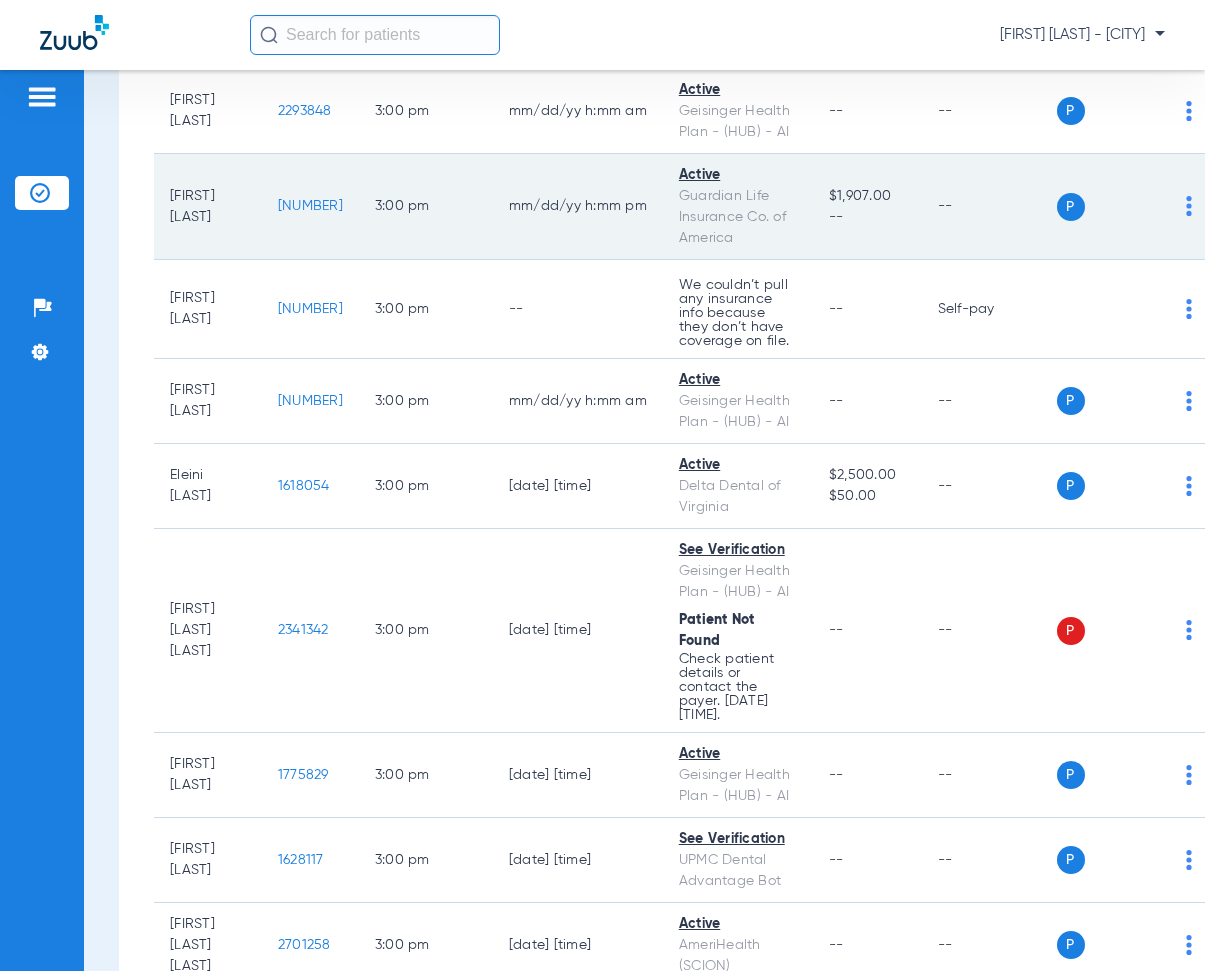 click on "3:00 PM" 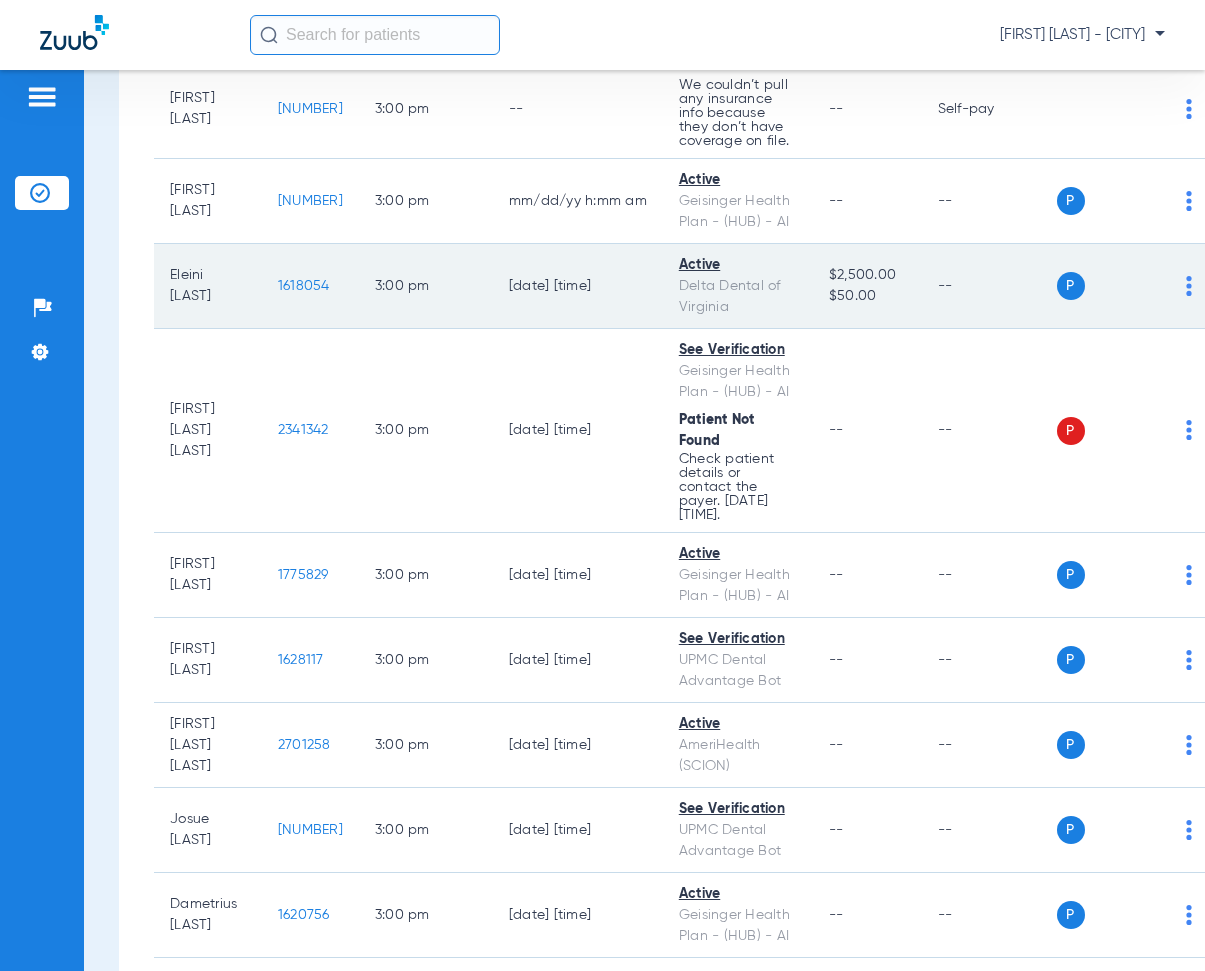 scroll, scrollTop: 26500, scrollLeft: 0, axis: vertical 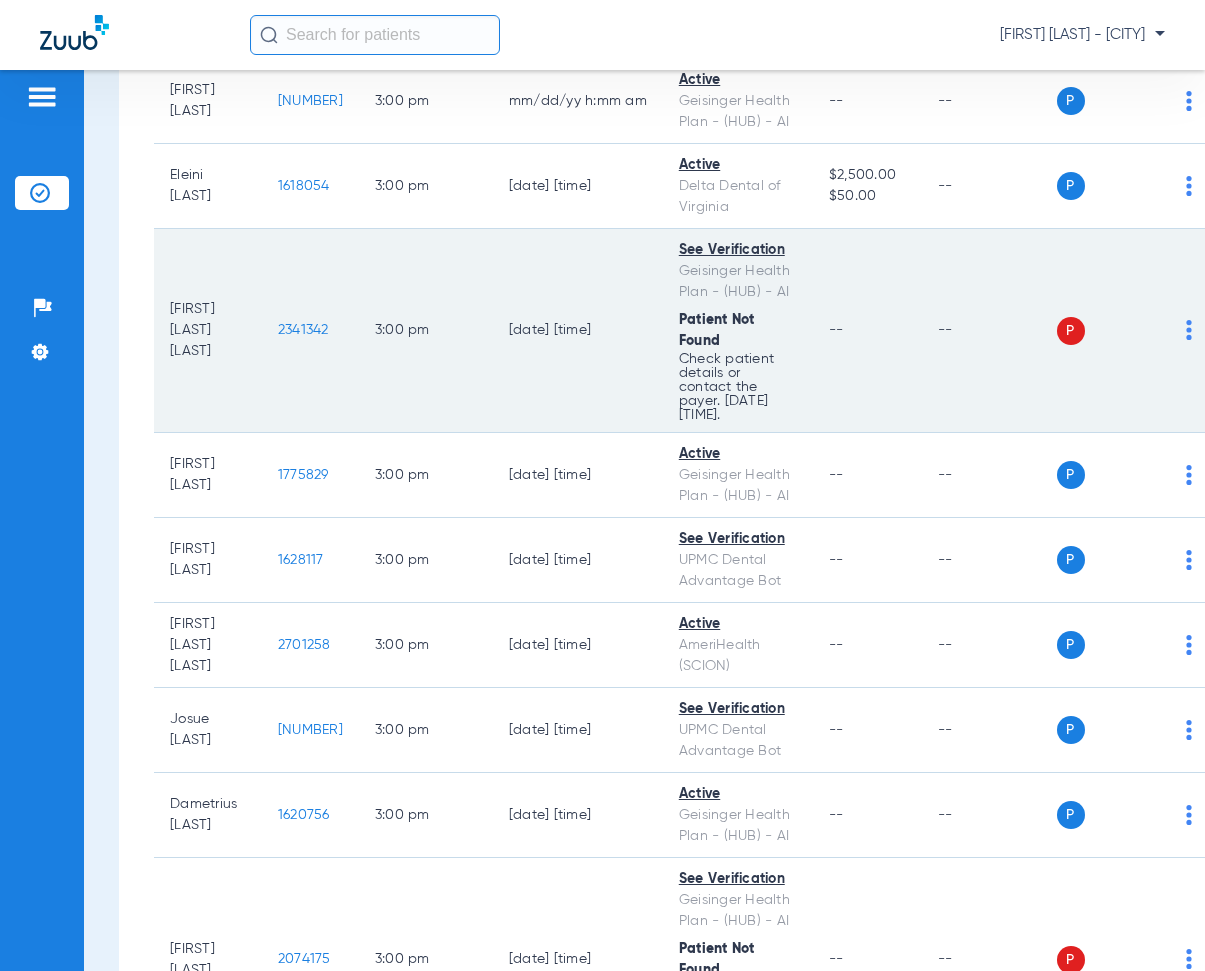 drag, startPoint x: 281, startPoint y: 299, endPoint x: 351, endPoint y: 269, distance: 76.15773 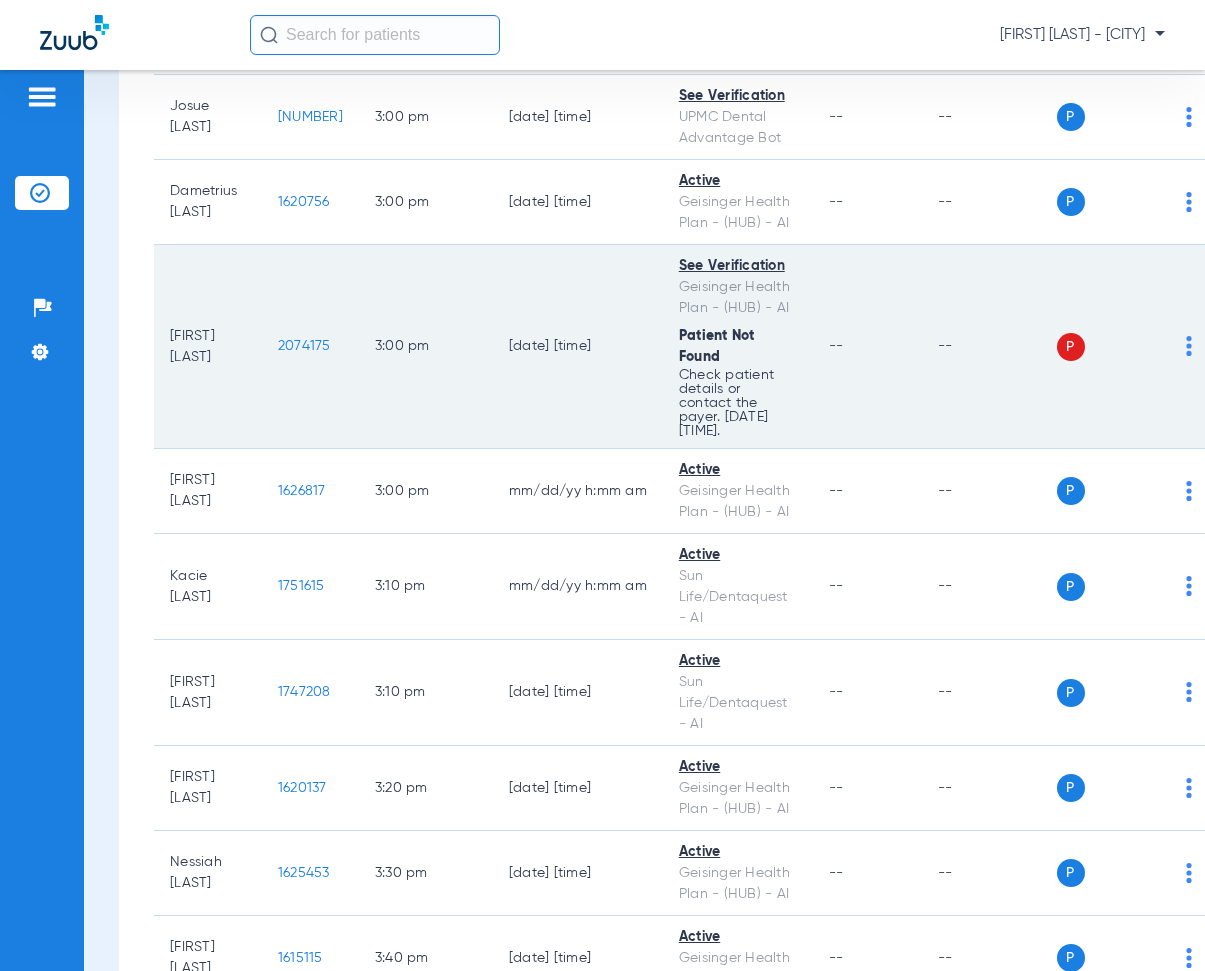 scroll, scrollTop: 27100, scrollLeft: 0, axis: vertical 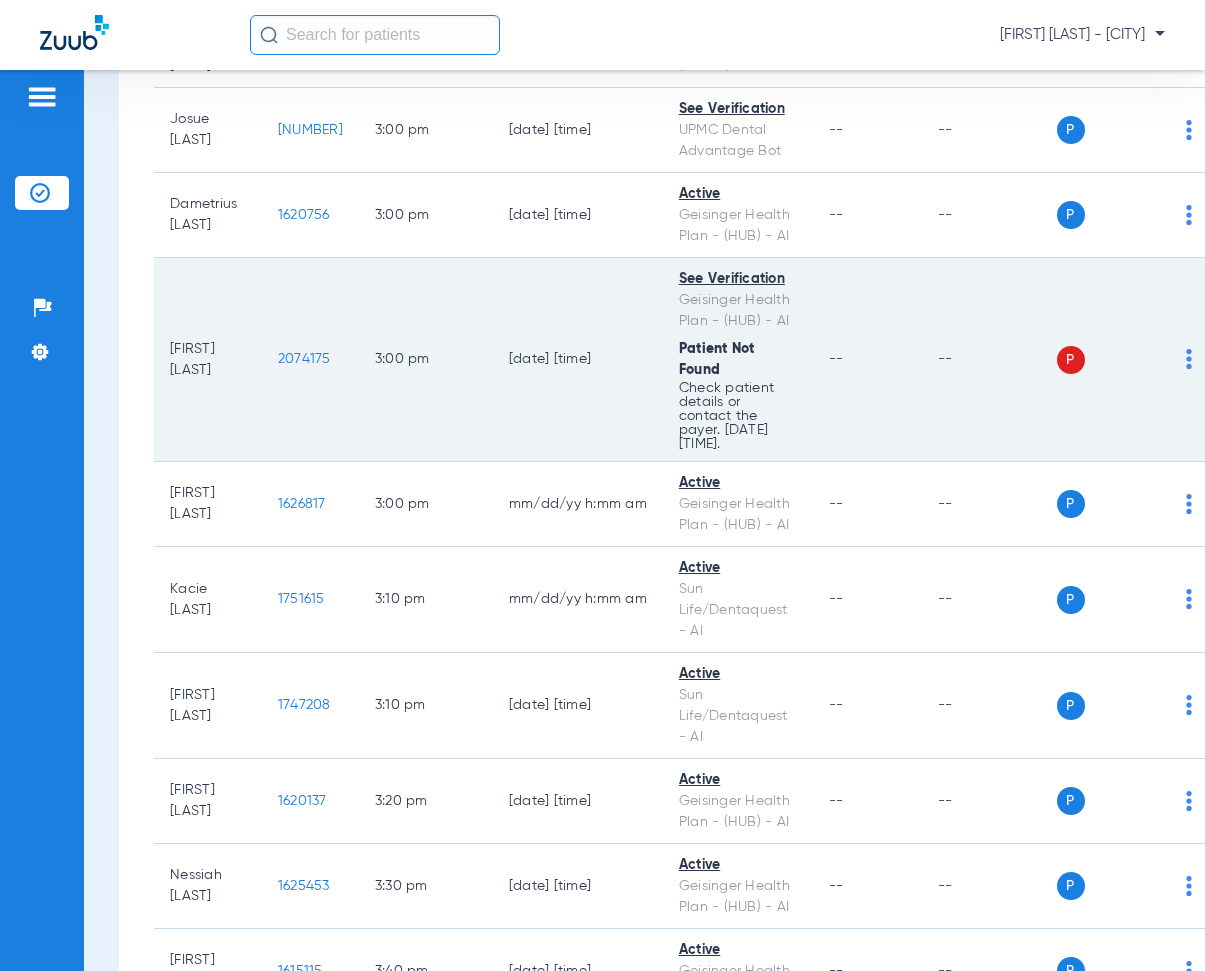drag, startPoint x: 287, startPoint y: 331, endPoint x: 351, endPoint y: 342, distance: 64.93843 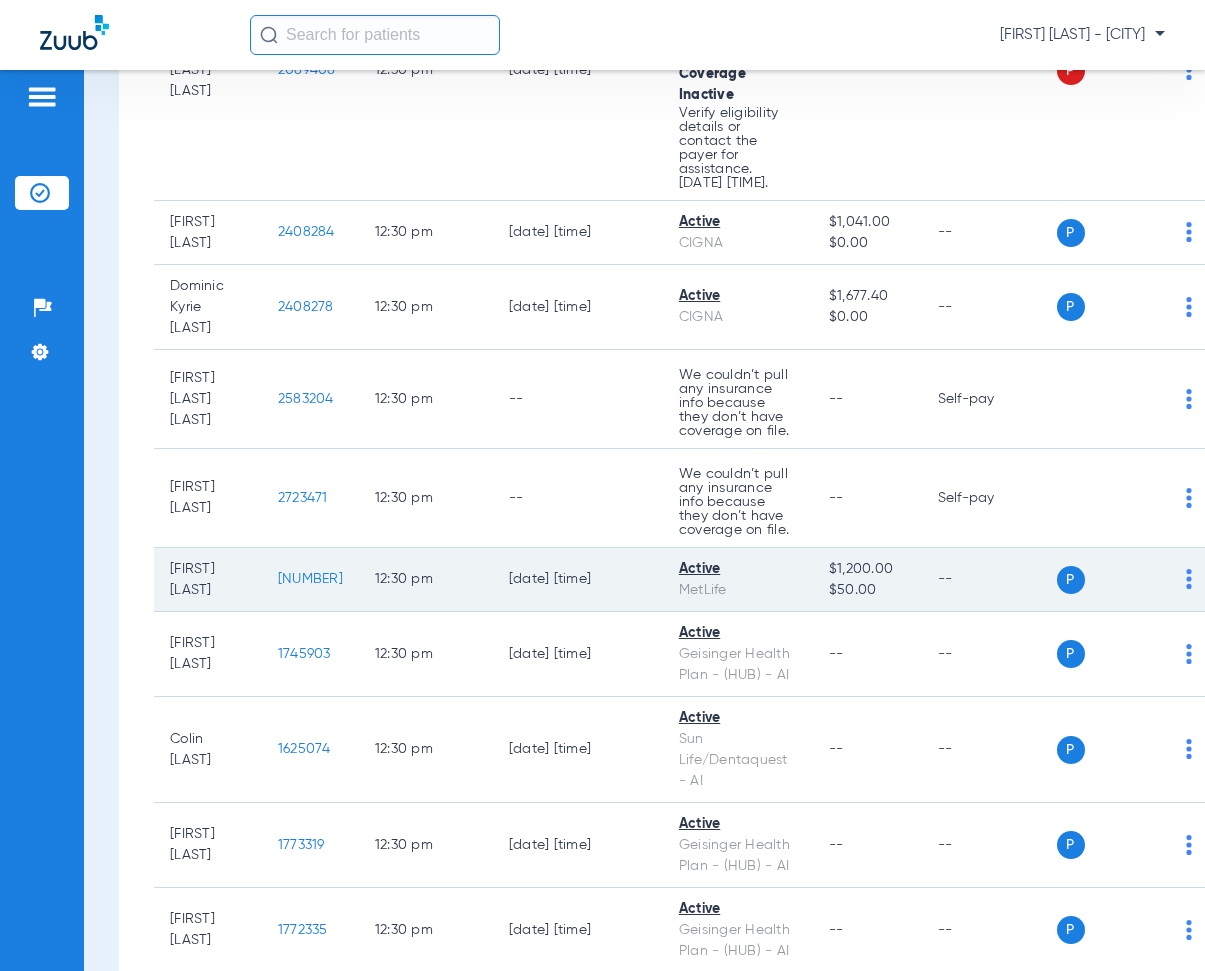 scroll, scrollTop: 15746, scrollLeft: 0, axis: vertical 